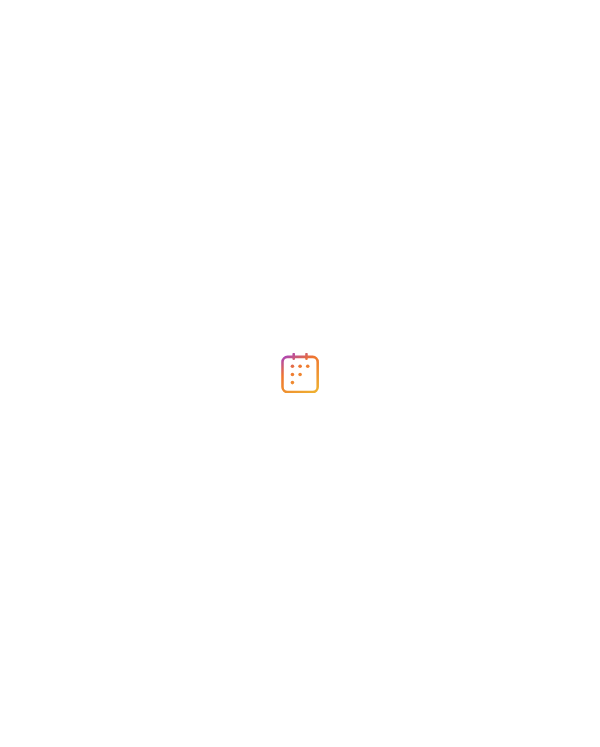 scroll, scrollTop: 0, scrollLeft: 0, axis: both 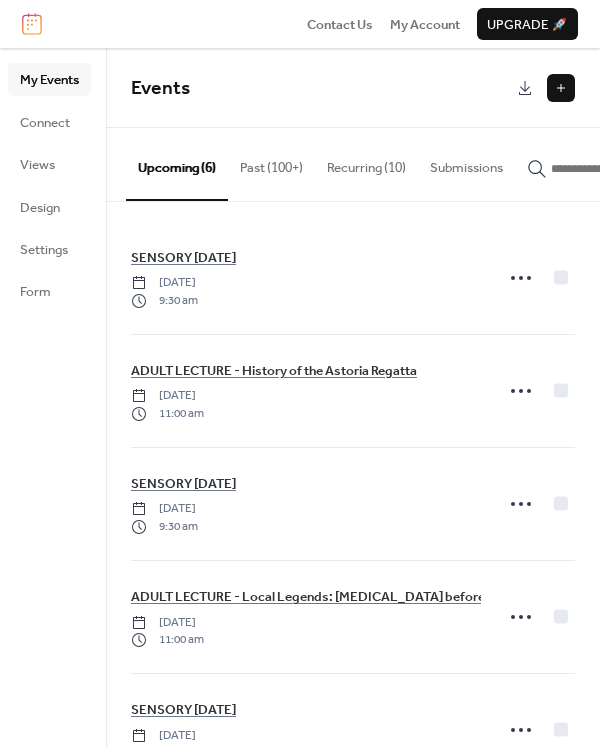 click at bounding box center [561, 88] 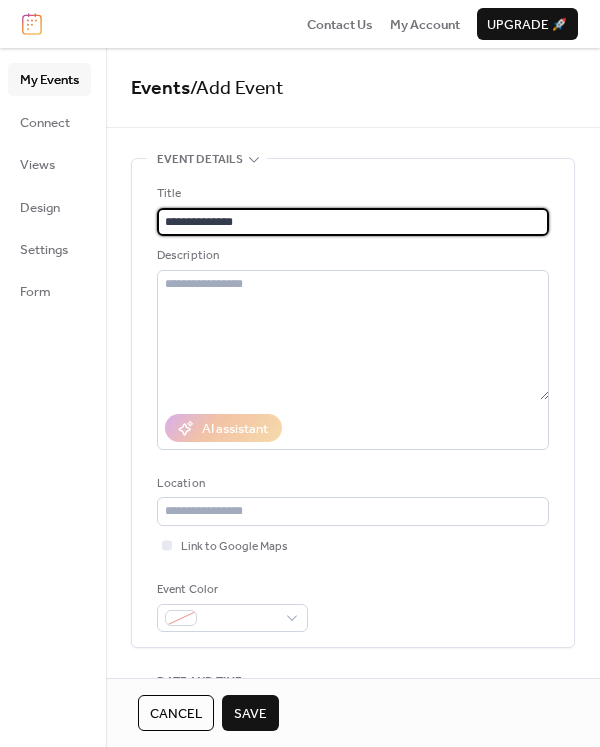 type on "**********" 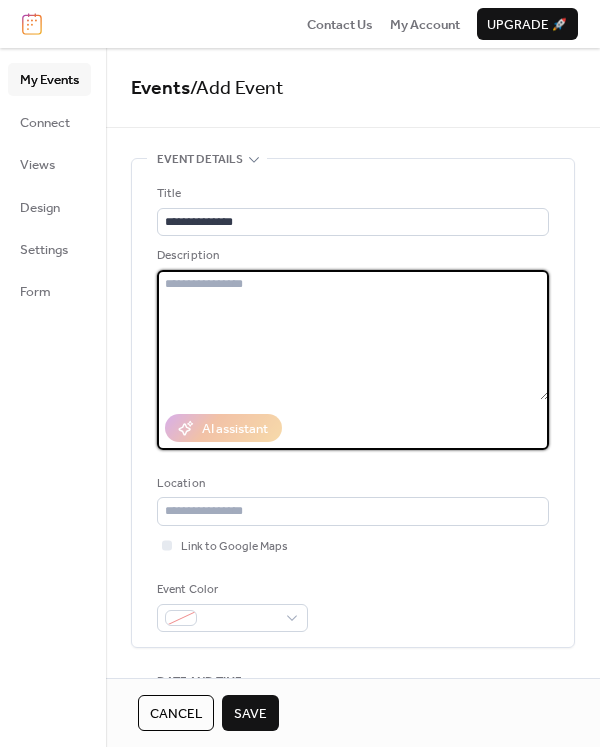 click at bounding box center (353, 335) 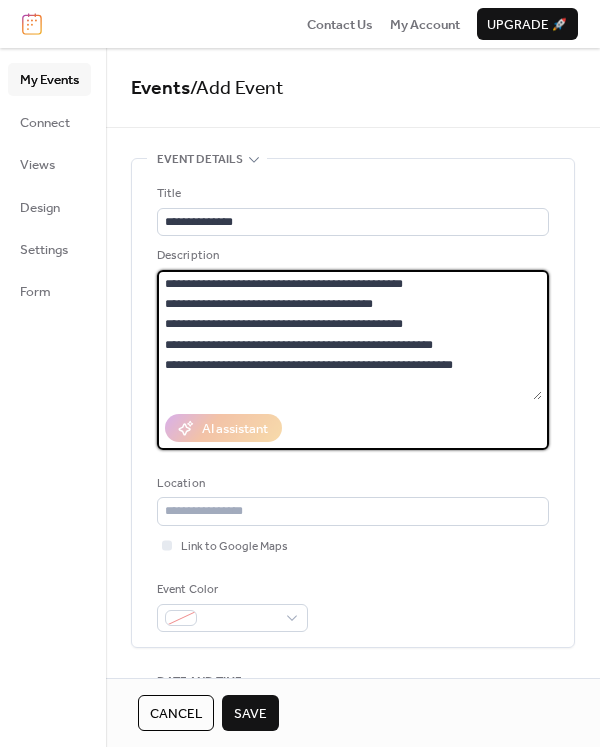 scroll, scrollTop: 79, scrollLeft: 0, axis: vertical 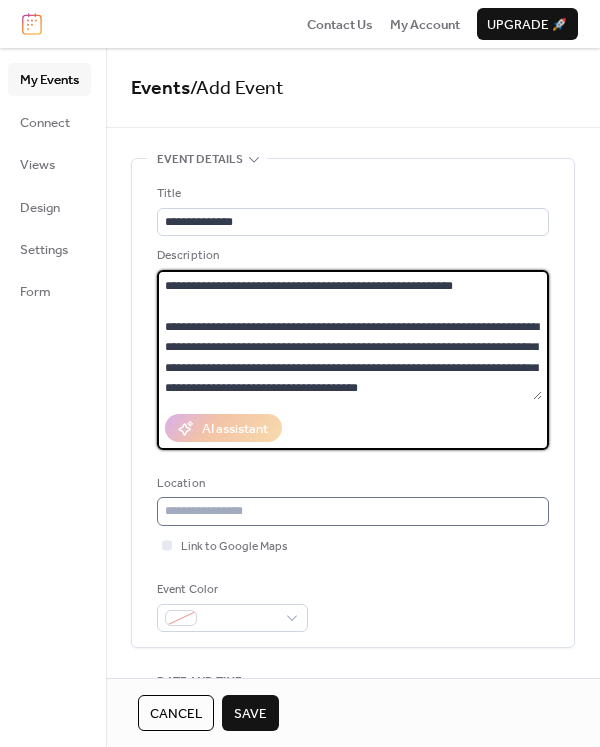 type on "**********" 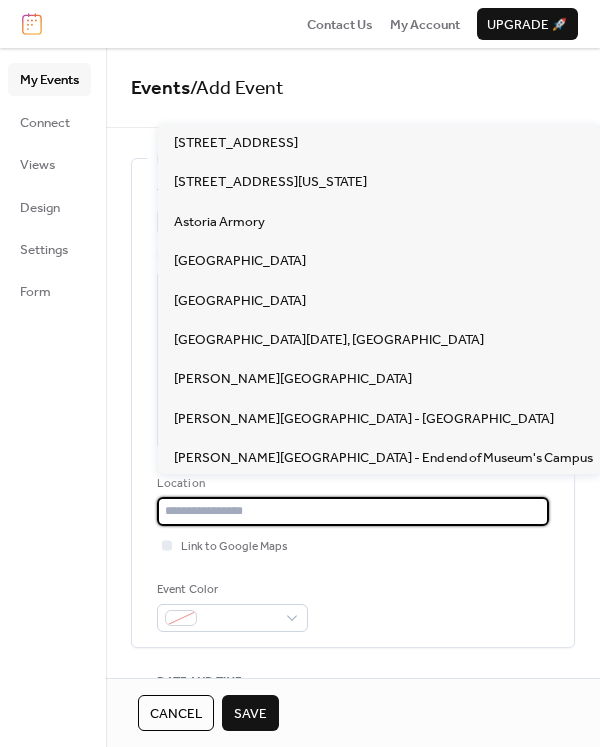 click at bounding box center (353, 511) 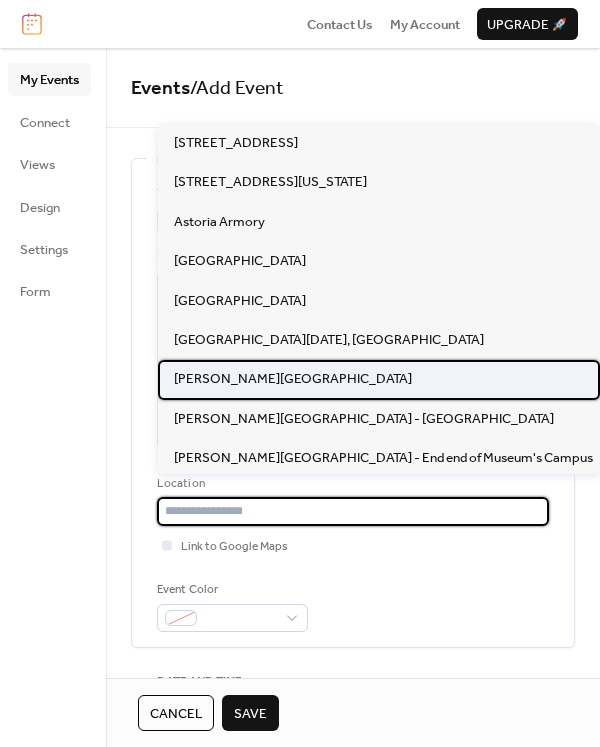 click on "[PERSON_NAME][GEOGRAPHIC_DATA]" at bounding box center [293, 379] 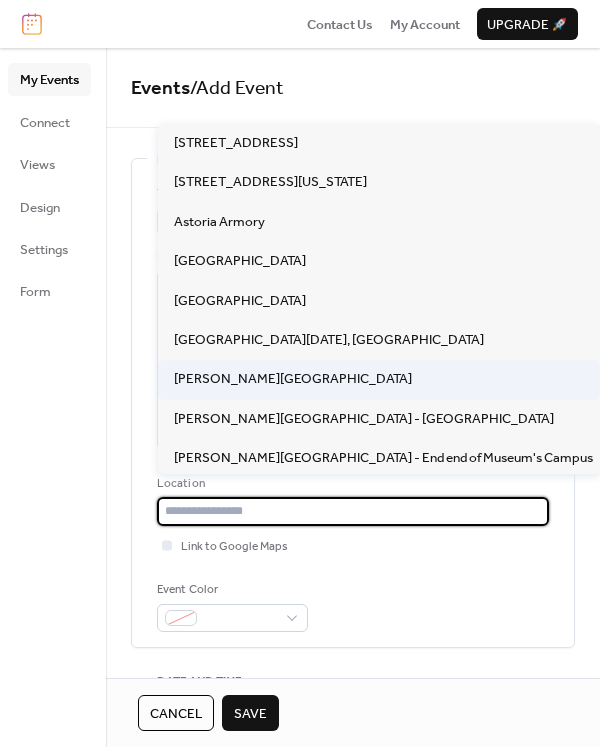 type on "**********" 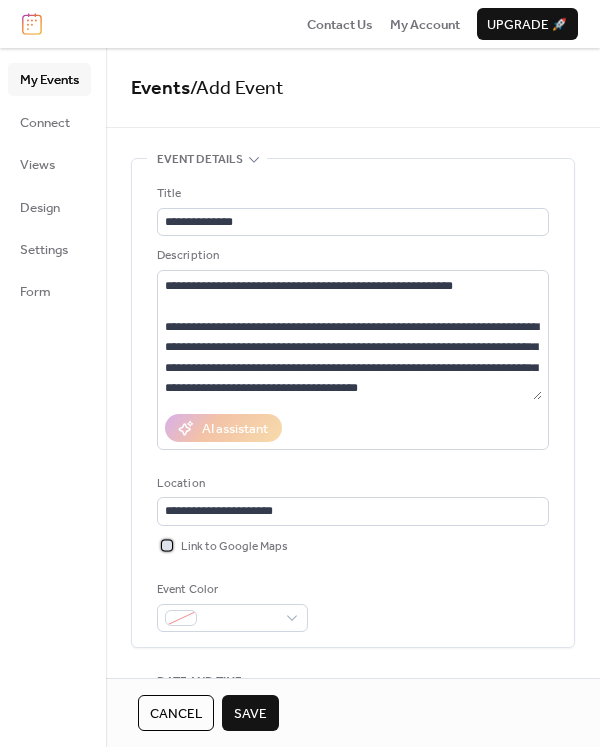 click at bounding box center (167, 545) 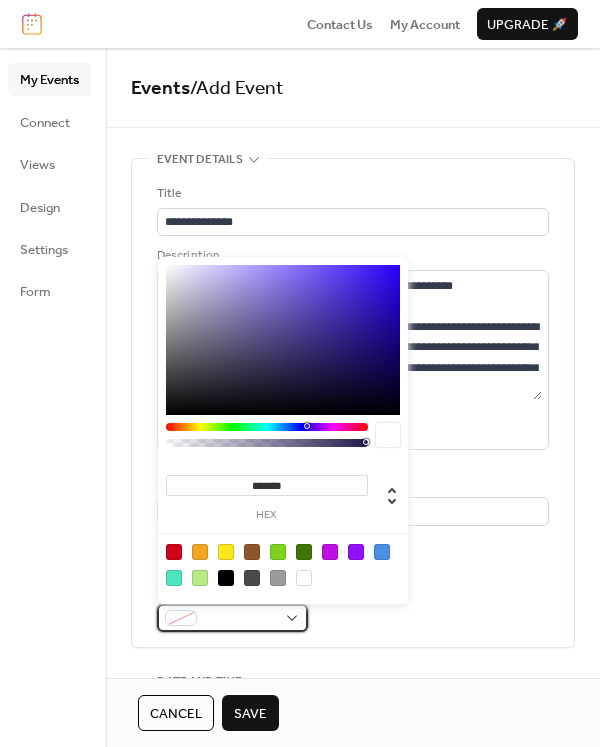 click at bounding box center (232, 618) 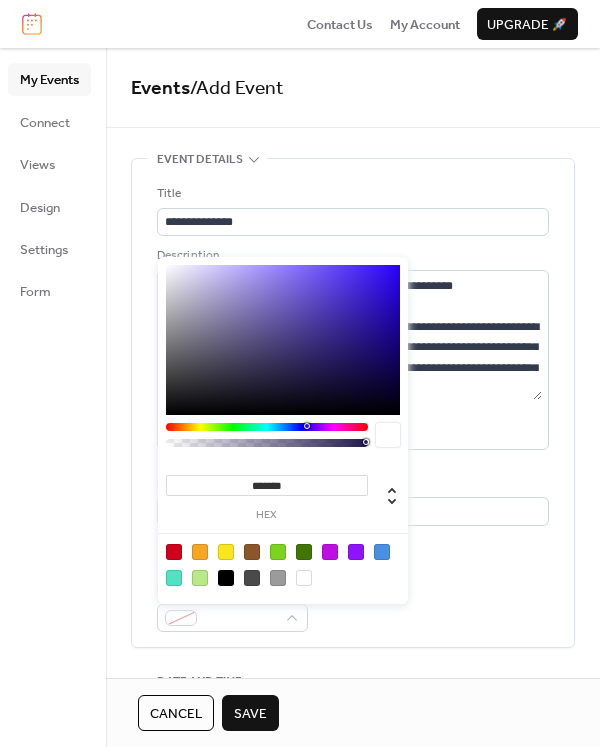 click at bounding box center (200, 552) 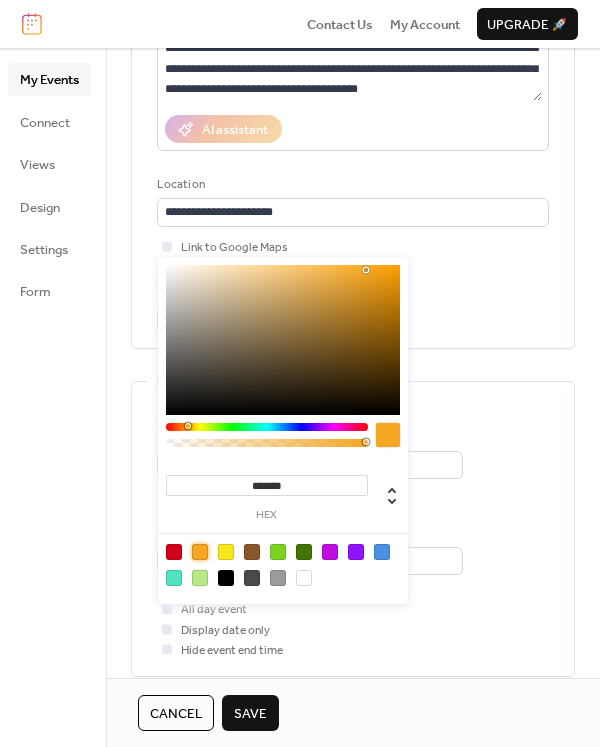 scroll, scrollTop: 300, scrollLeft: 0, axis: vertical 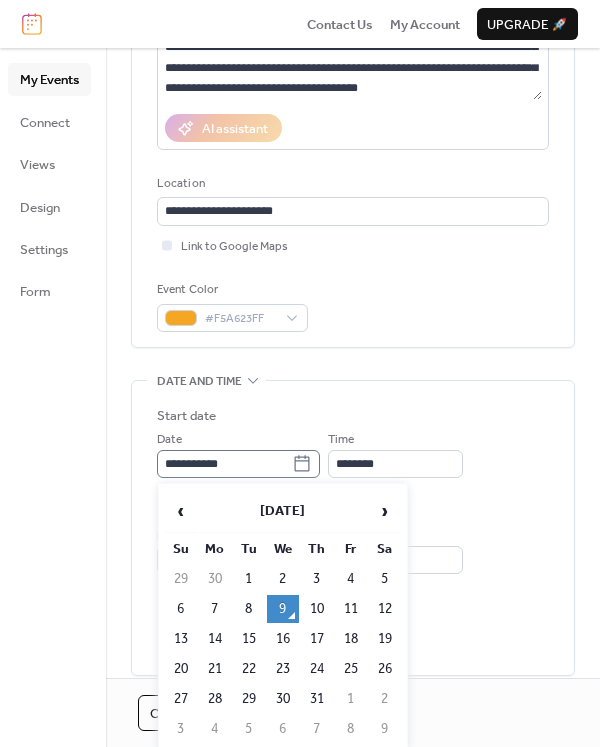 click 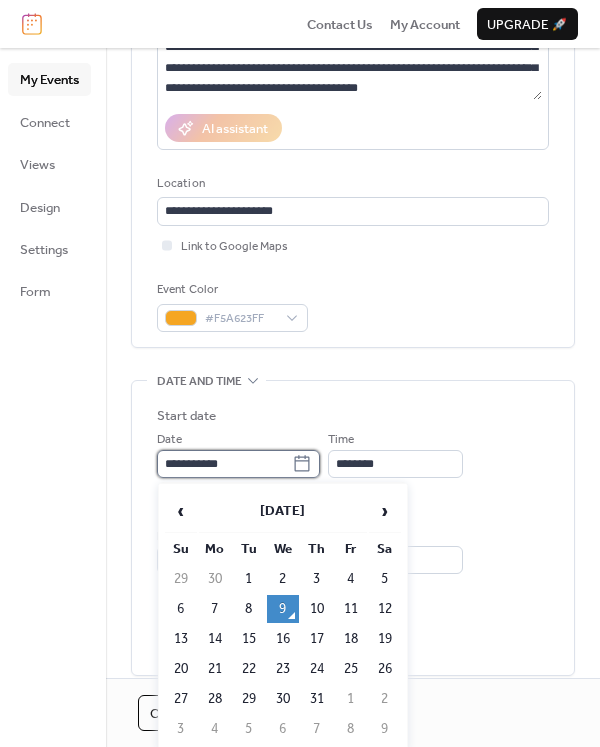click on "**********" at bounding box center (224, 464) 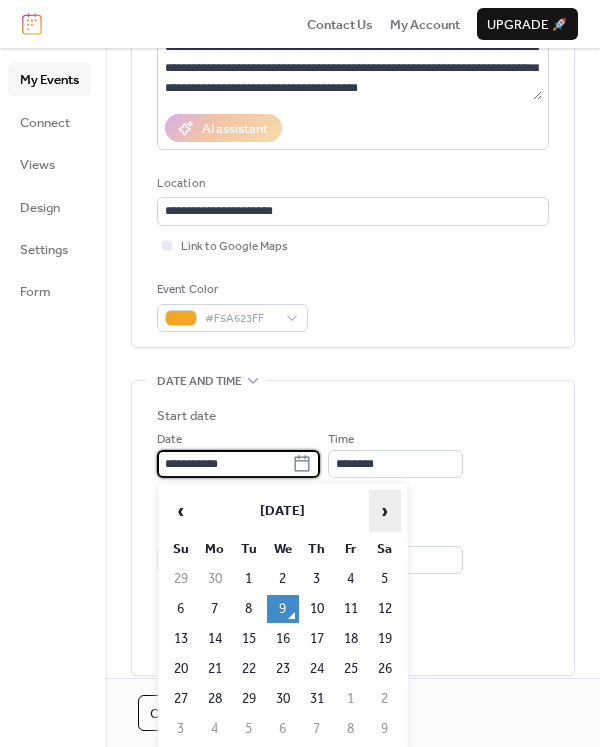 click on "›" at bounding box center [385, 511] 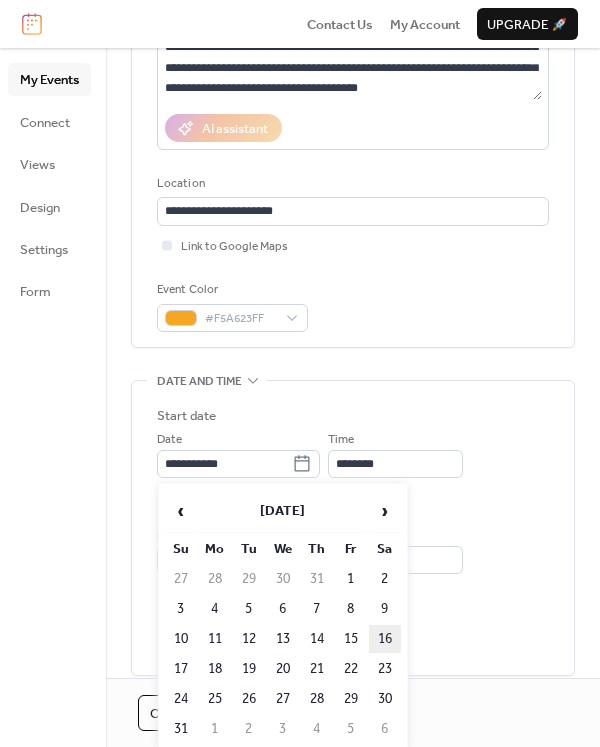 click on "16" at bounding box center [385, 639] 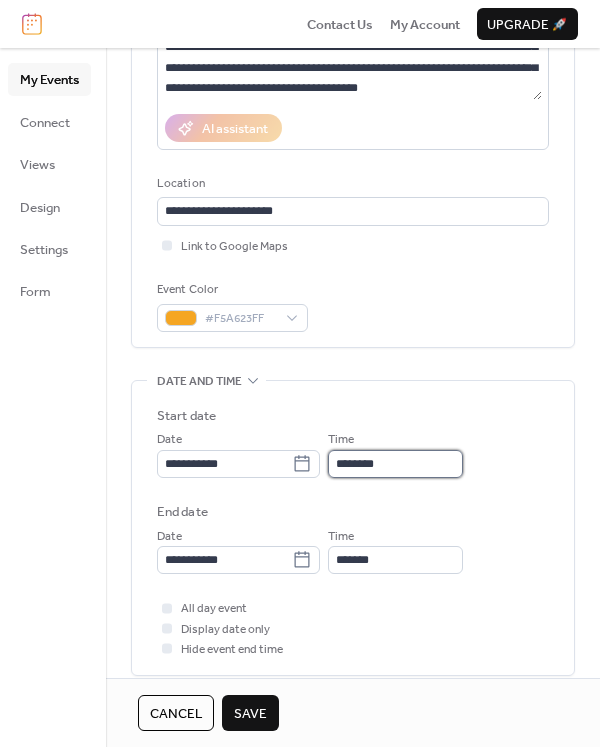 click on "********" at bounding box center (395, 464) 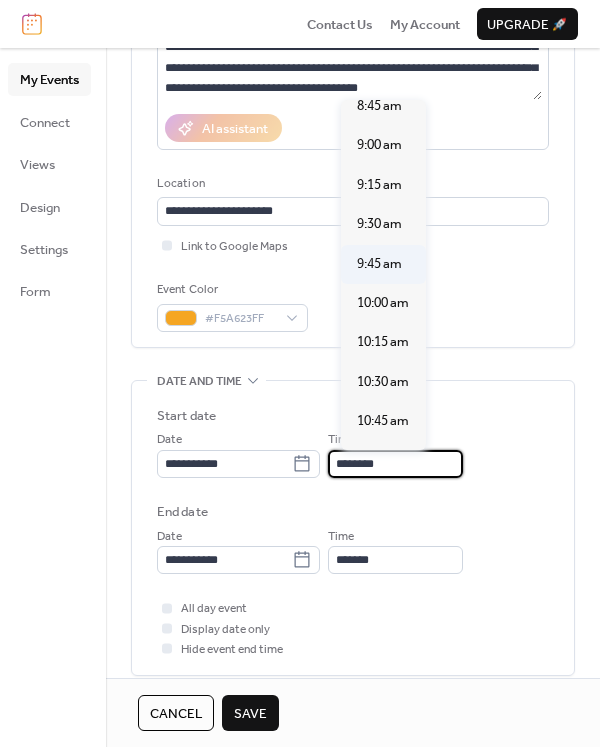 scroll, scrollTop: 1292, scrollLeft: 0, axis: vertical 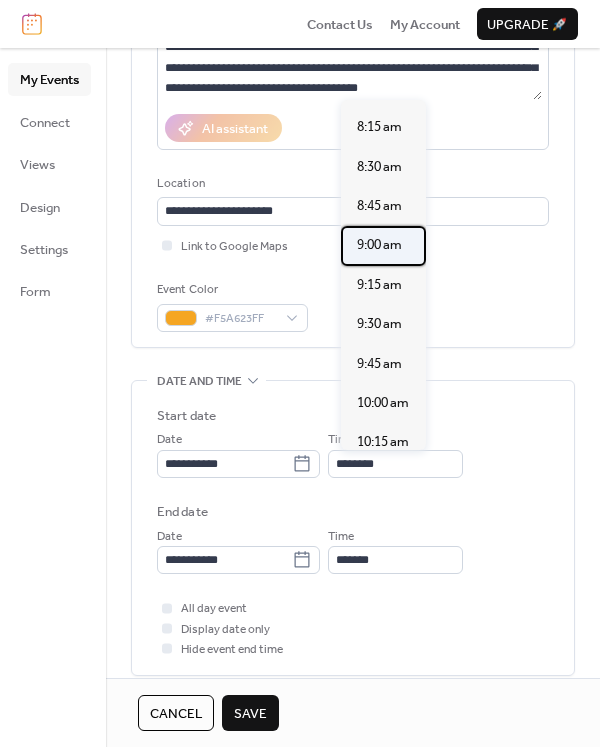 click on "9:00 am" at bounding box center [379, 245] 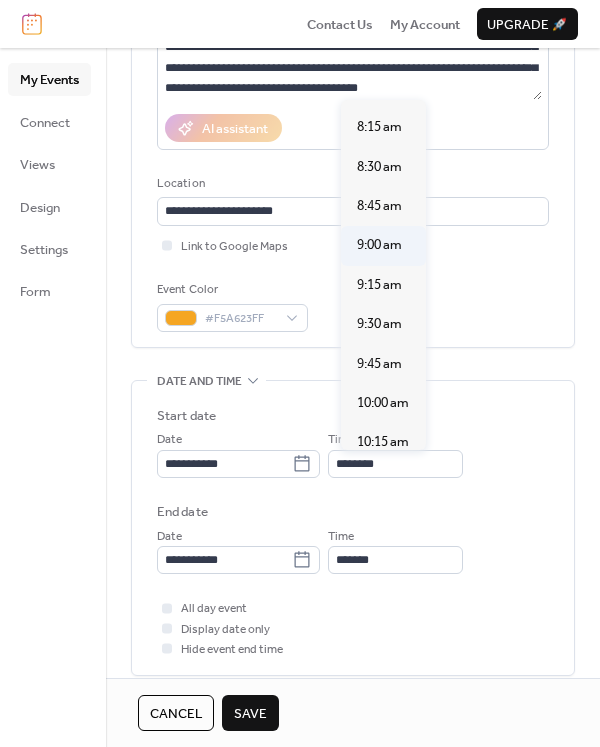 type on "*******" 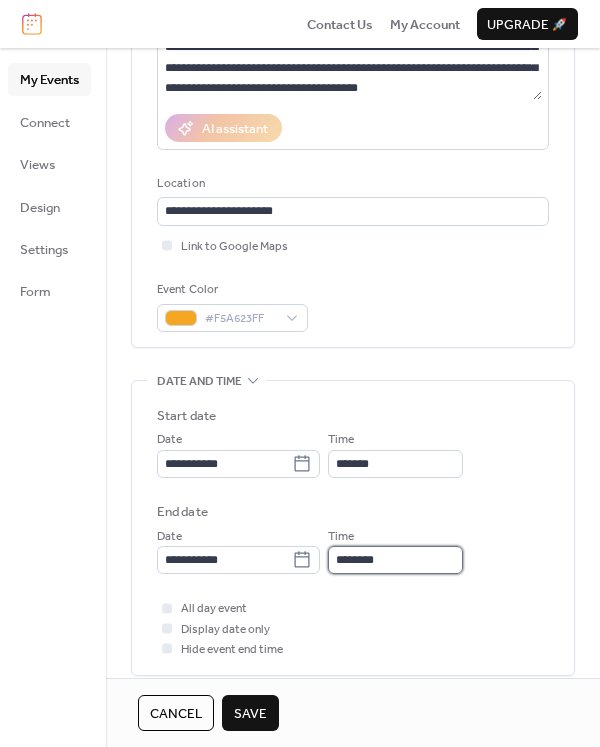 click on "********" at bounding box center [395, 560] 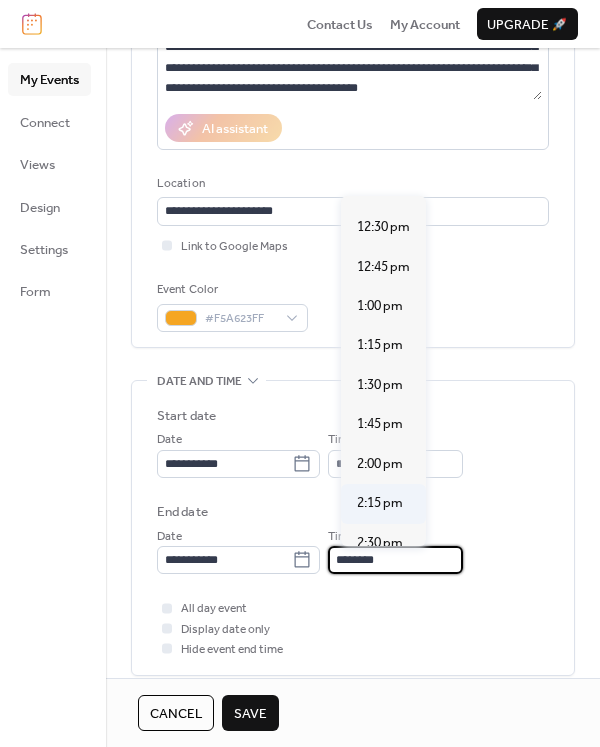 scroll, scrollTop: 600, scrollLeft: 0, axis: vertical 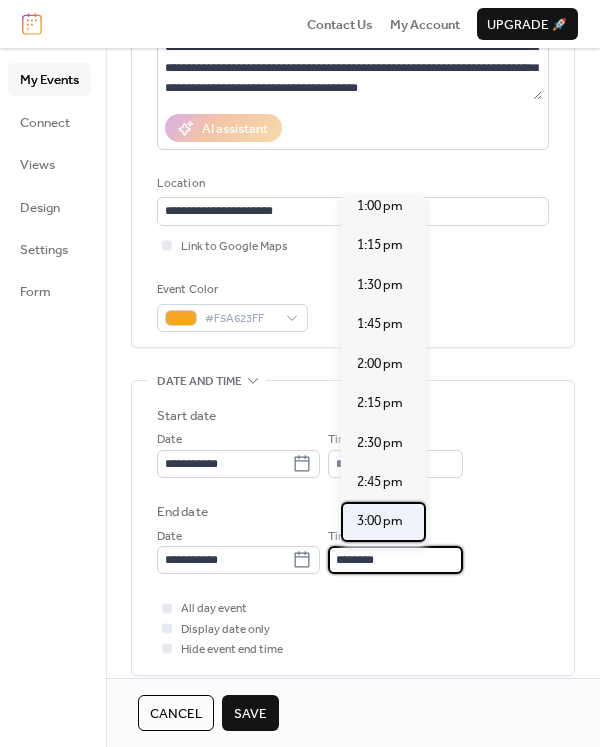 click on "3:00 pm" at bounding box center [380, 521] 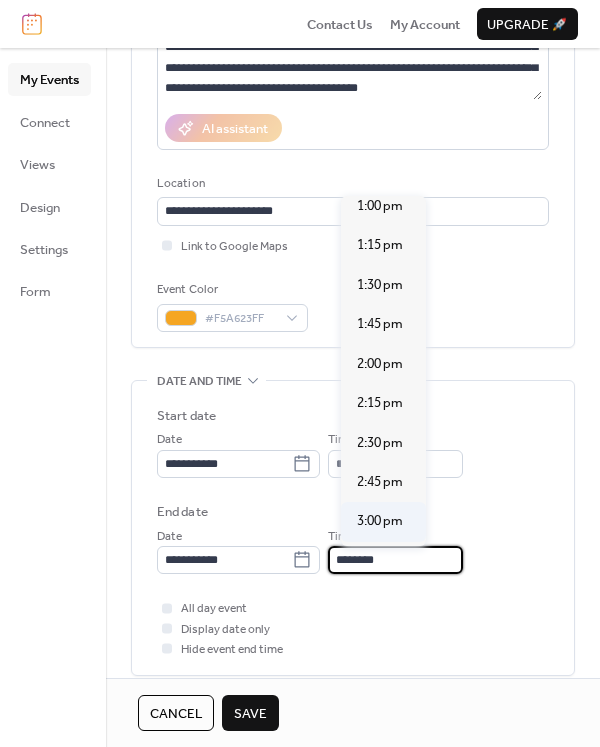 type on "*******" 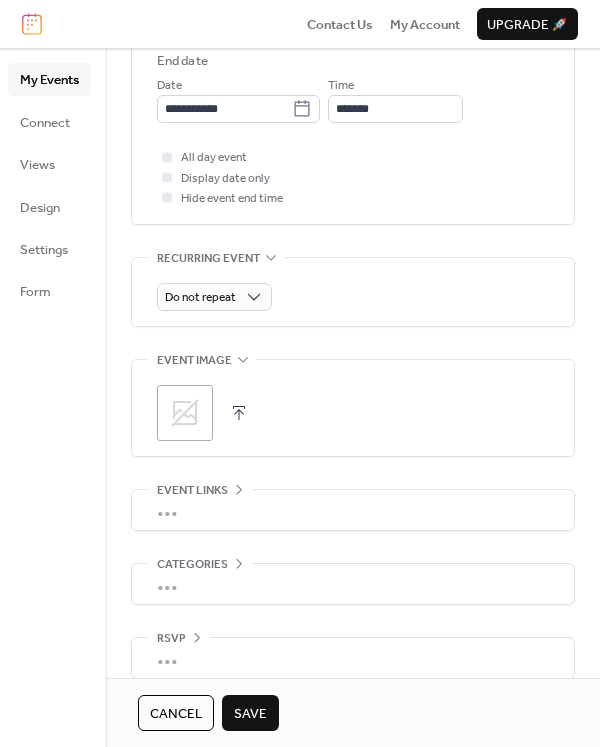 scroll, scrollTop: 772, scrollLeft: 0, axis: vertical 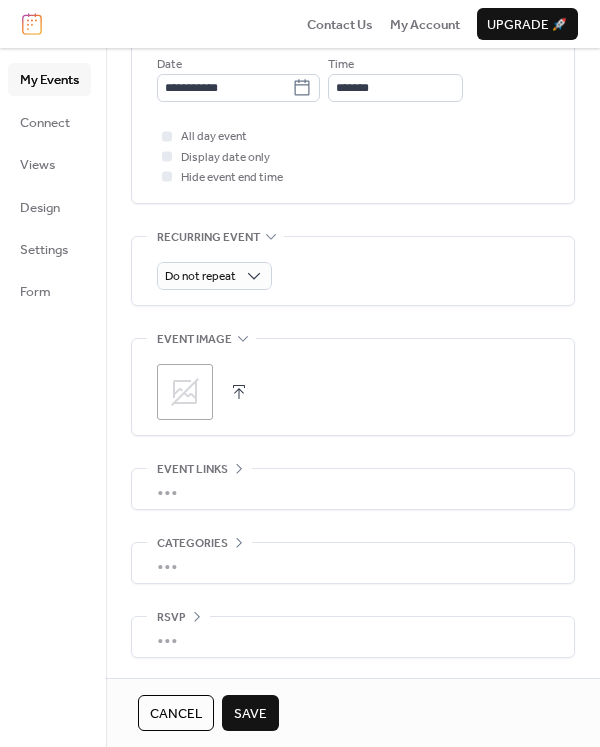 click at bounding box center [239, 392] 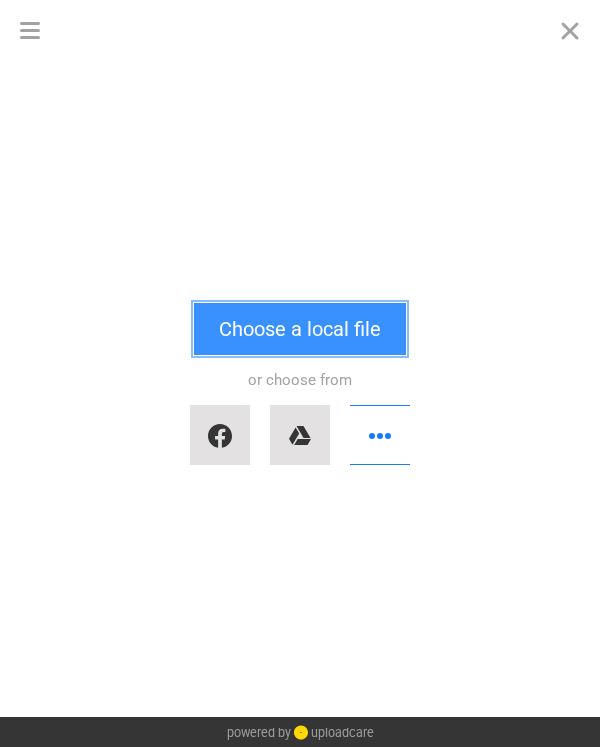click on "Choose a local file" at bounding box center [300, 329] 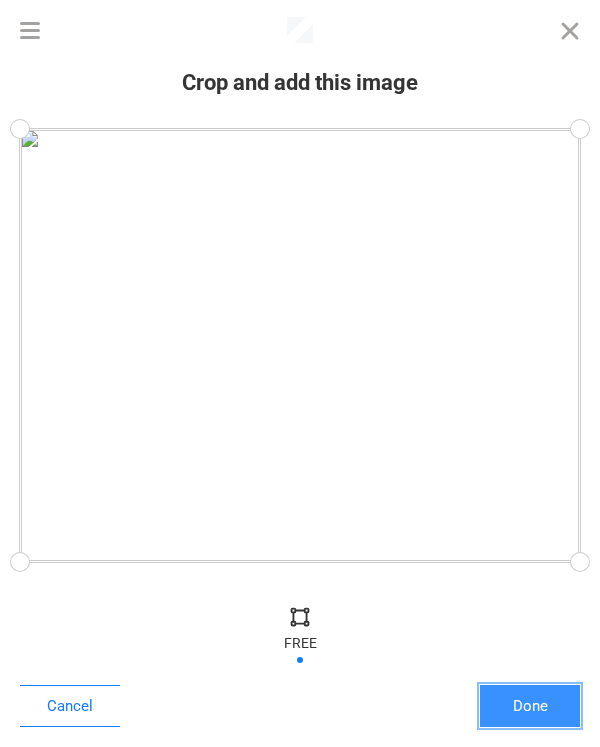 click on "Done" at bounding box center [530, 706] 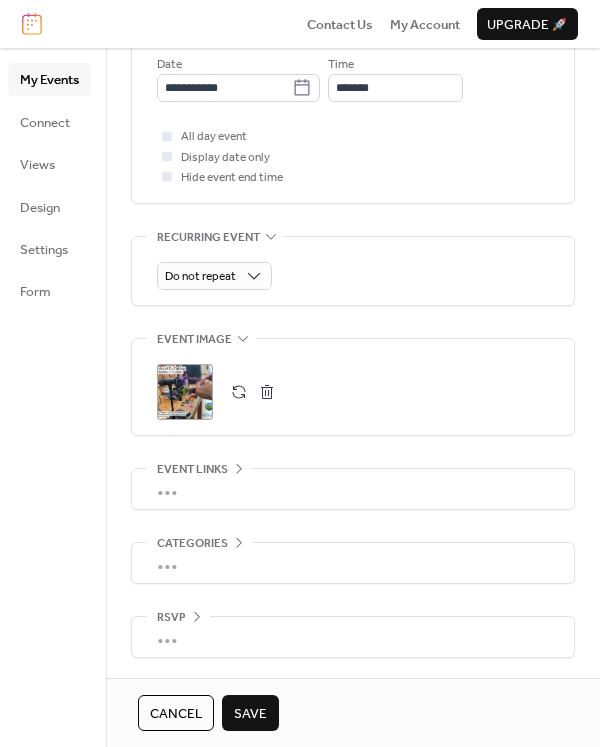 click on "•••" at bounding box center [353, 489] 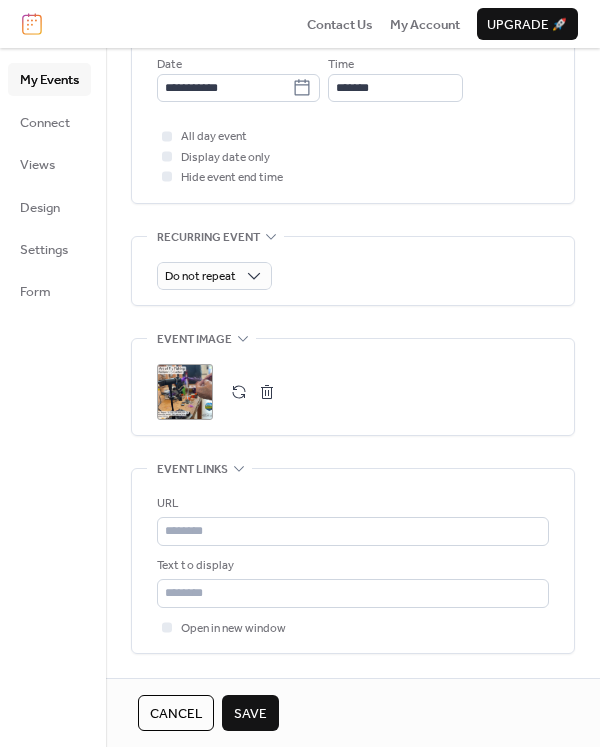 scroll, scrollTop: 772, scrollLeft: 0, axis: vertical 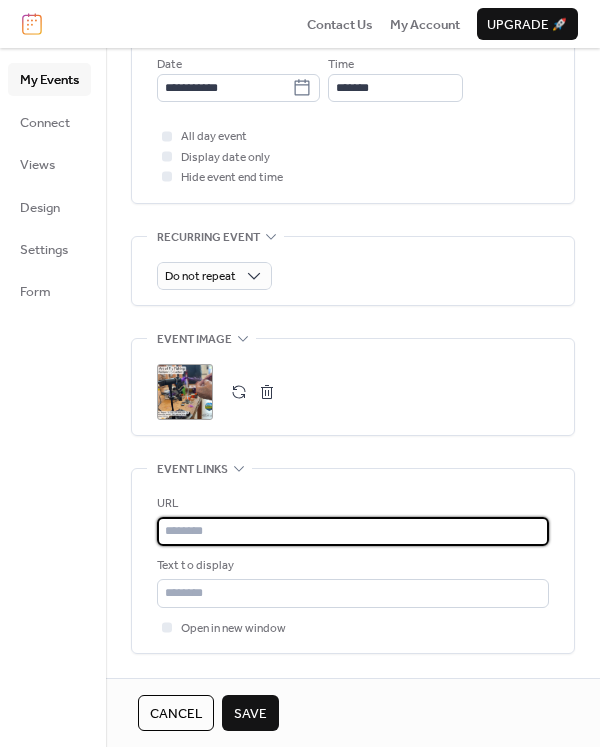 click at bounding box center [353, 531] 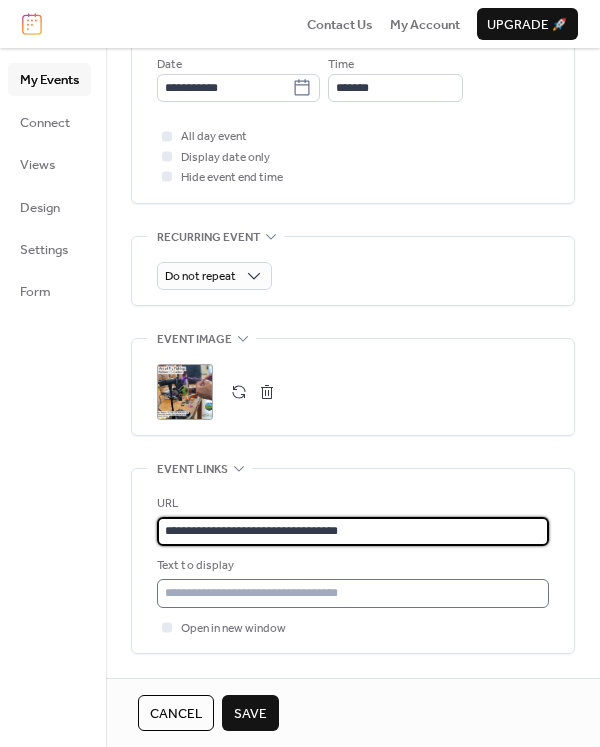 type on "**********" 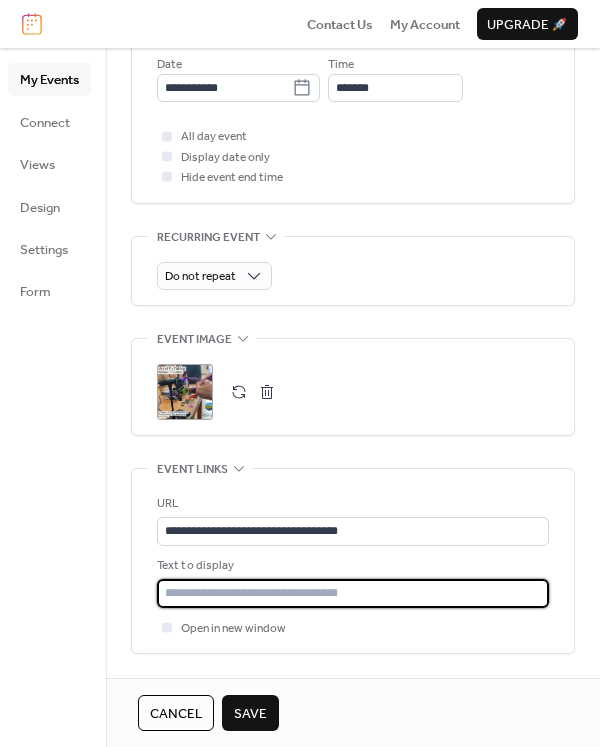 click at bounding box center [353, 593] 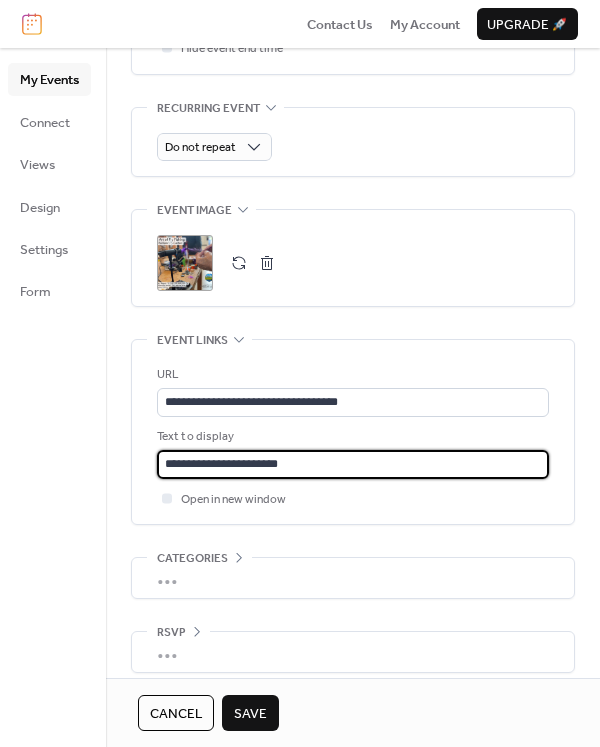 scroll, scrollTop: 916, scrollLeft: 0, axis: vertical 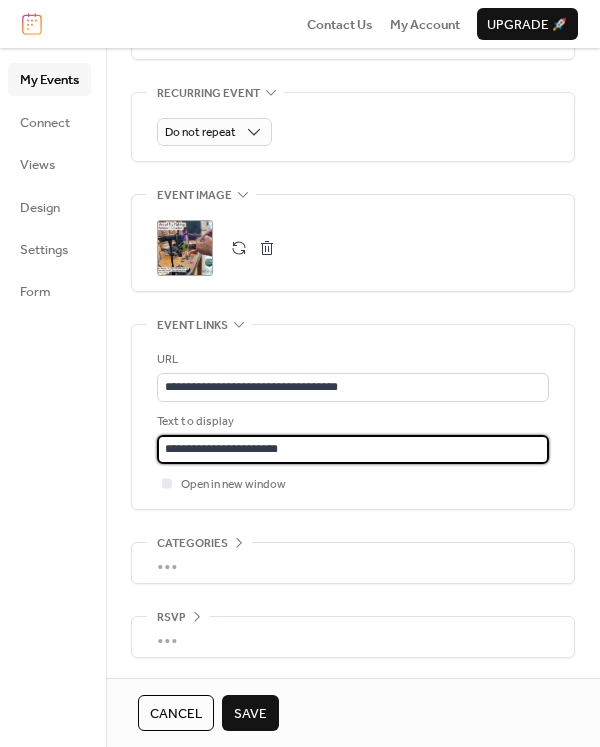 type on "**********" 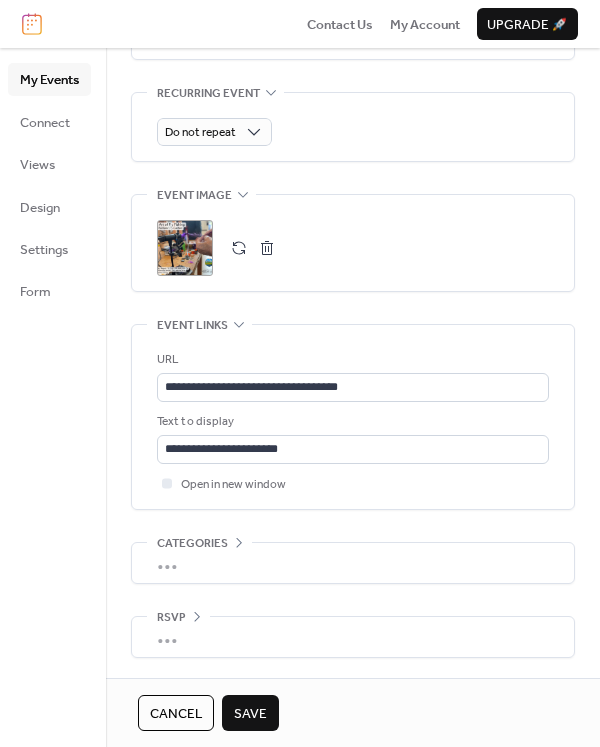 click on "Save" at bounding box center (250, 714) 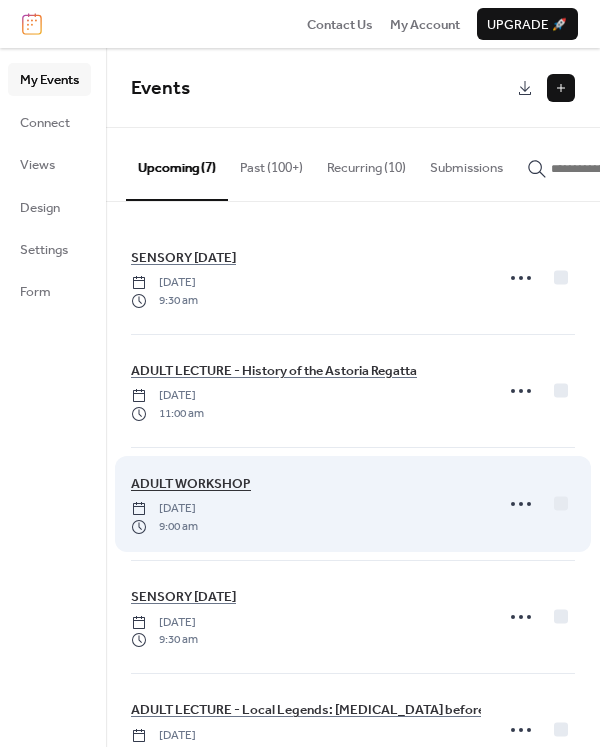 click on "ADULT WORKSHOP" at bounding box center [191, 484] 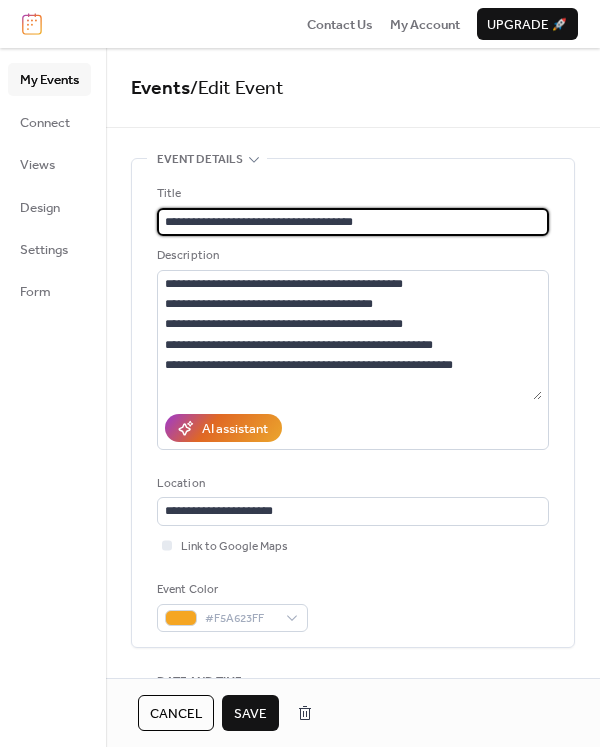 type on "**********" 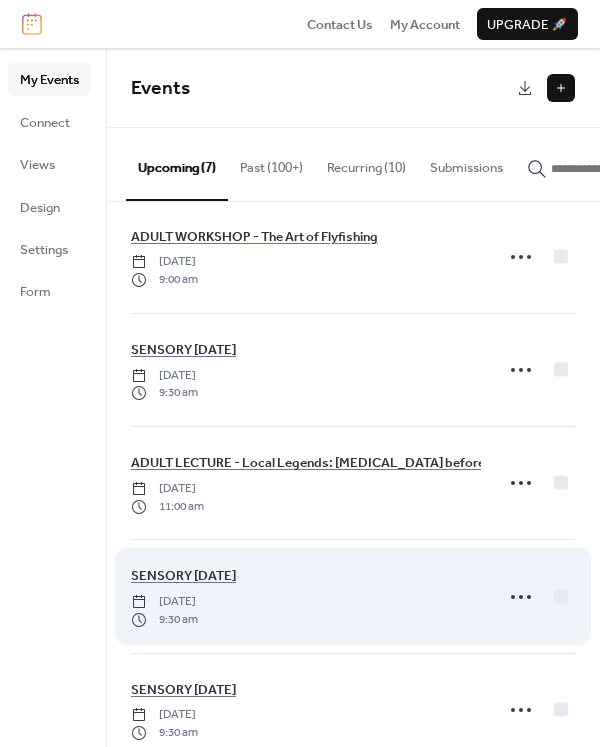 scroll, scrollTop: 292, scrollLeft: 0, axis: vertical 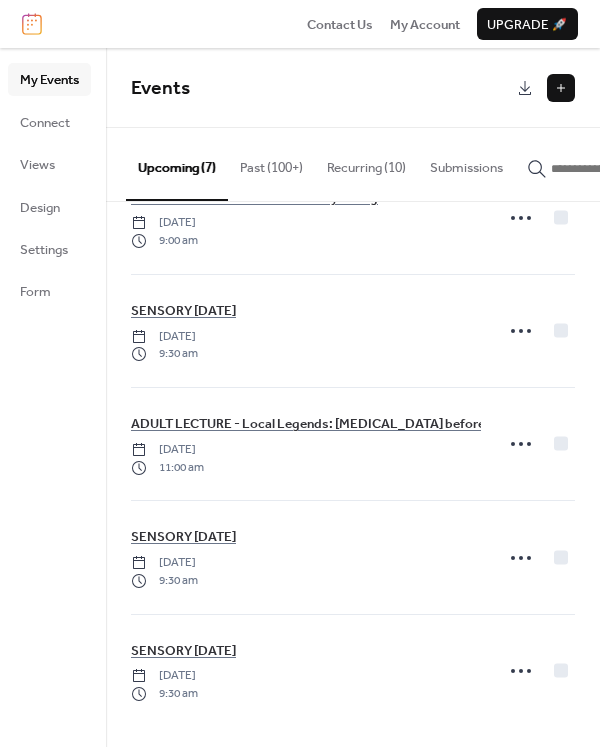 click at bounding box center (561, 88) 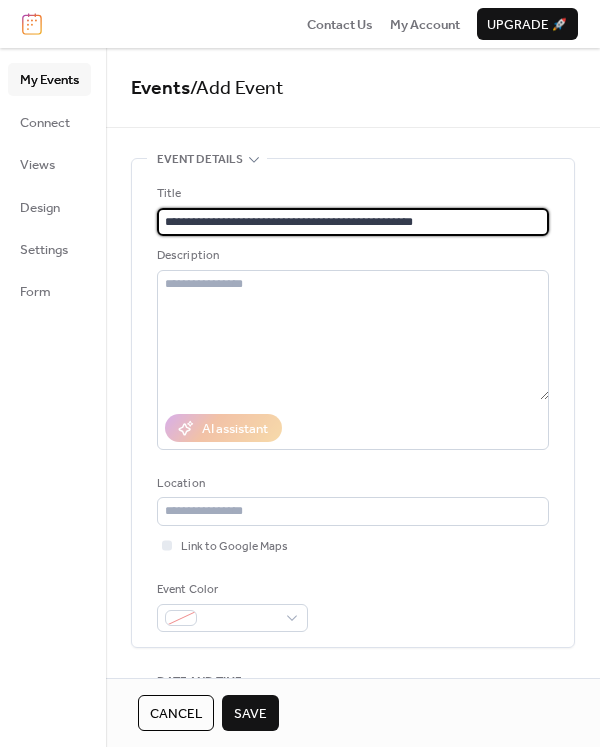type on "**********" 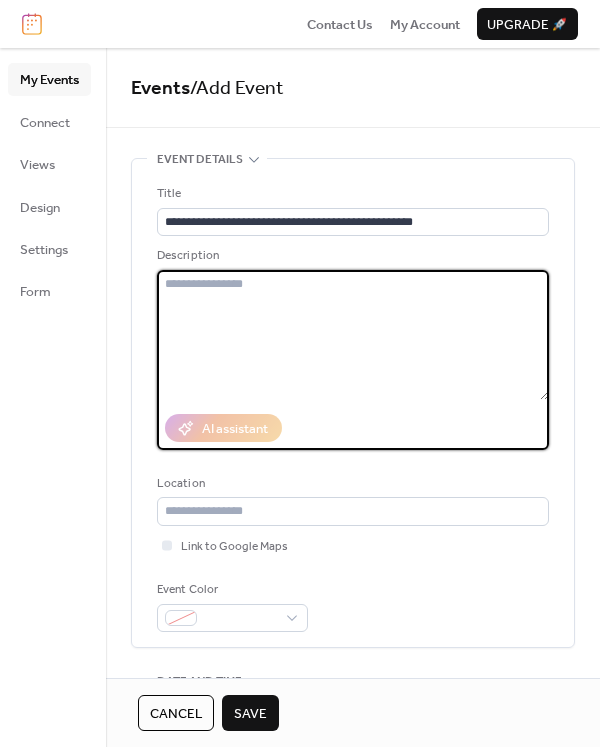 click at bounding box center (353, 335) 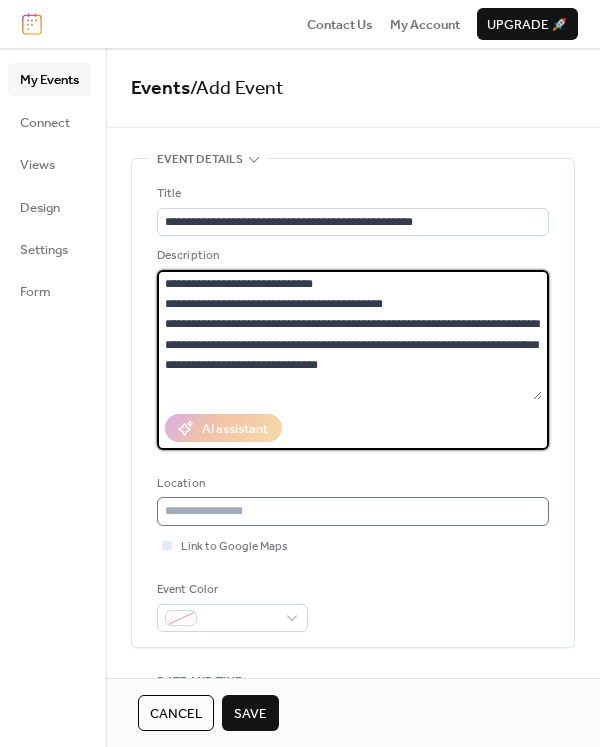 type on "**********" 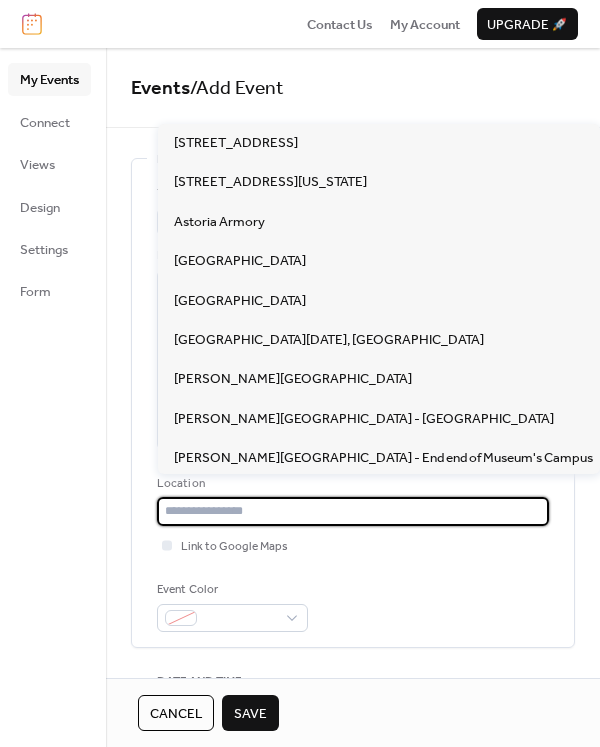 click at bounding box center (353, 511) 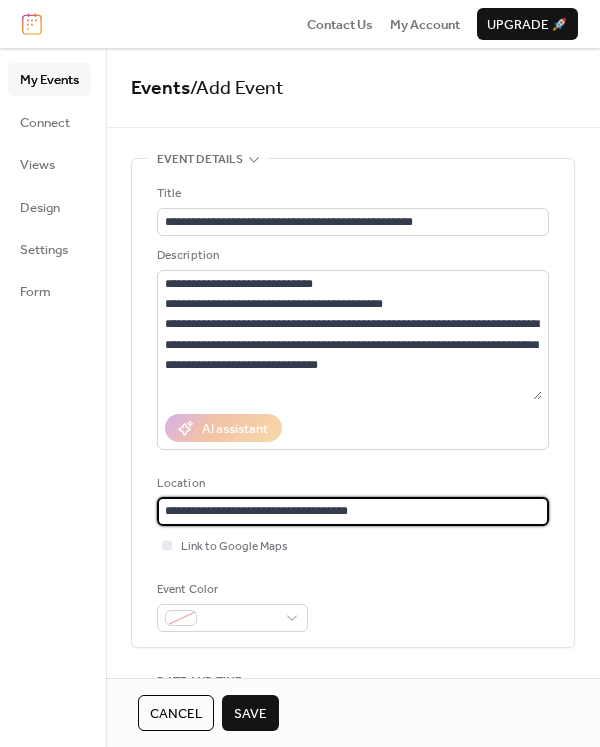type on "**********" 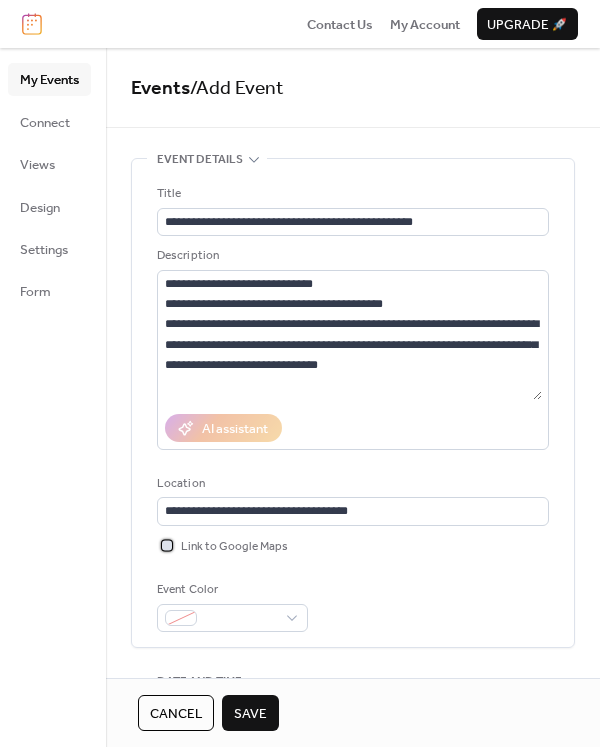 click at bounding box center (167, 545) 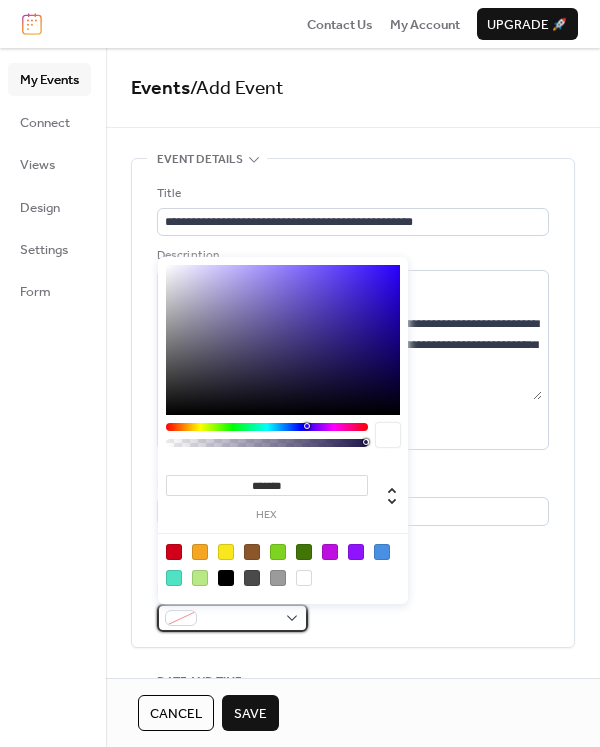 click at bounding box center (181, 618) 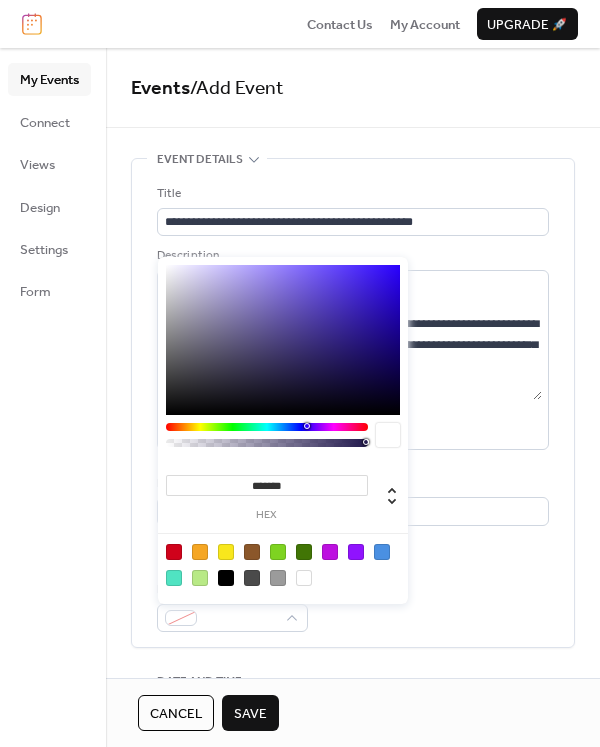 click at bounding box center (200, 552) 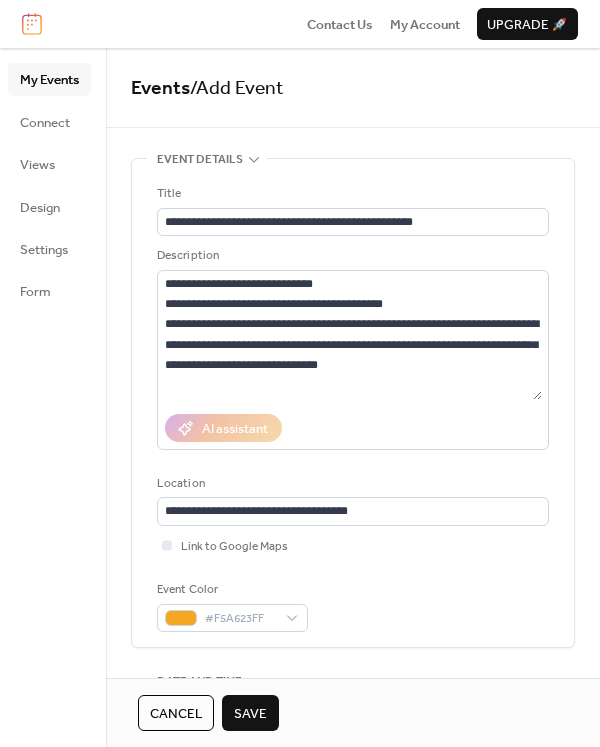 click on "Event Color #F5A623FF" at bounding box center [353, 606] 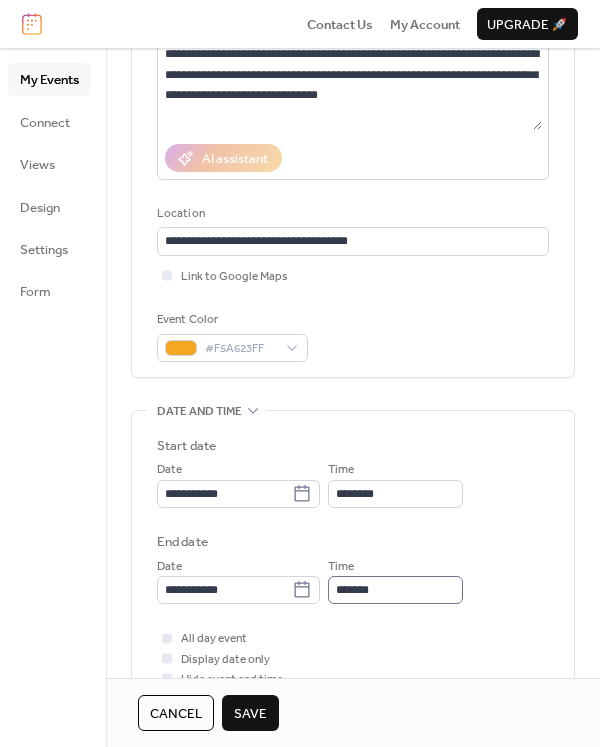 scroll, scrollTop: 300, scrollLeft: 0, axis: vertical 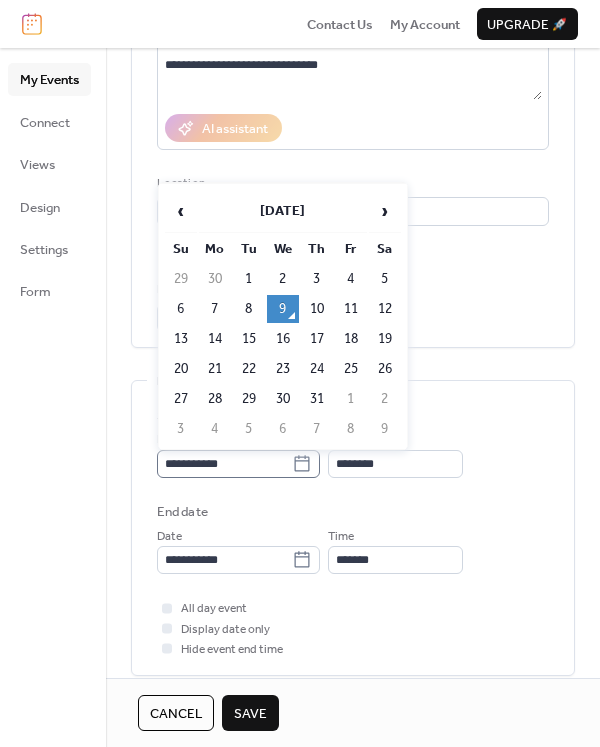 click 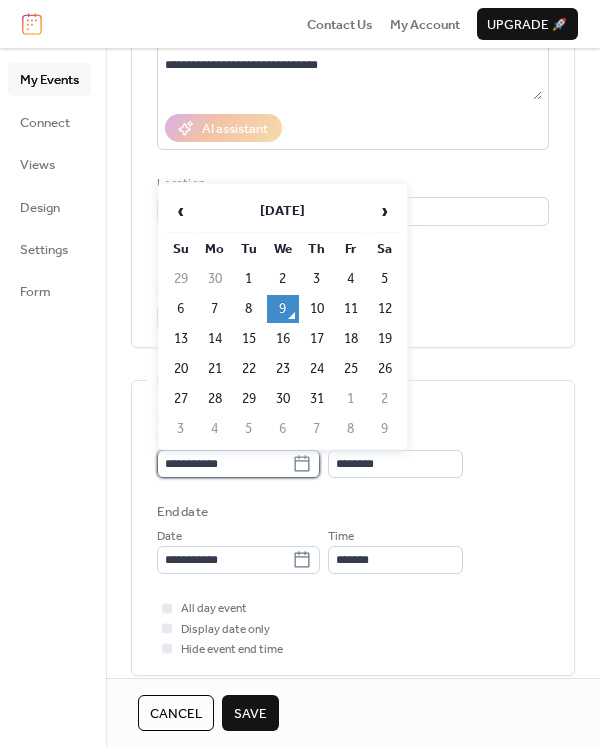 click on "**********" at bounding box center (224, 464) 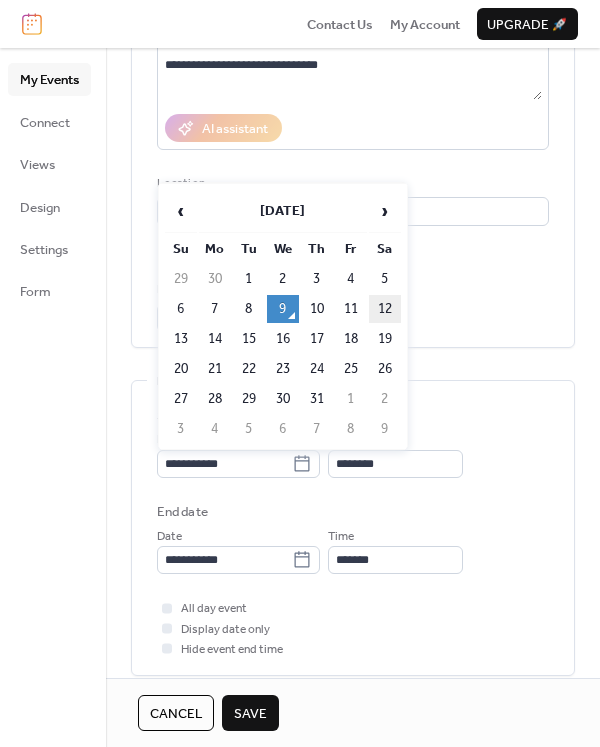 click on "12" at bounding box center [385, 309] 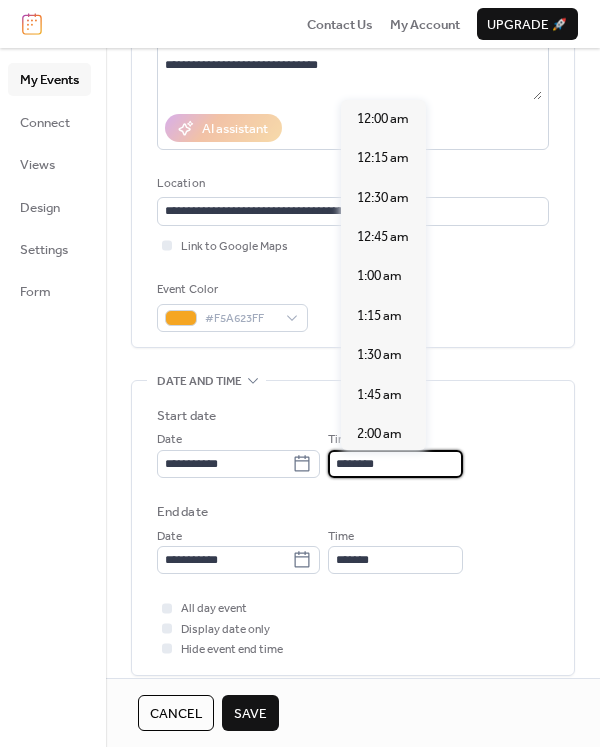 scroll, scrollTop: 1892, scrollLeft: 0, axis: vertical 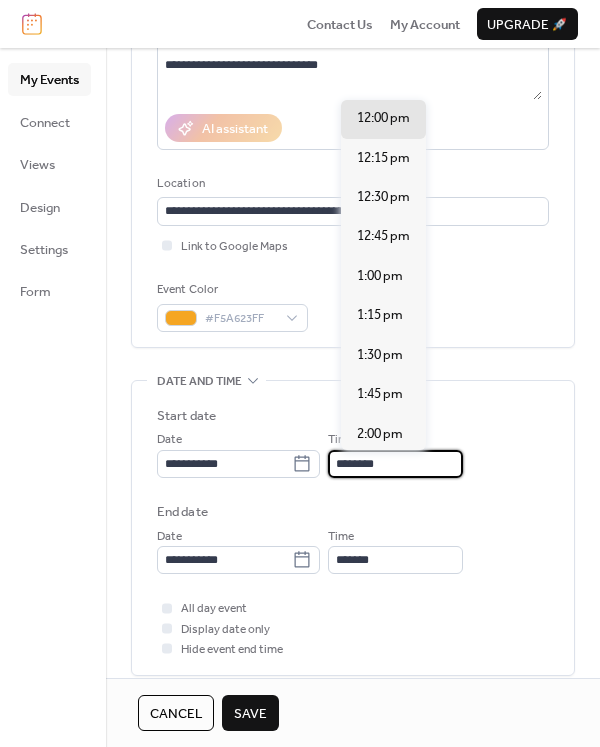click on "********" at bounding box center [395, 464] 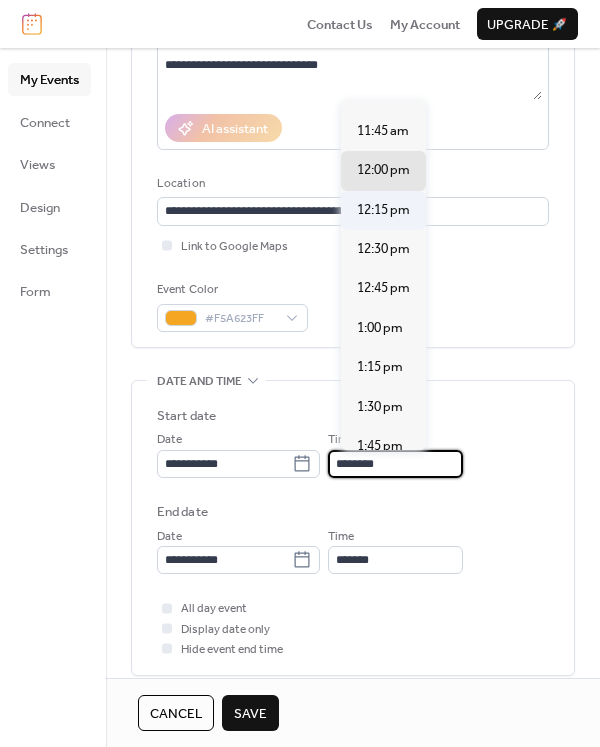 scroll, scrollTop: 1692, scrollLeft: 0, axis: vertical 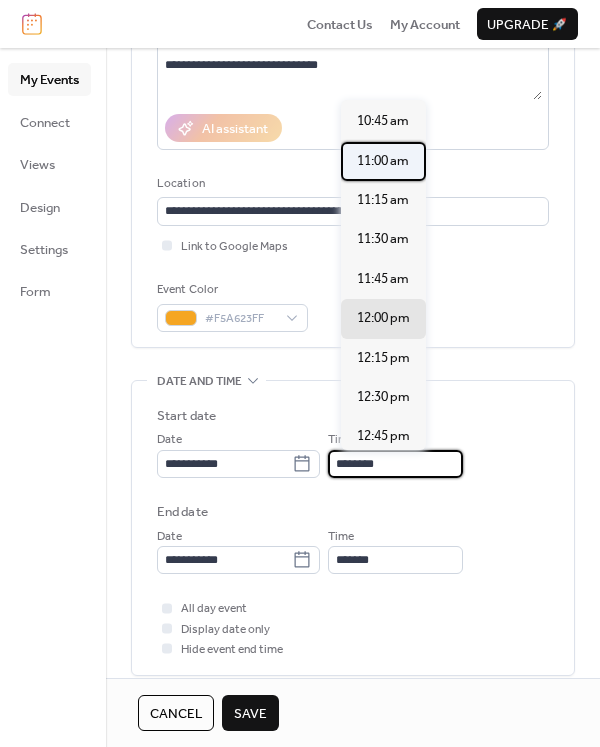 click on "11:00 am" at bounding box center [383, 161] 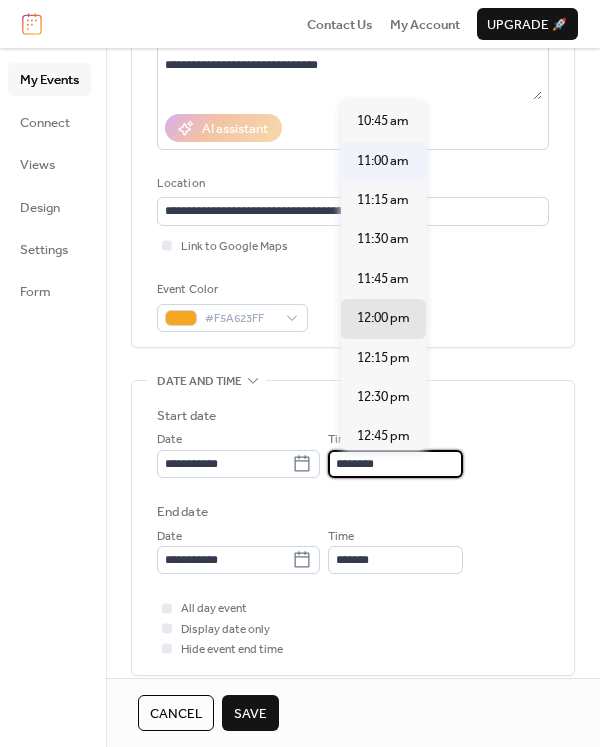 type on "********" 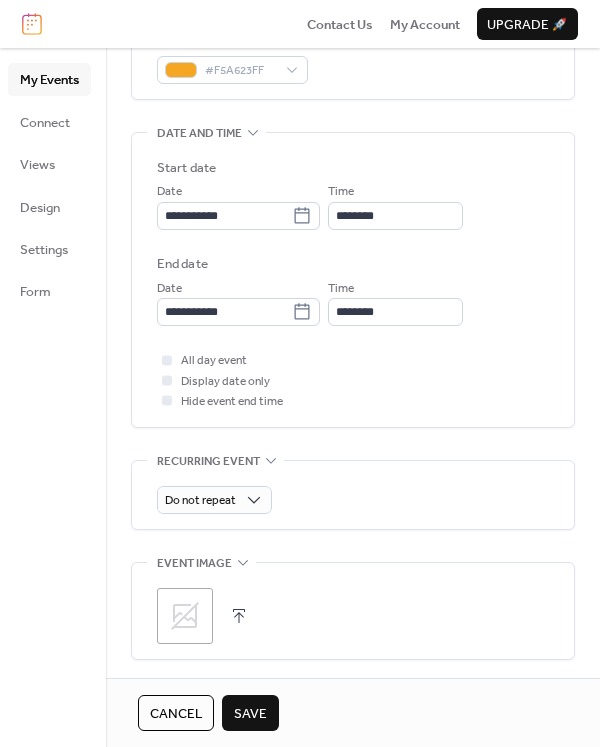 scroll, scrollTop: 600, scrollLeft: 0, axis: vertical 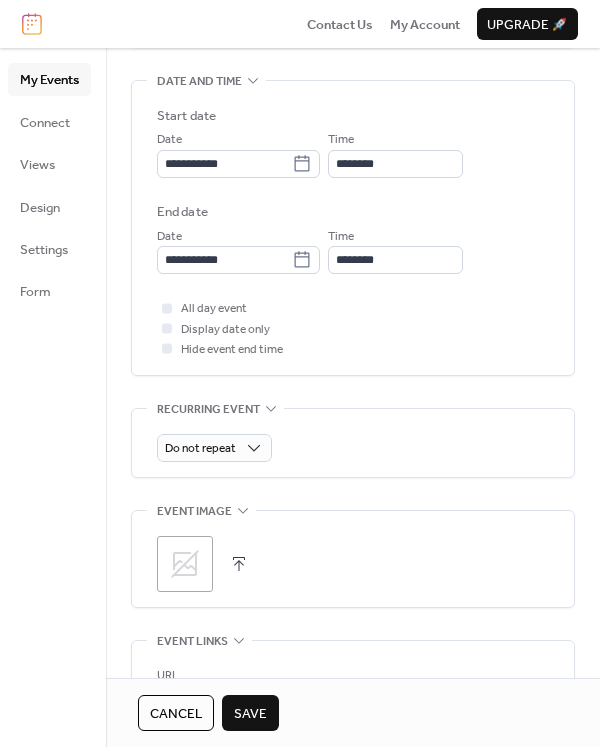 click at bounding box center (239, 564) 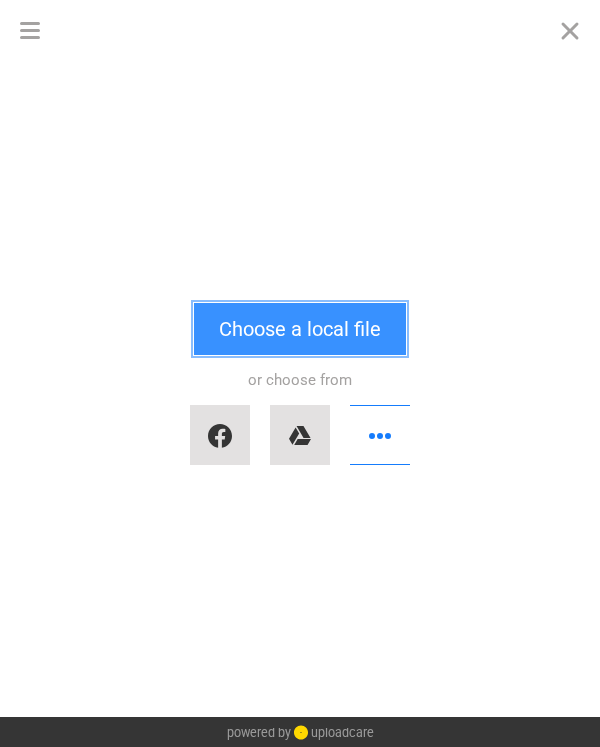 click on "Choose a local file" at bounding box center (300, 329) 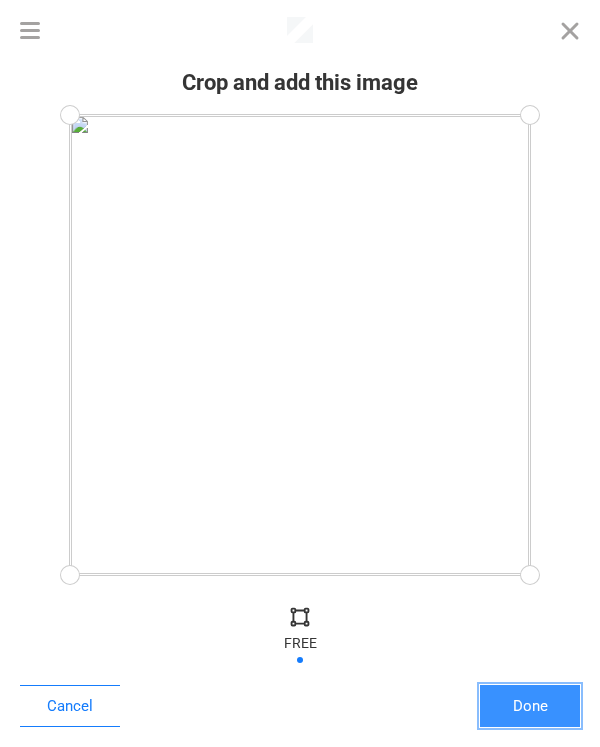 click on "Done" at bounding box center (530, 706) 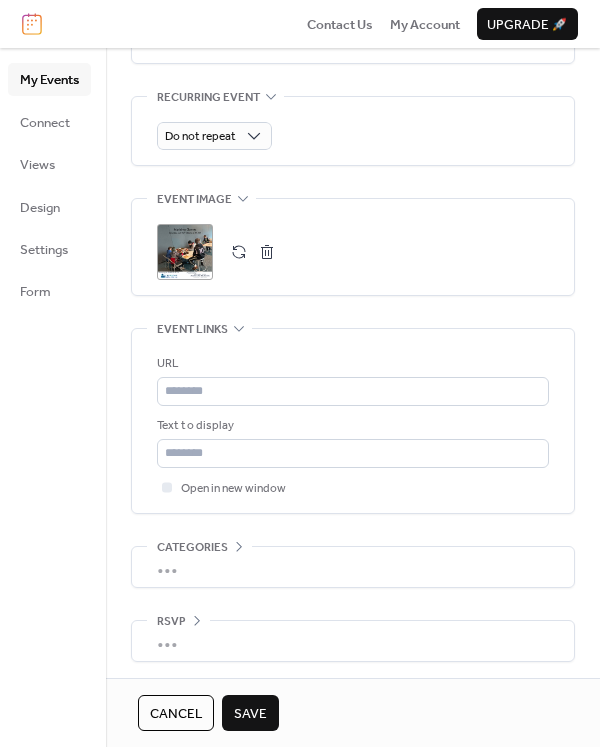scroll, scrollTop: 916, scrollLeft: 0, axis: vertical 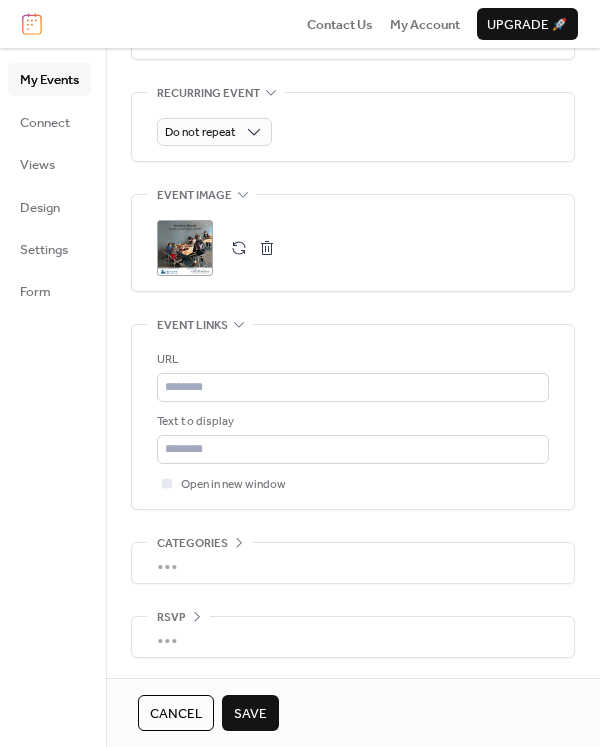 click on "Save" at bounding box center [250, 714] 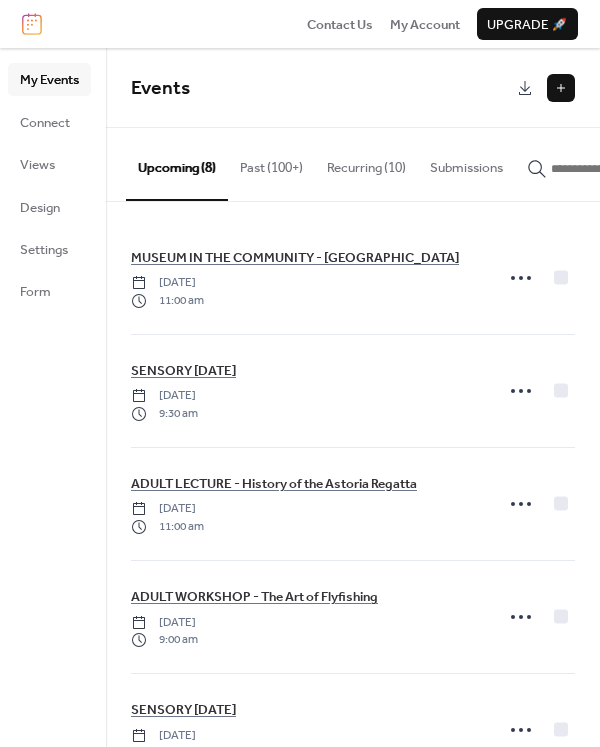 click at bounding box center (561, 88) 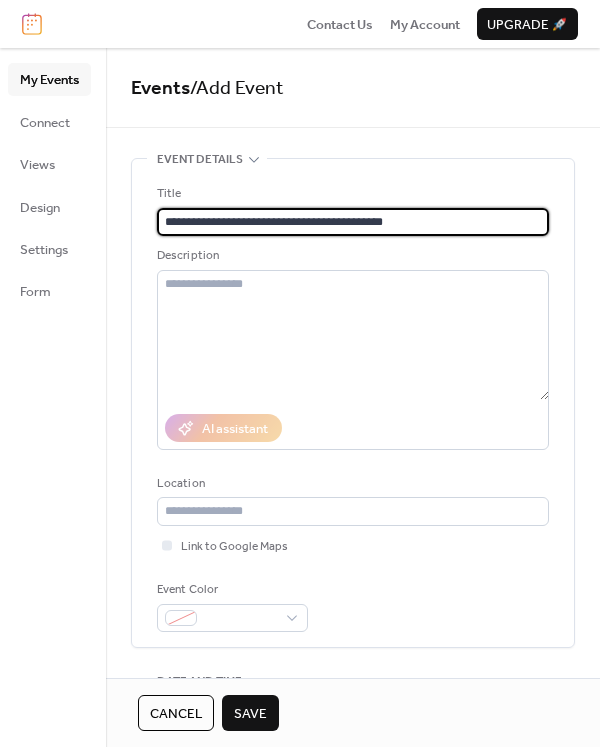 type on "**********" 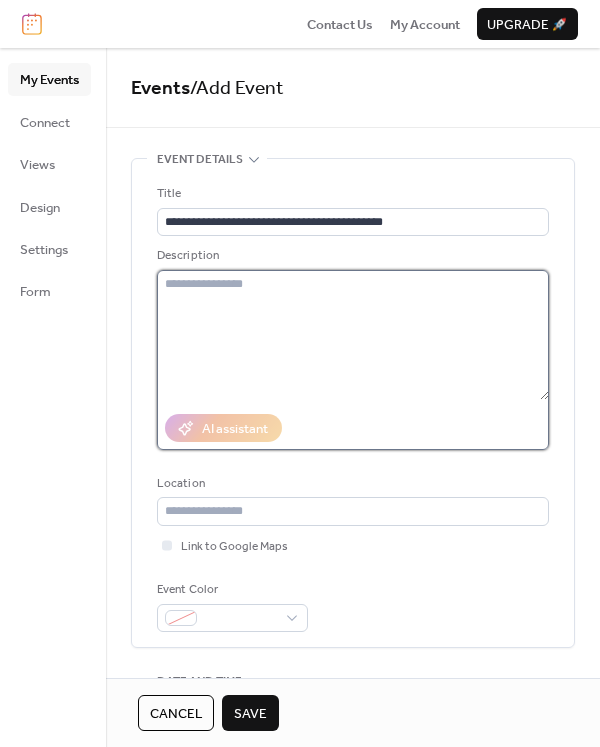 click at bounding box center (353, 335) 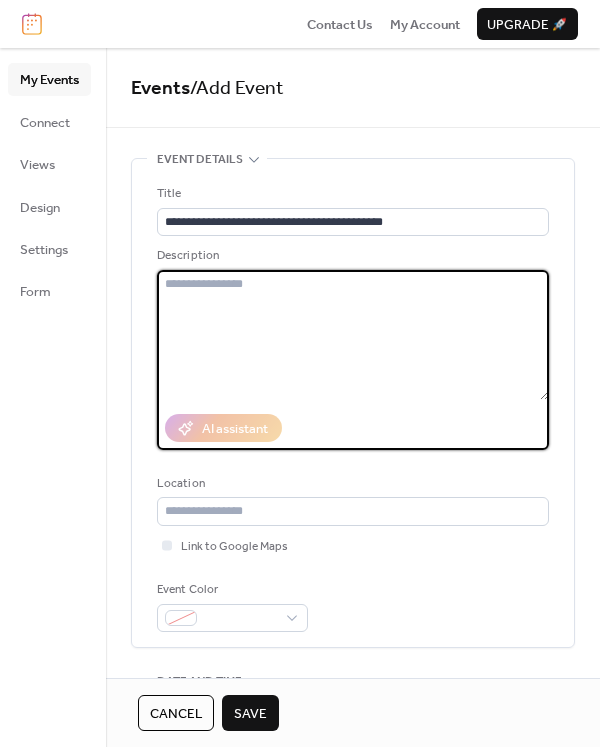 paste on "**********" 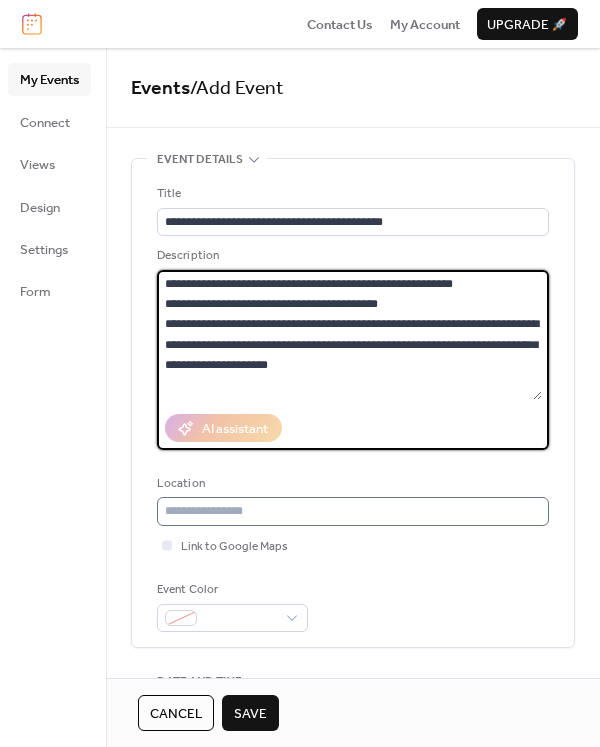 type on "**********" 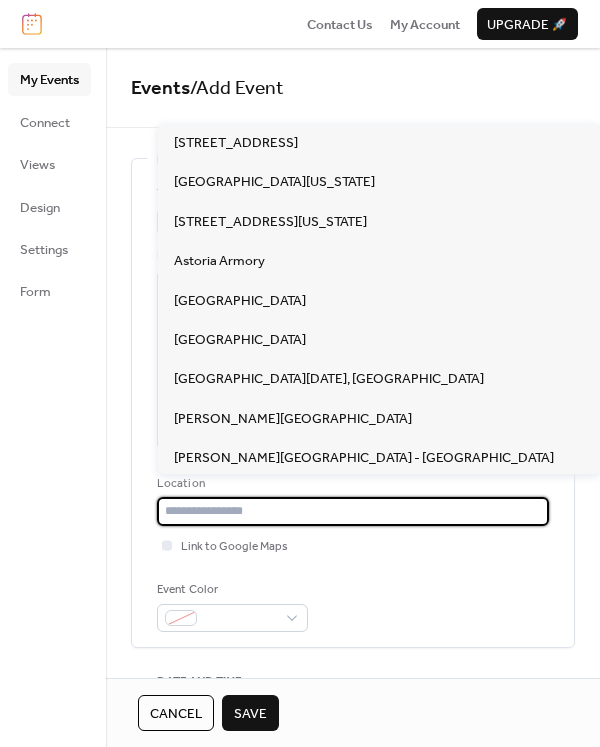 click at bounding box center (353, 511) 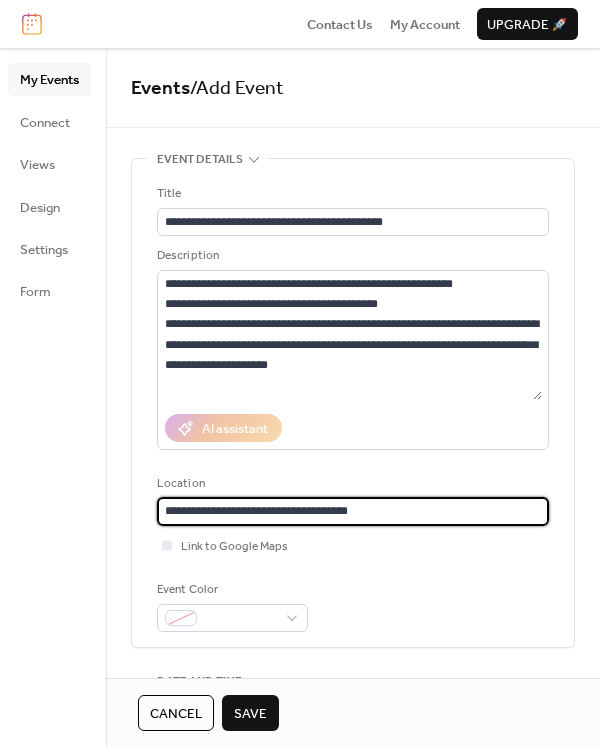 type on "**********" 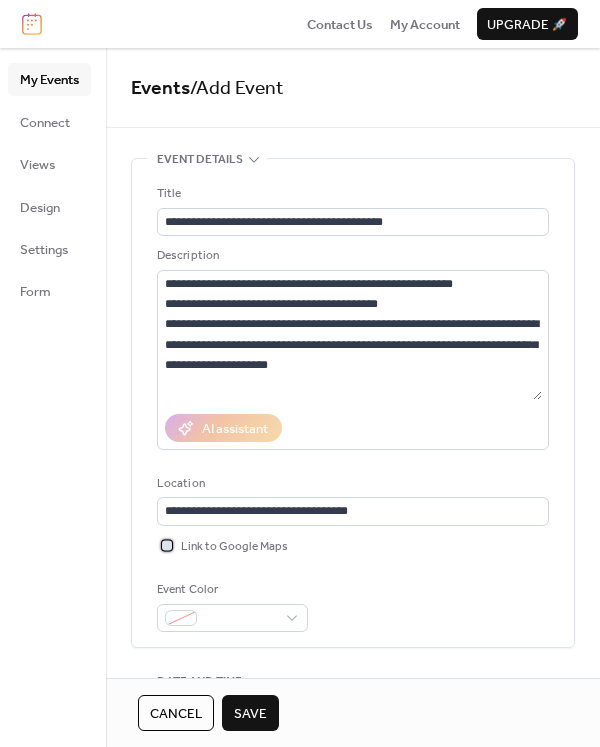 click on "Link to Google Maps" at bounding box center [234, 547] 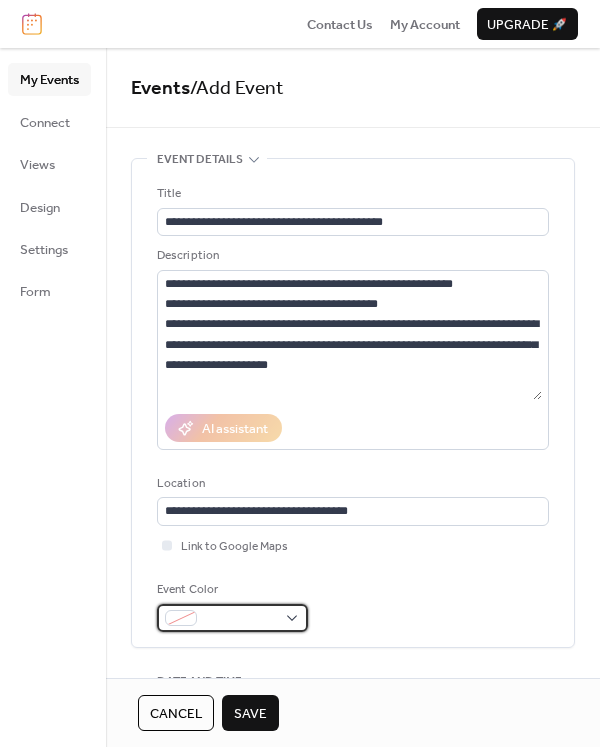 click at bounding box center (232, 618) 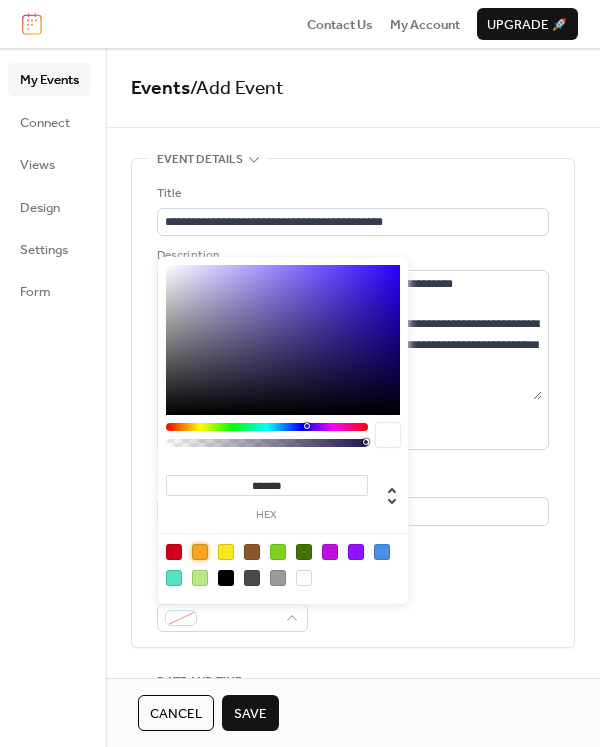 click at bounding box center (200, 552) 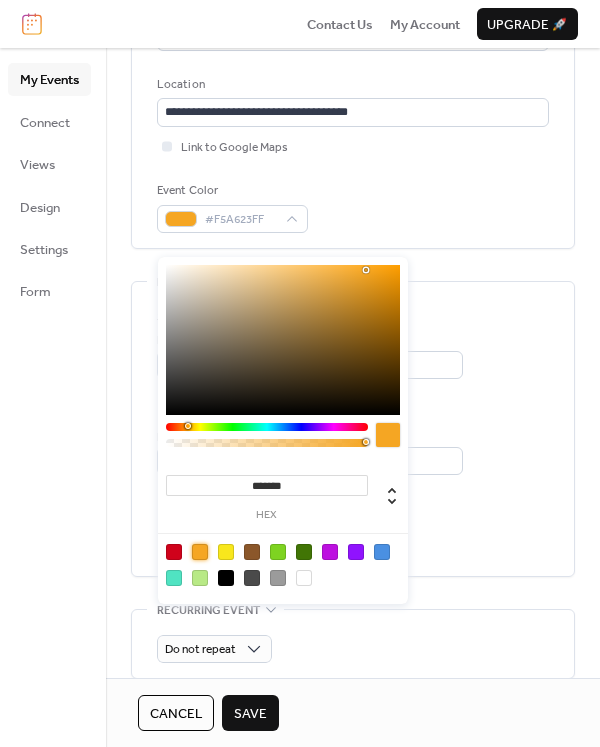 scroll, scrollTop: 400, scrollLeft: 0, axis: vertical 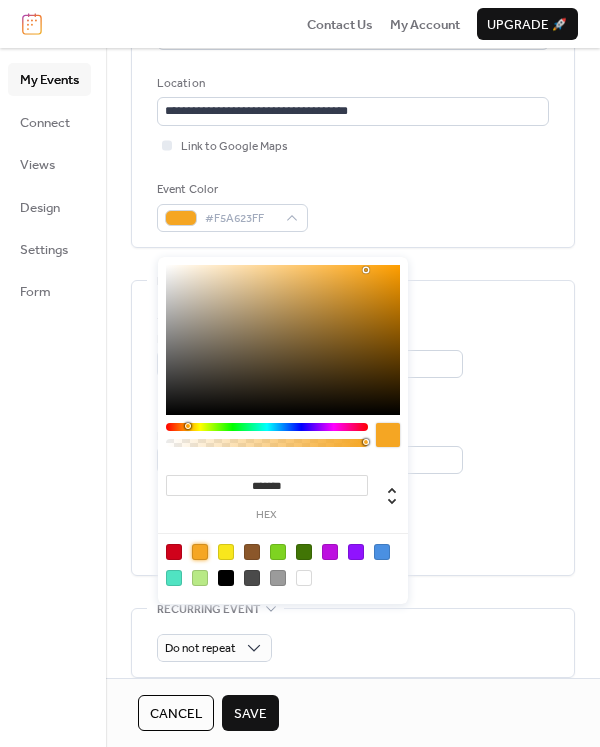 click on "All day event Display date only Hide event end time" at bounding box center (353, 528) 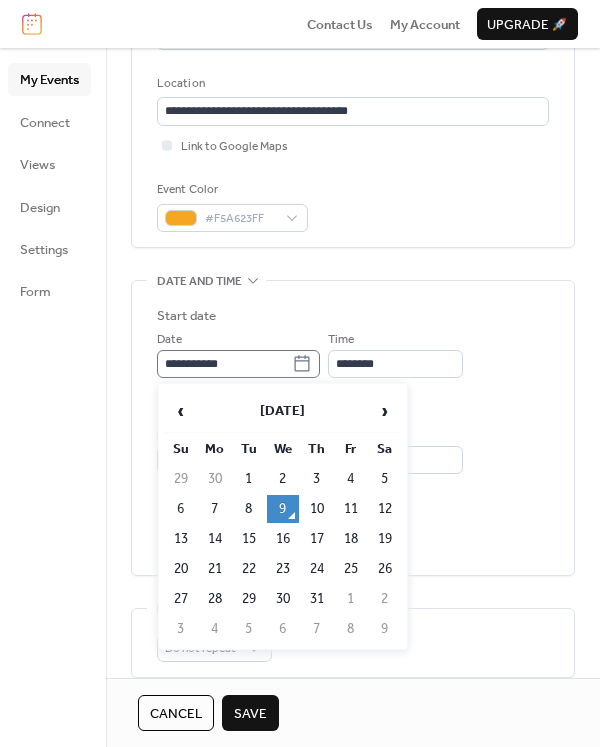 click 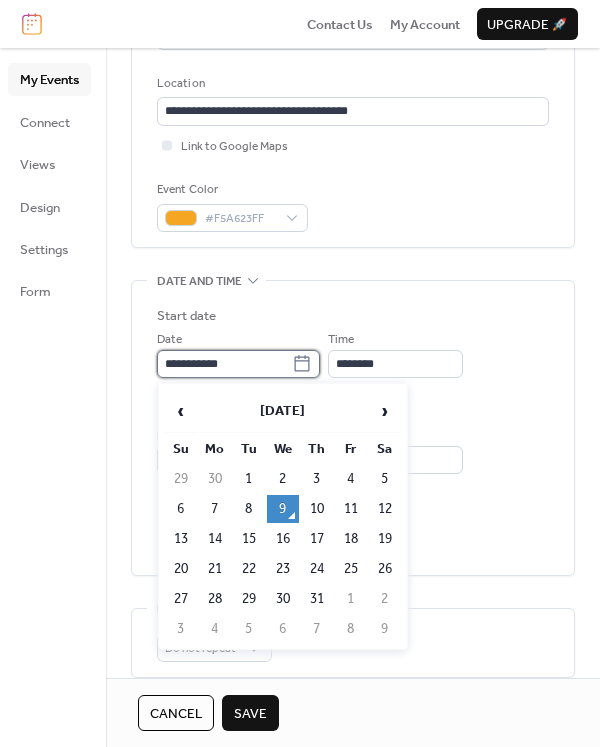 click on "**********" at bounding box center (224, 364) 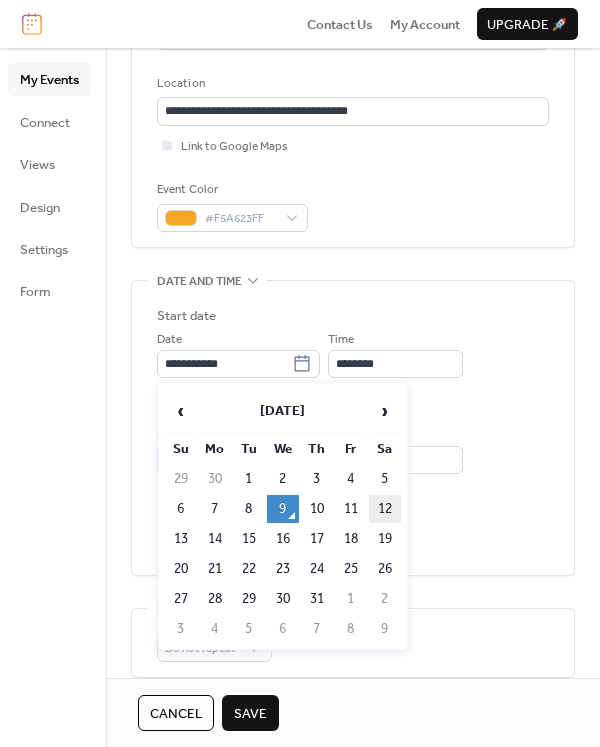 click on "12" at bounding box center [385, 509] 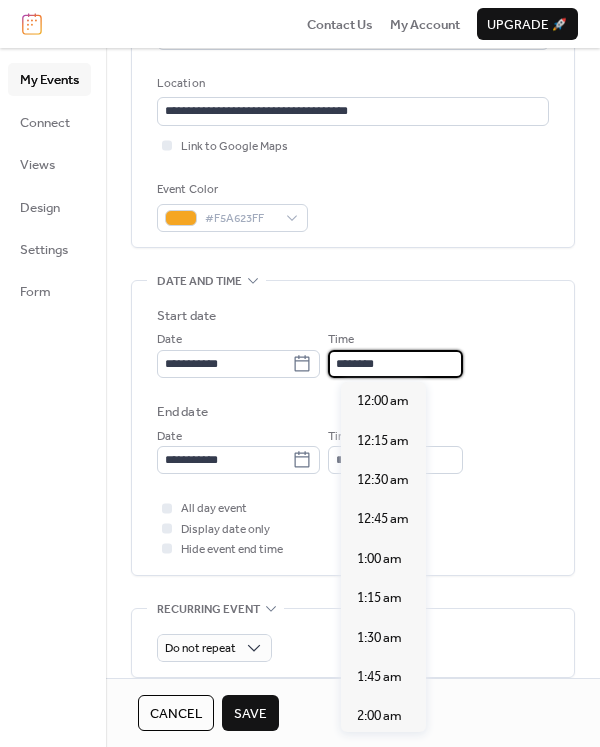 click on "********" at bounding box center (395, 364) 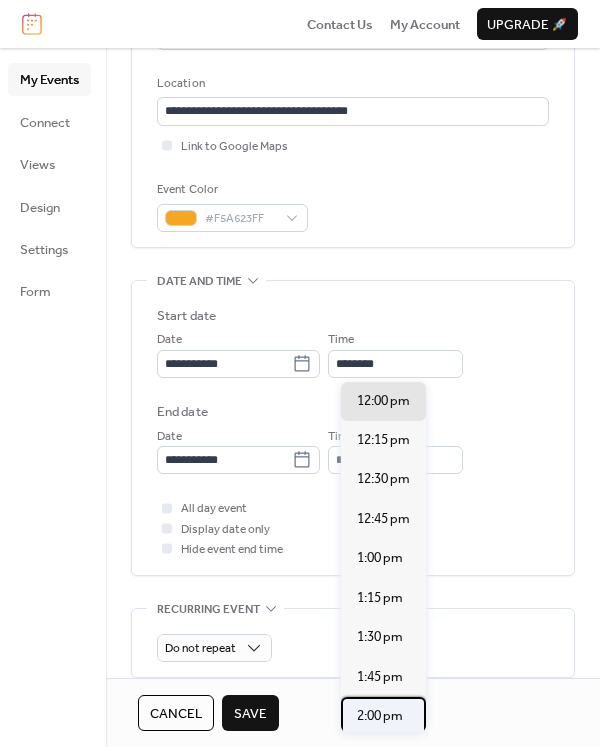 click on "2:00 pm" at bounding box center [380, 716] 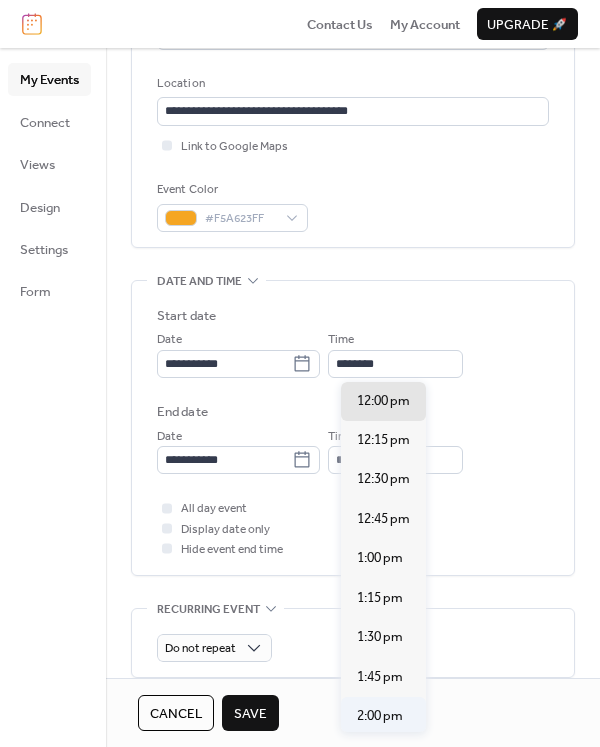 type on "*******" 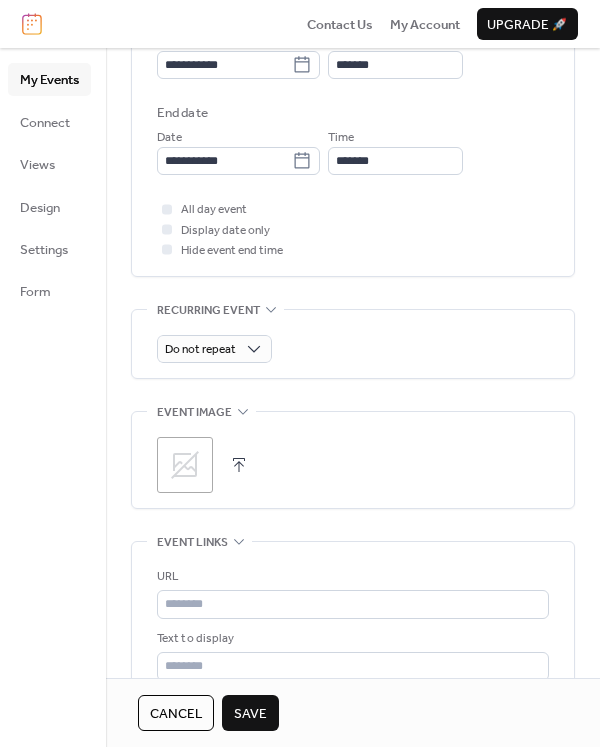 scroll, scrollTop: 700, scrollLeft: 0, axis: vertical 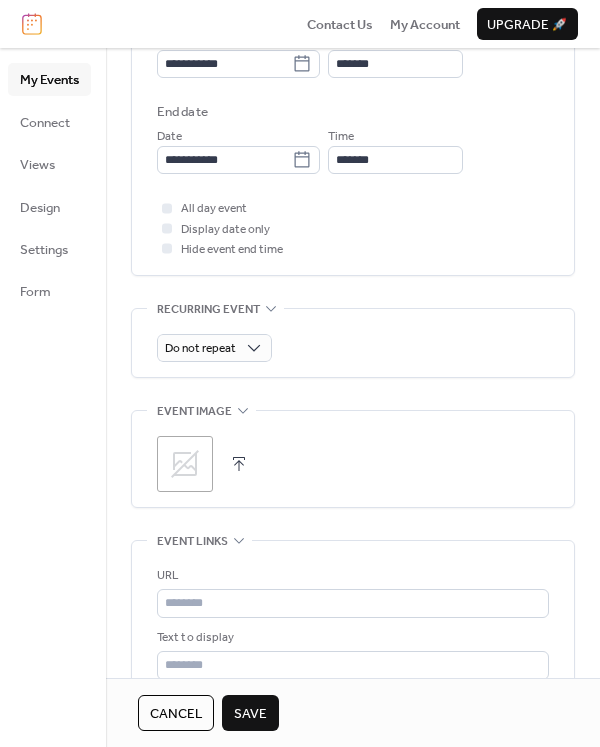 click at bounding box center (239, 464) 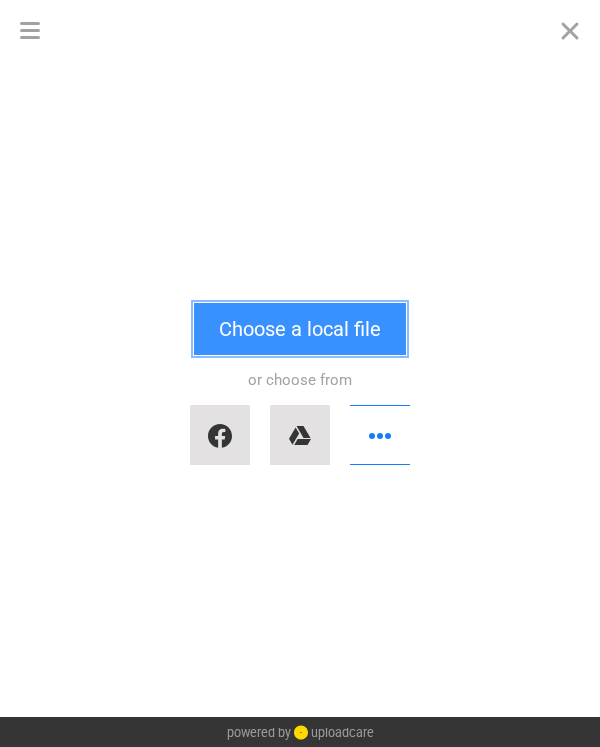 click on "Choose a local file" at bounding box center (300, 329) 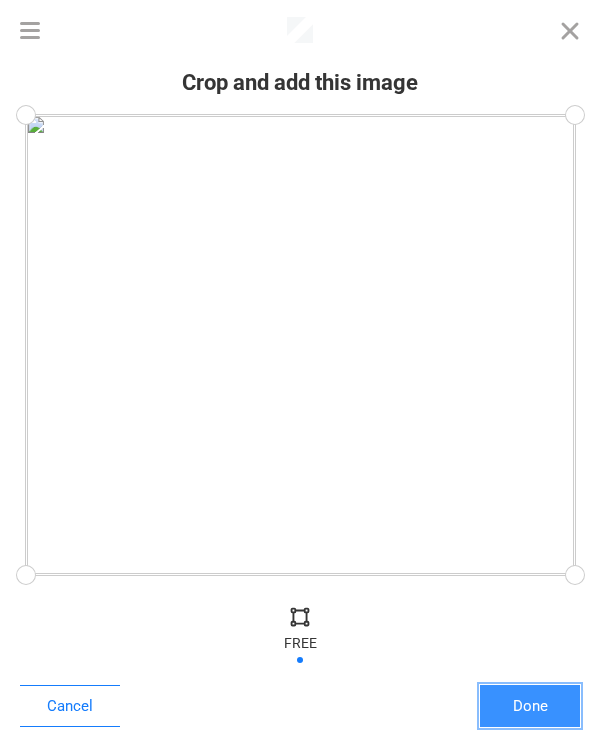 click on "Done" at bounding box center [530, 706] 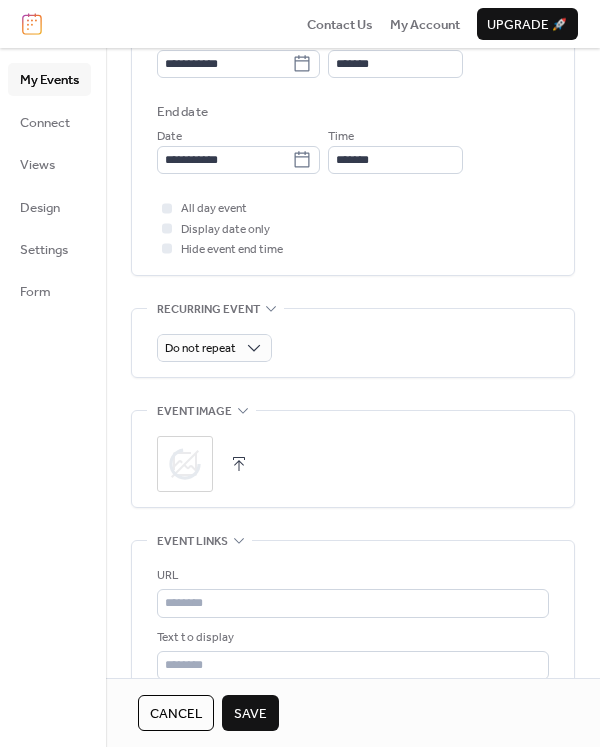 click on "Save" at bounding box center [250, 714] 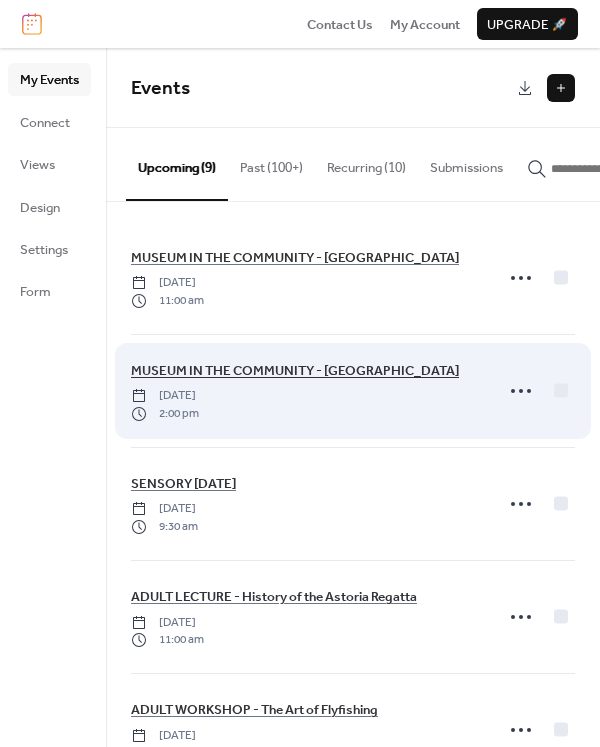 click on "MUSEUM IN THE COMMUNITY - [GEOGRAPHIC_DATA]" at bounding box center (295, 371) 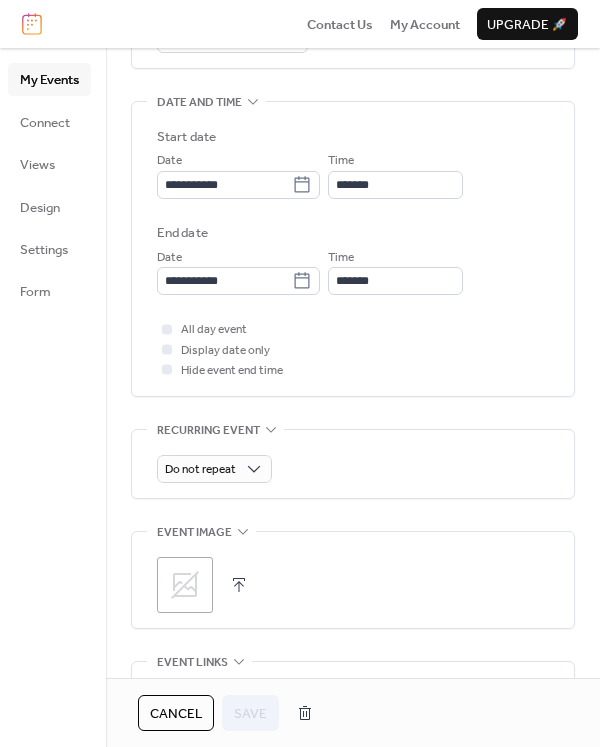 scroll, scrollTop: 900, scrollLeft: 0, axis: vertical 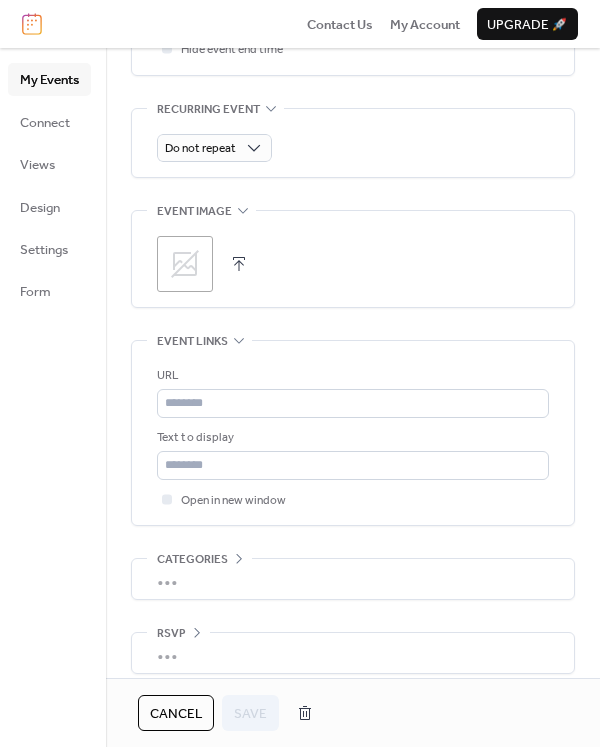 click at bounding box center [239, 264] 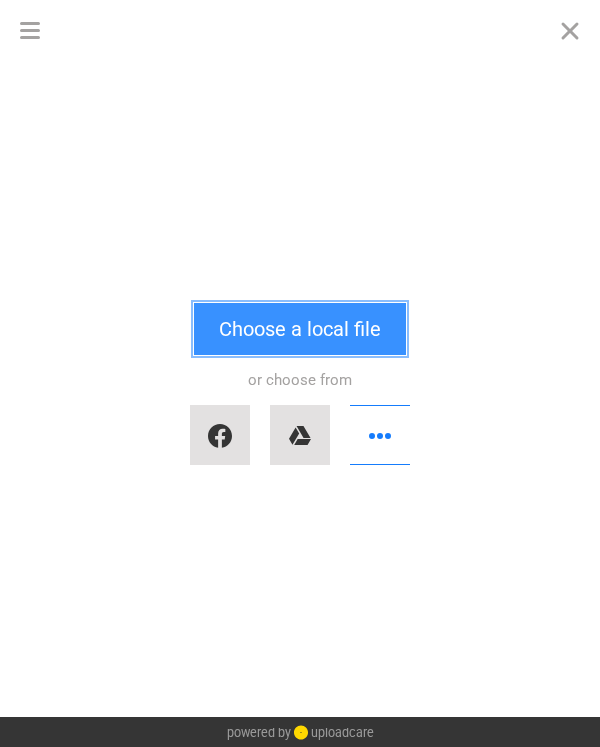 click on "Choose a local file" at bounding box center [300, 329] 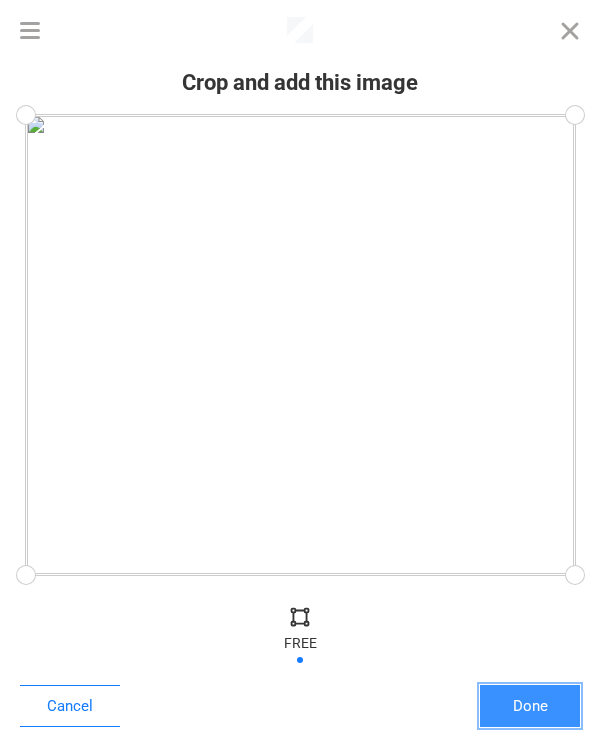 click on "Done" at bounding box center [530, 706] 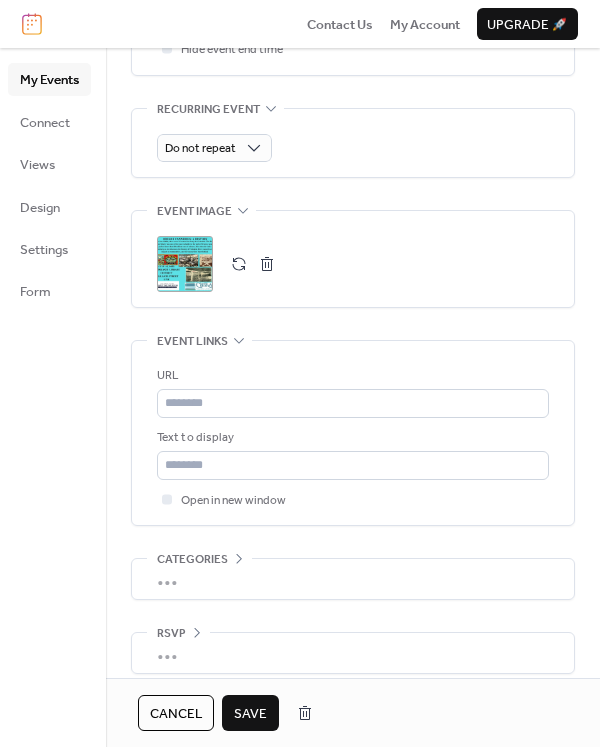 click on "Save" at bounding box center (250, 714) 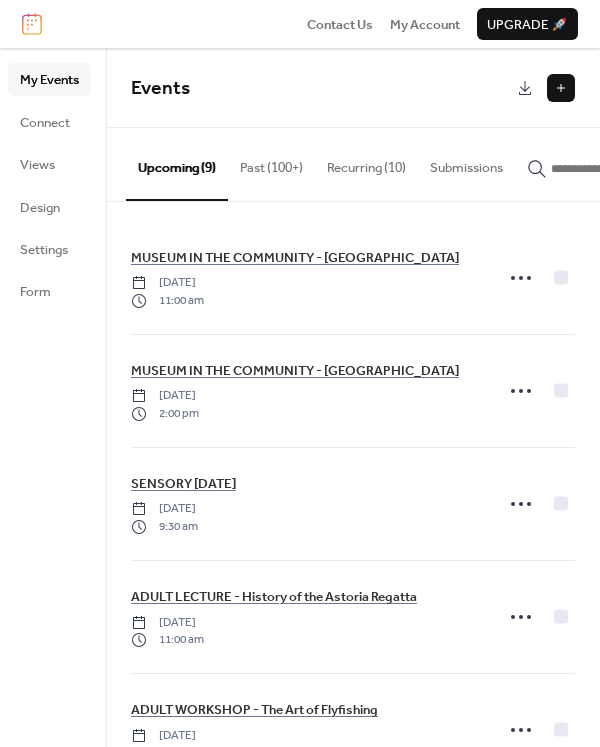click at bounding box center [561, 88] 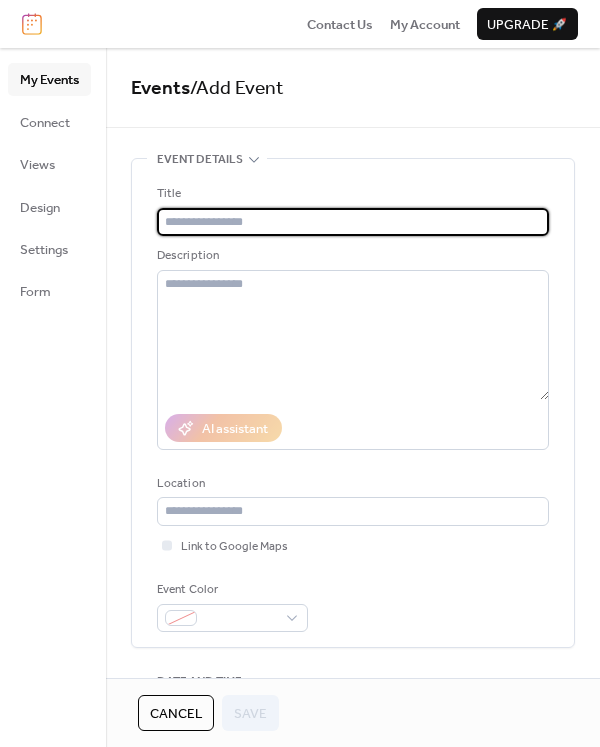 click at bounding box center (353, 222) 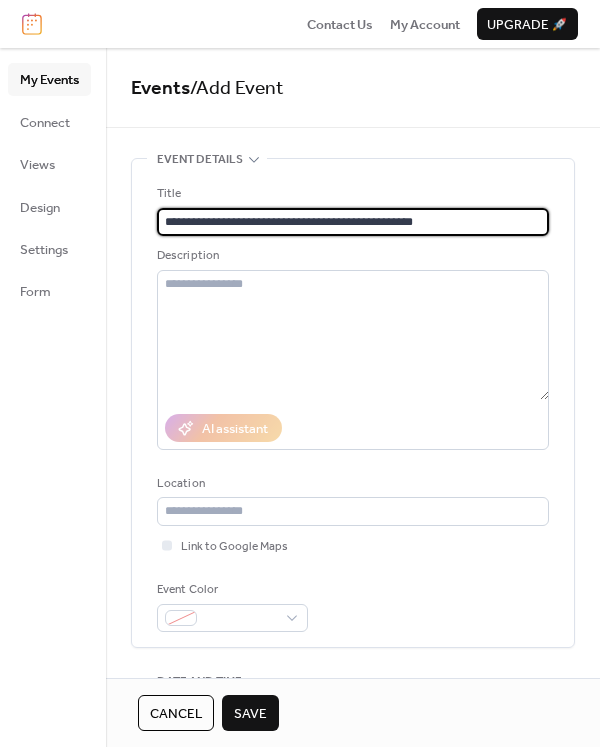 drag, startPoint x: 337, startPoint y: 215, endPoint x: 88, endPoint y: 238, distance: 250.06 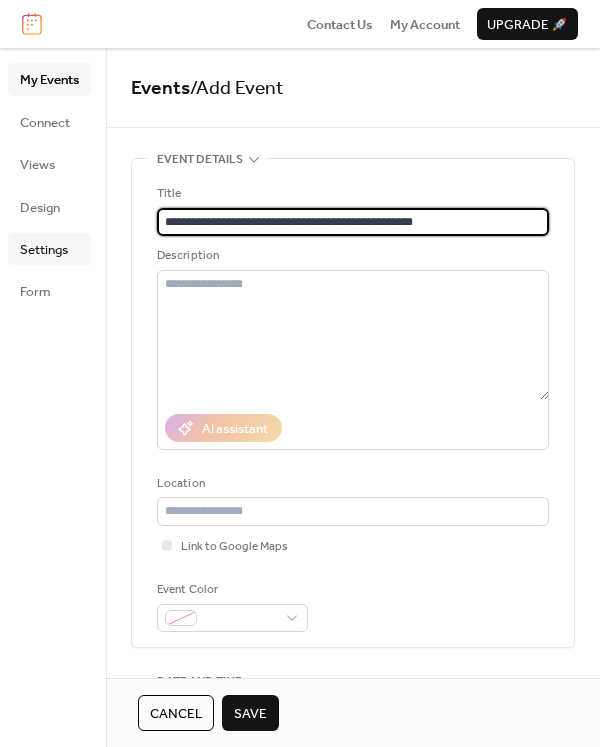 click on "**********" at bounding box center (353, 403) 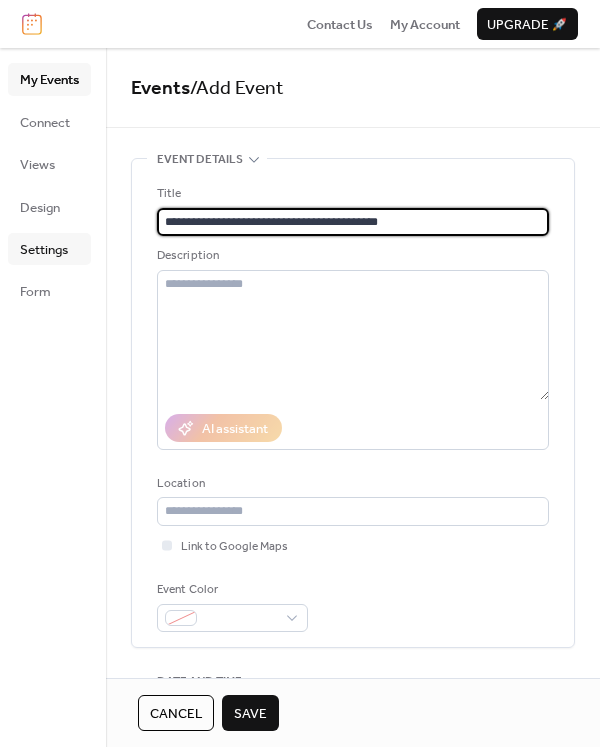 type on "**********" 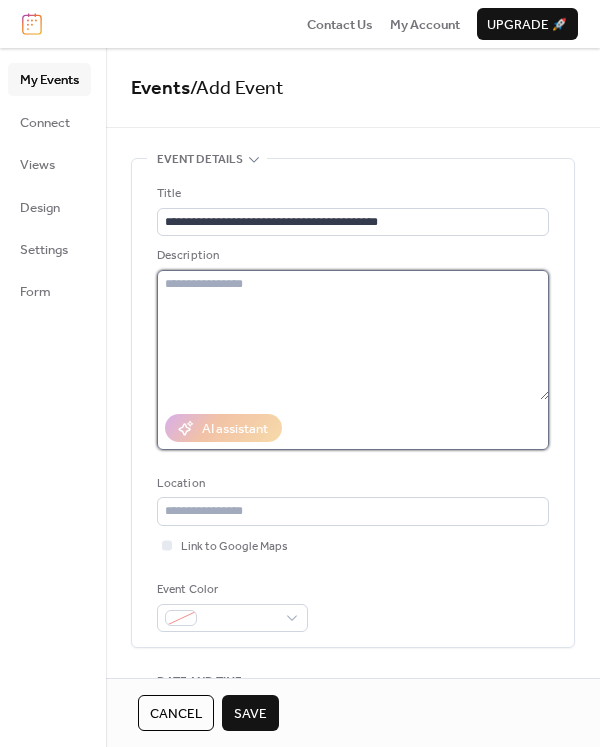 click at bounding box center [353, 335] 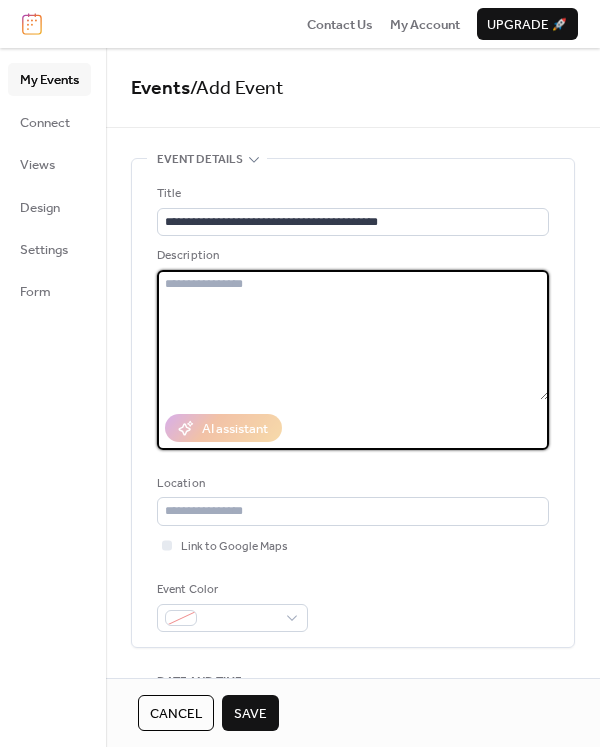 paste on "**********" 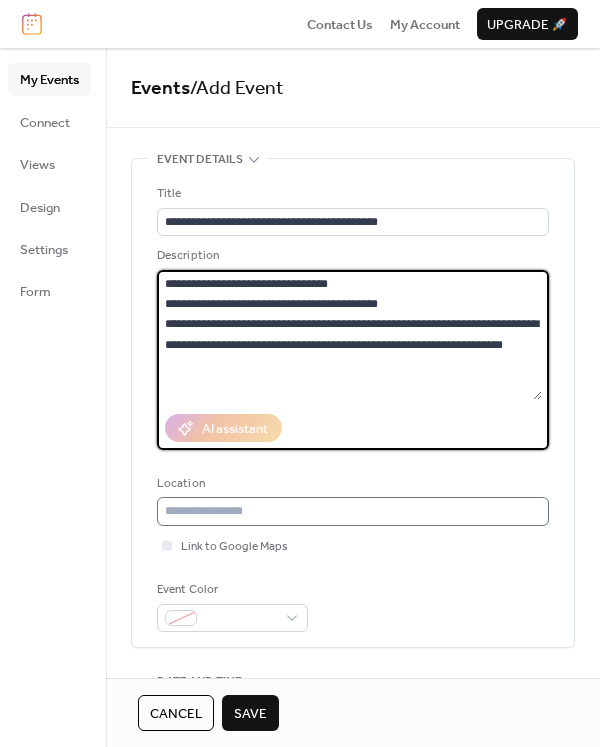 type on "**********" 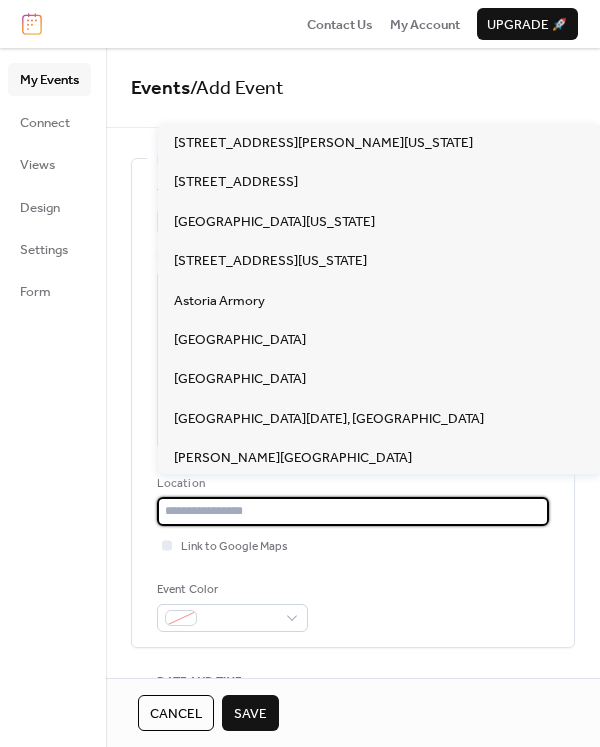 click at bounding box center (353, 511) 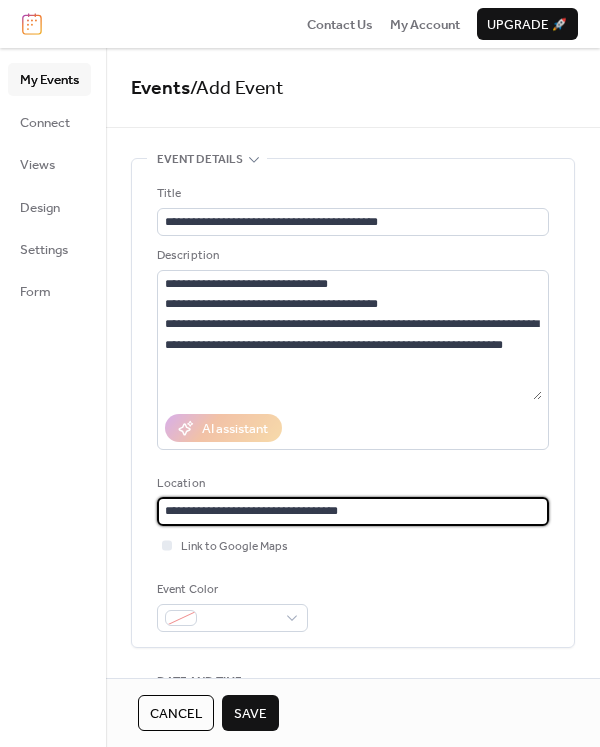 type on "**********" 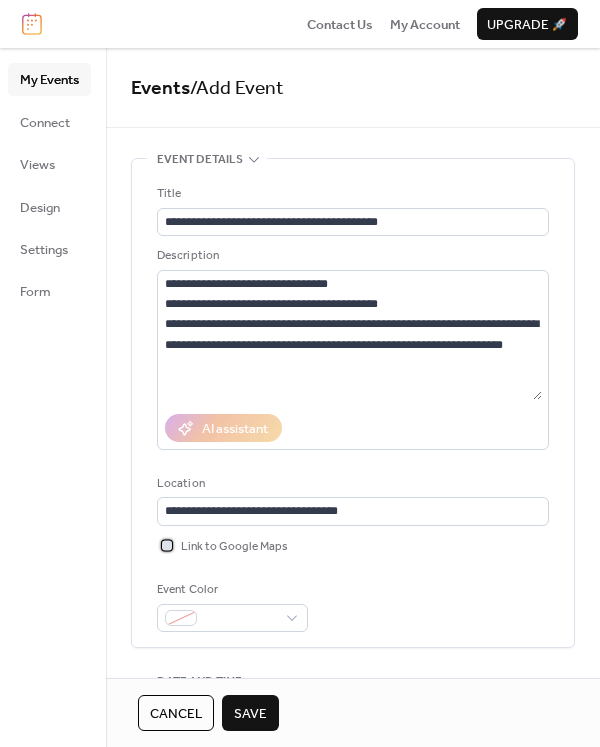 click at bounding box center (167, 545) 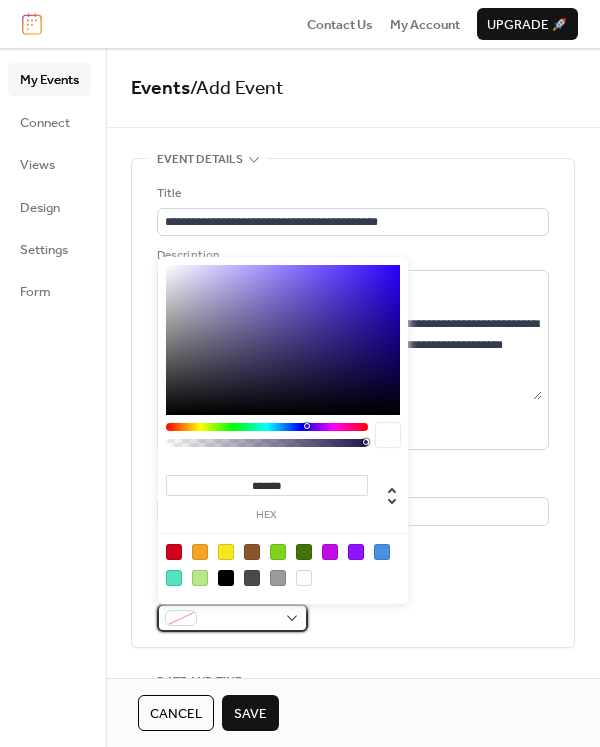 click at bounding box center (181, 618) 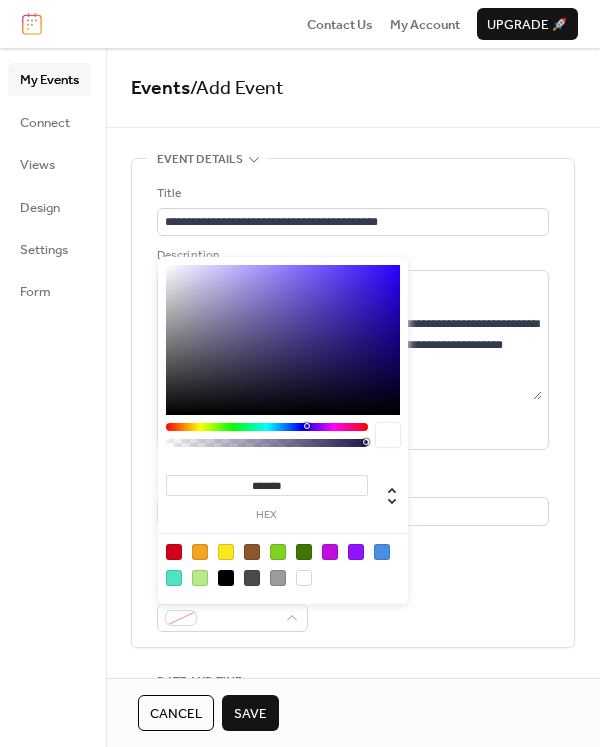 click at bounding box center (200, 552) 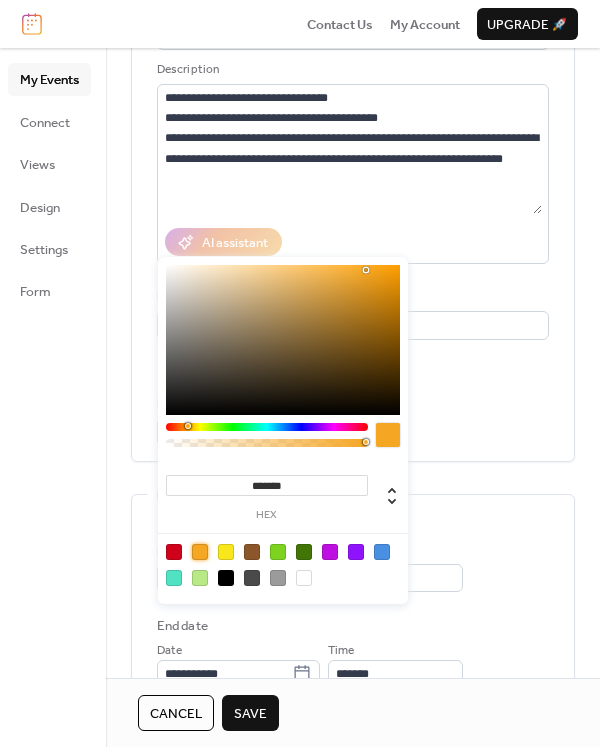 scroll, scrollTop: 200, scrollLeft: 0, axis: vertical 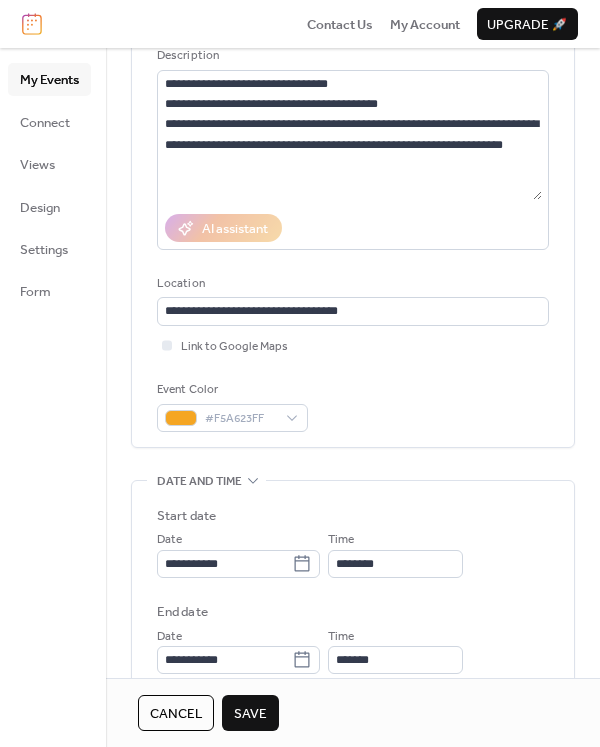 click on "Start date" at bounding box center [353, 516] 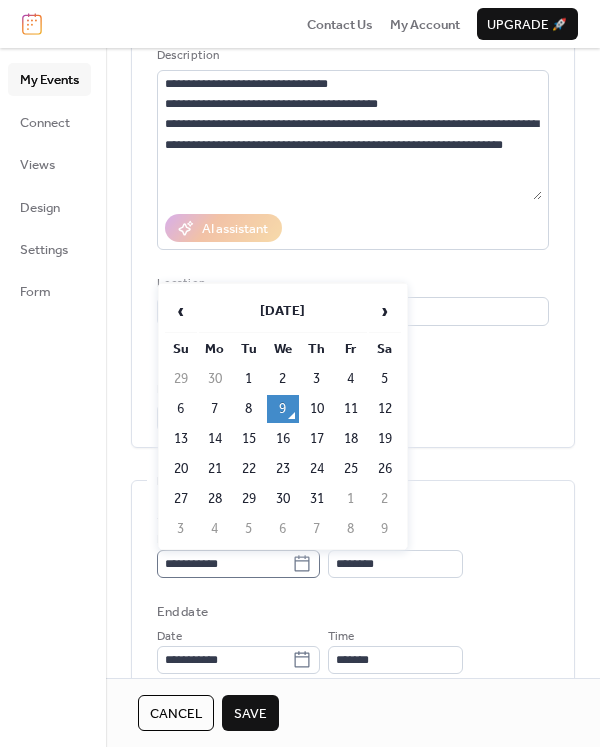 click 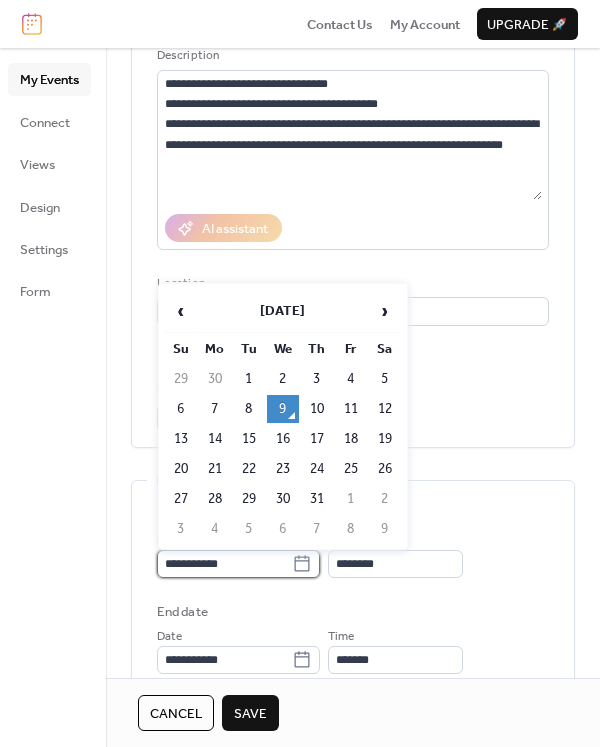 click on "**********" at bounding box center [224, 564] 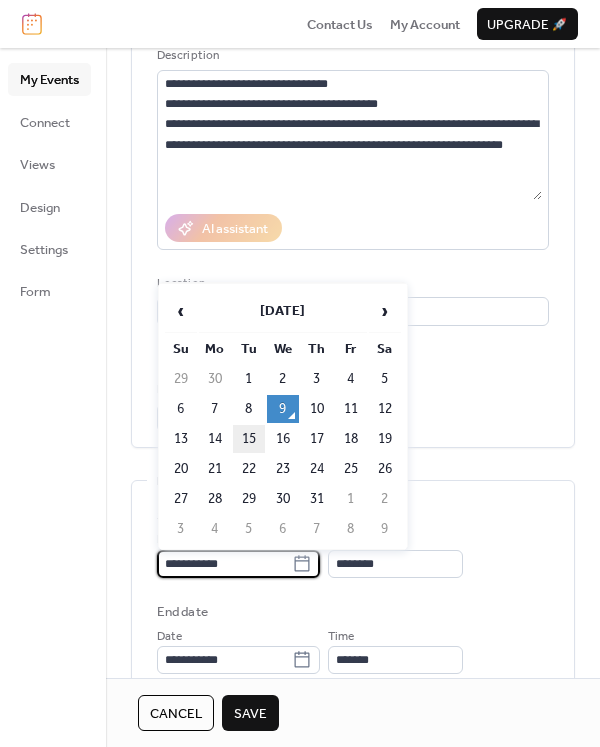 click on "15" at bounding box center [249, 439] 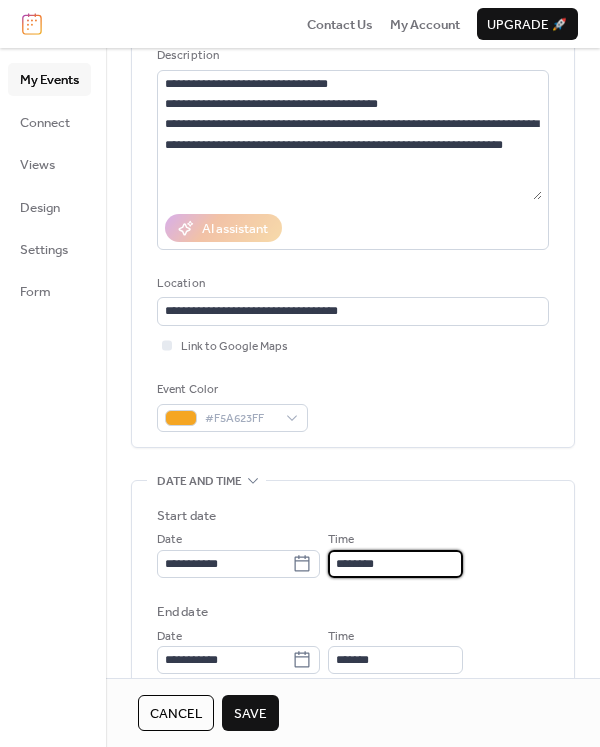 click on "********" at bounding box center [395, 564] 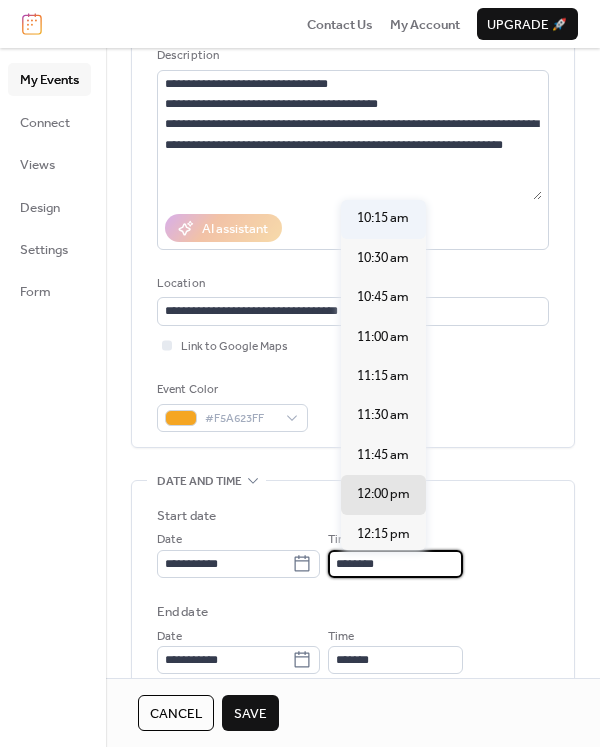 scroll, scrollTop: 1592, scrollLeft: 0, axis: vertical 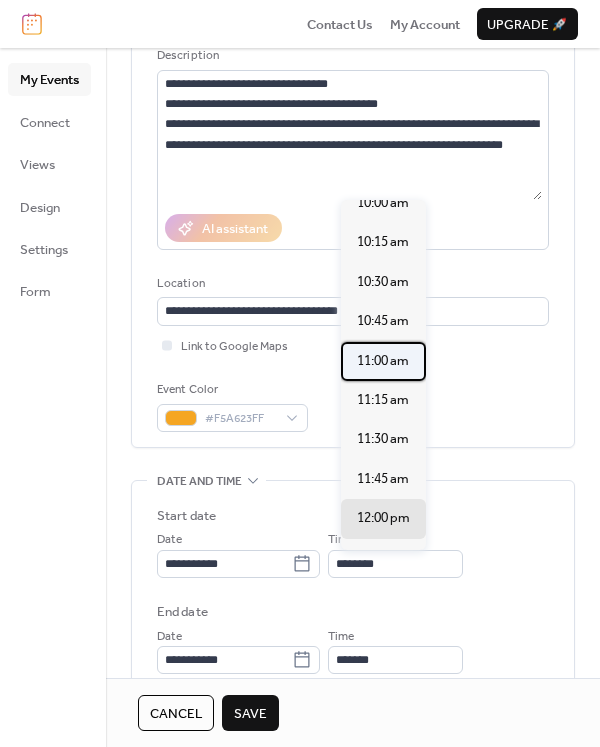 click on "11:00 am" at bounding box center [383, 361] 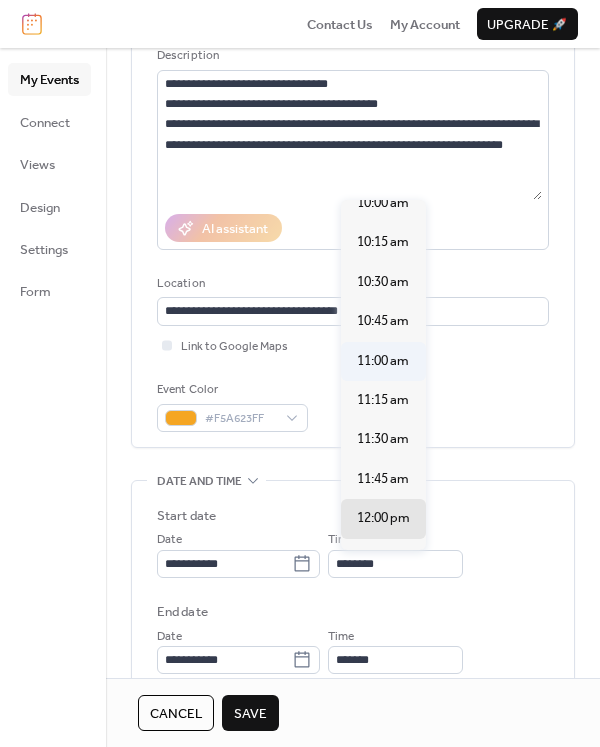 type on "********" 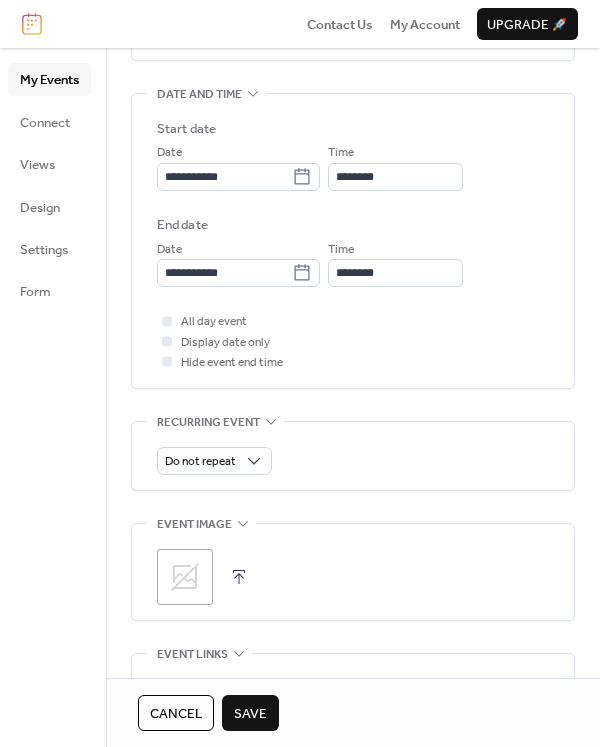 scroll, scrollTop: 600, scrollLeft: 0, axis: vertical 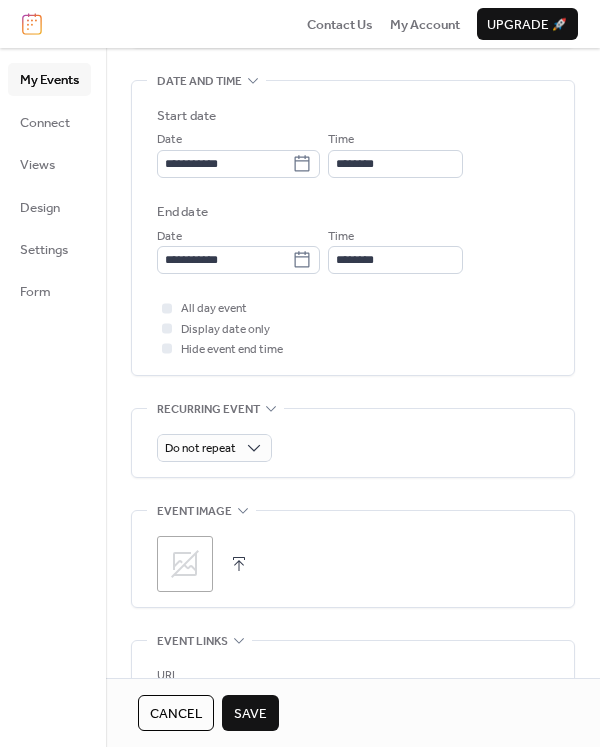 click at bounding box center (239, 564) 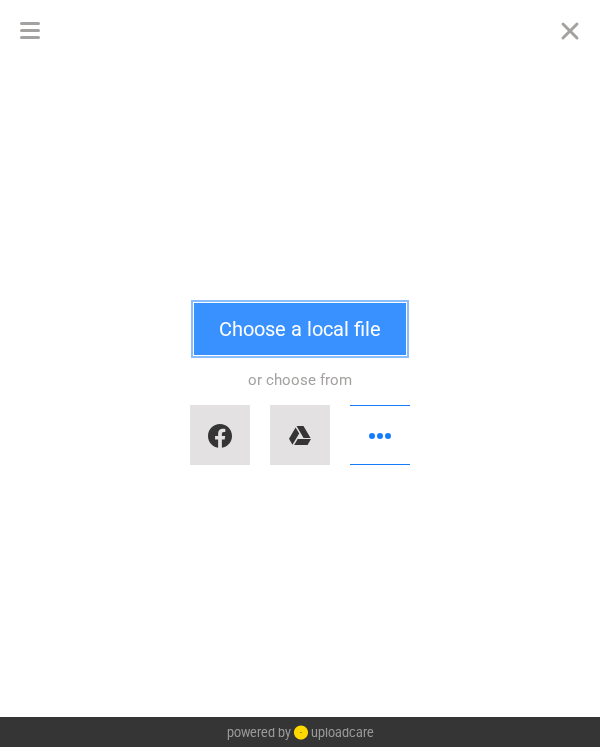 click on "Choose a local file" at bounding box center (300, 329) 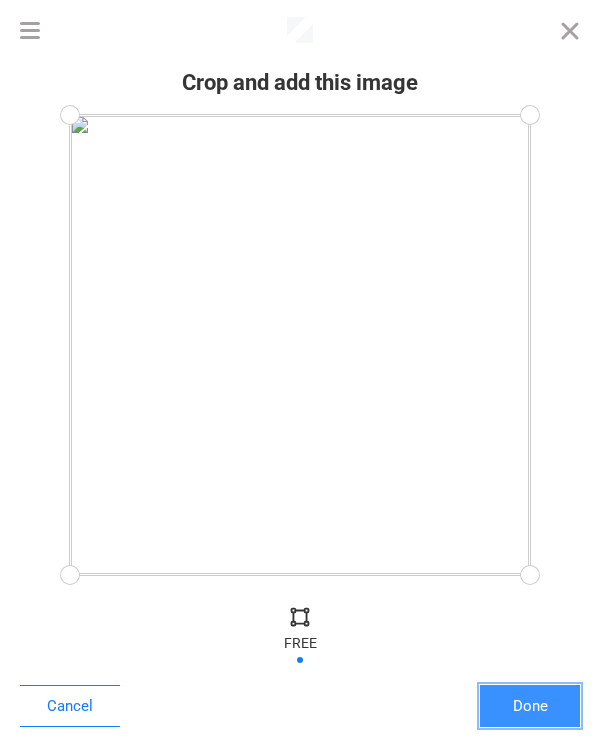 click on "Done" at bounding box center (530, 706) 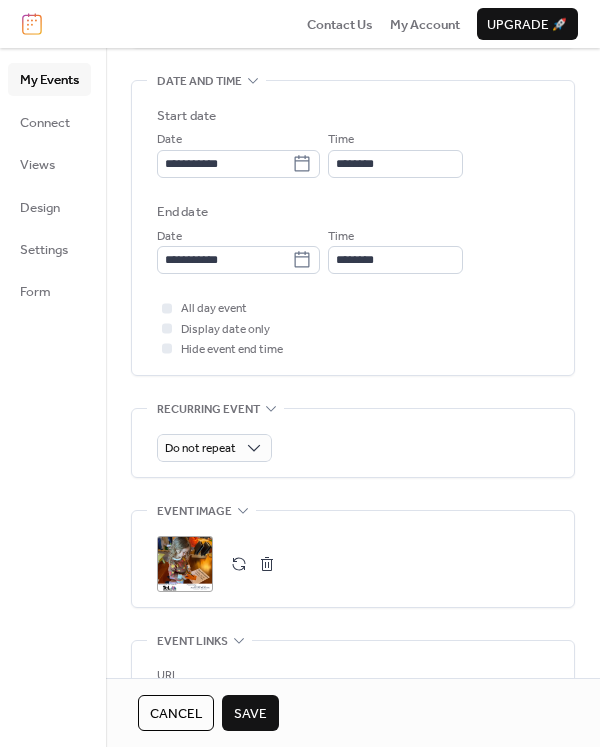 click on "Save" at bounding box center (250, 714) 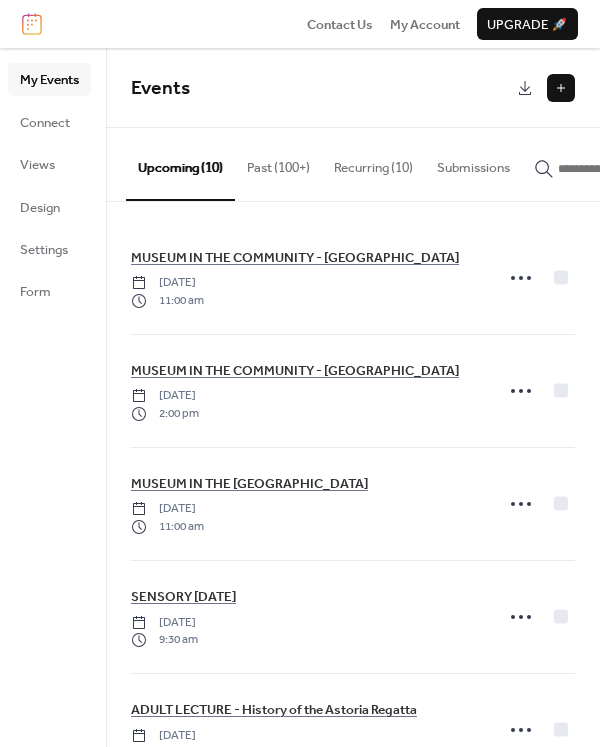 click at bounding box center (561, 88) 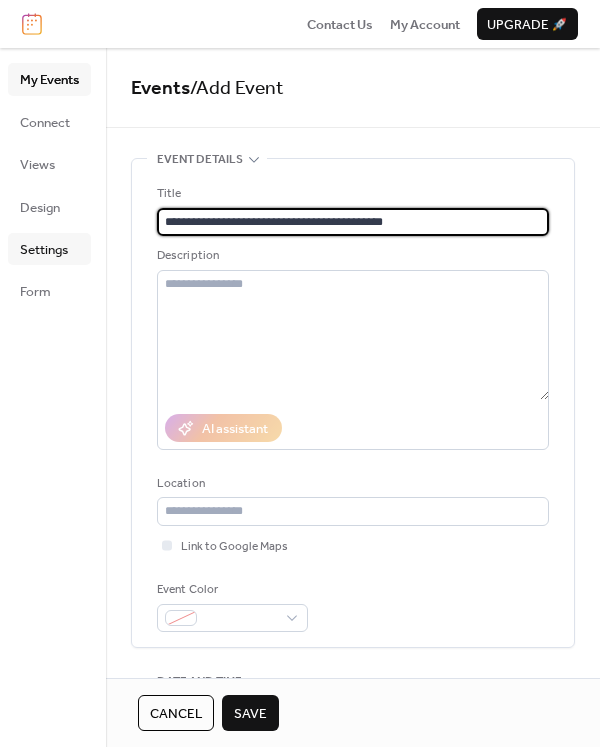 type on "**********" 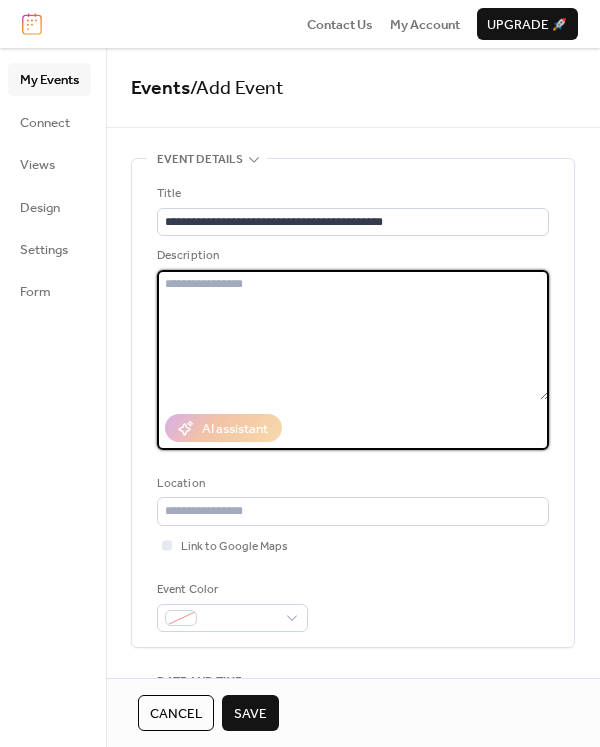 click at bounding box center [353, 335] 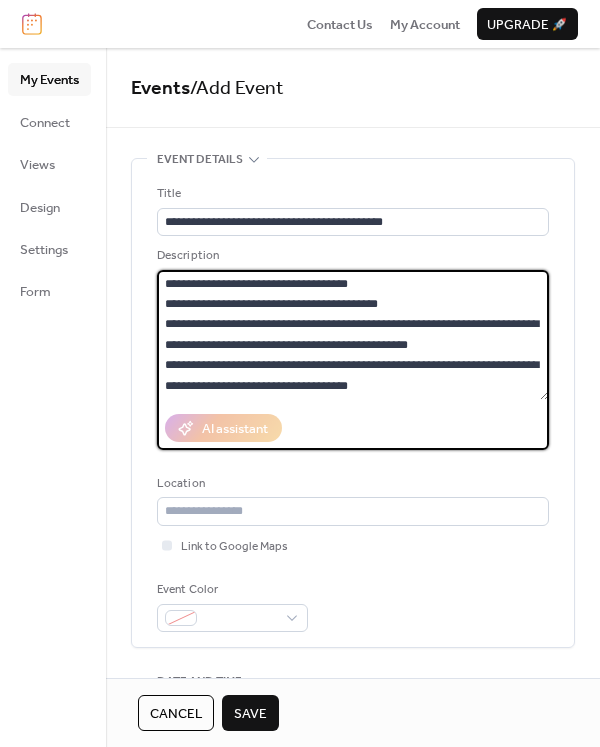 scroll, scrollTop: 38, scrollLeft: 0, axis: vertical 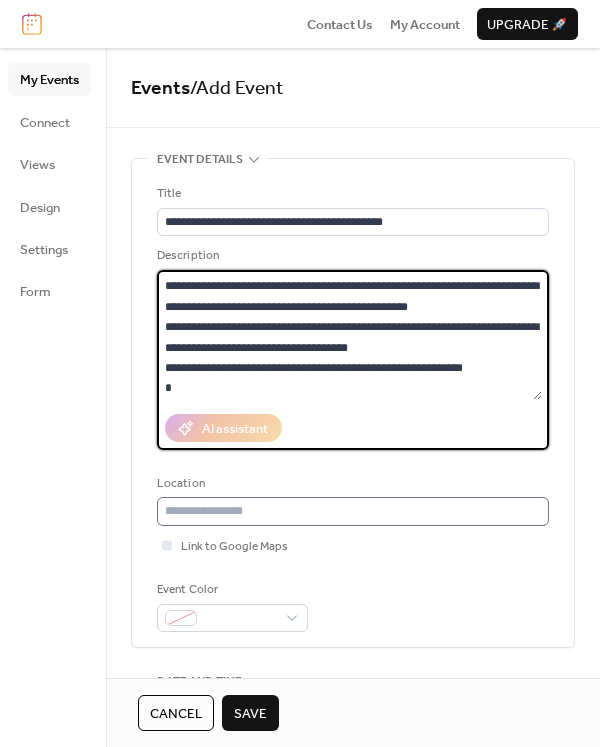 type on "**********" 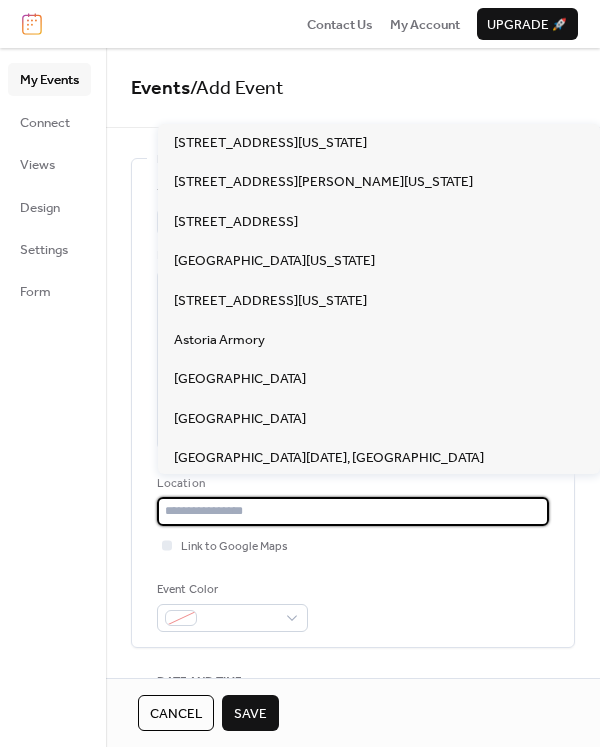 click at bounding box center [353, 511] 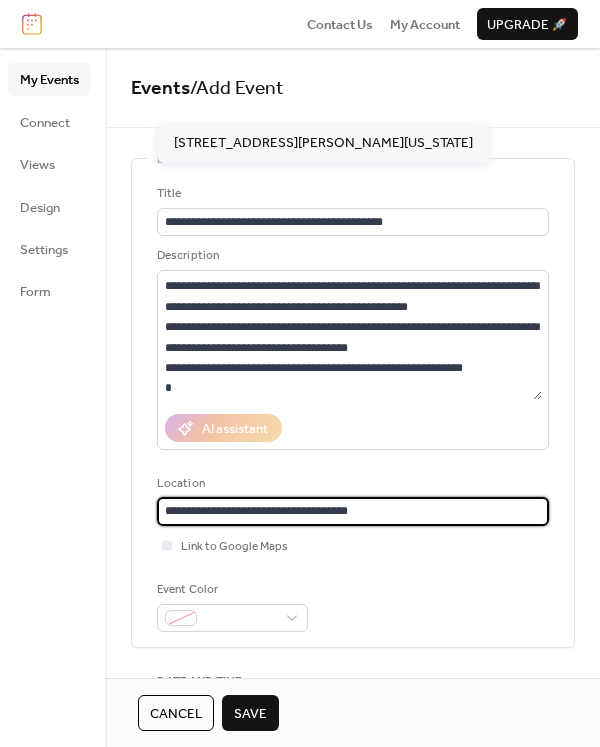 type on "**********" 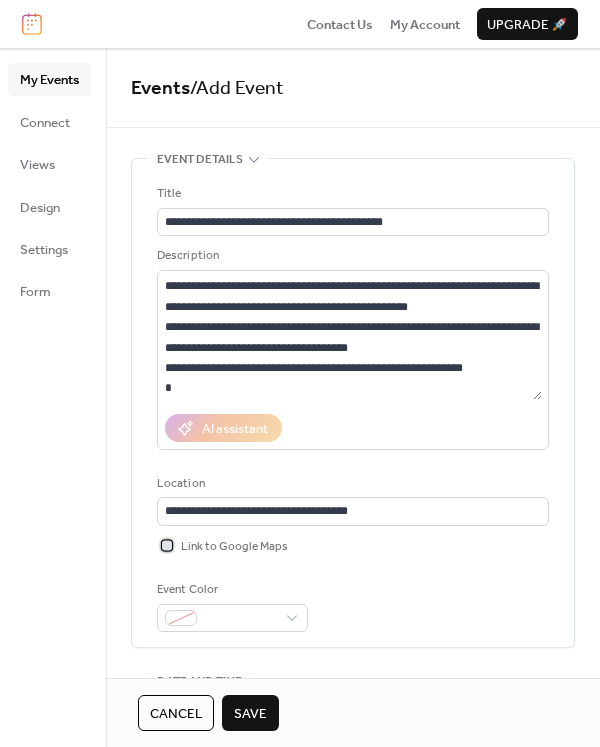click at bounding box center [167, 545] 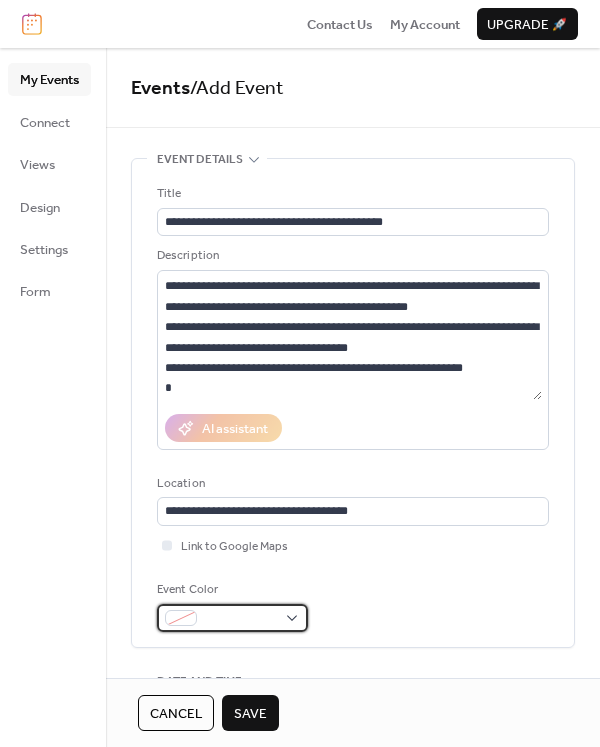 click on "**********" at bounding box center [300, 373] 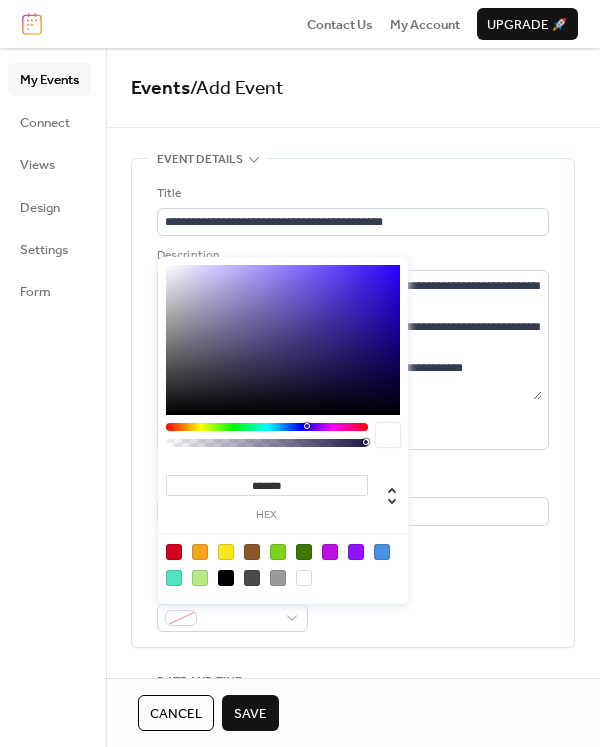 click at bounding box center [200, 552] 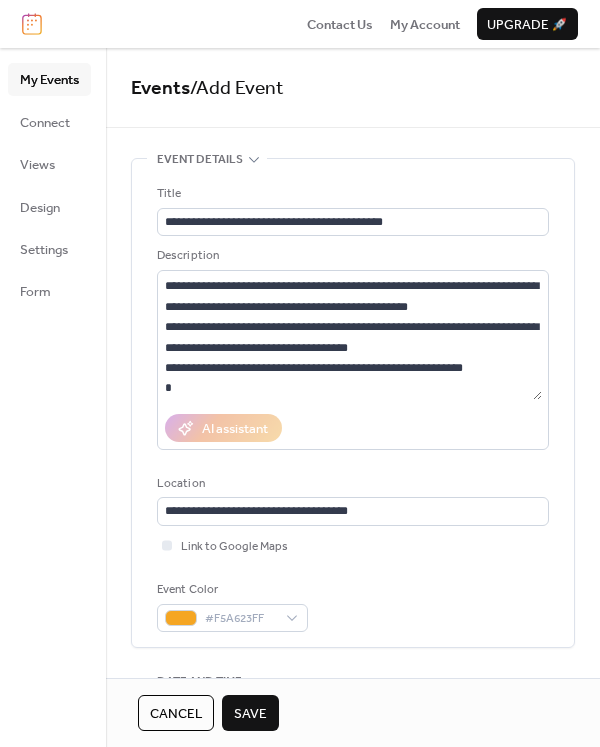 click on "Event Color #F5A623FF" at bounding box center [353, 606] 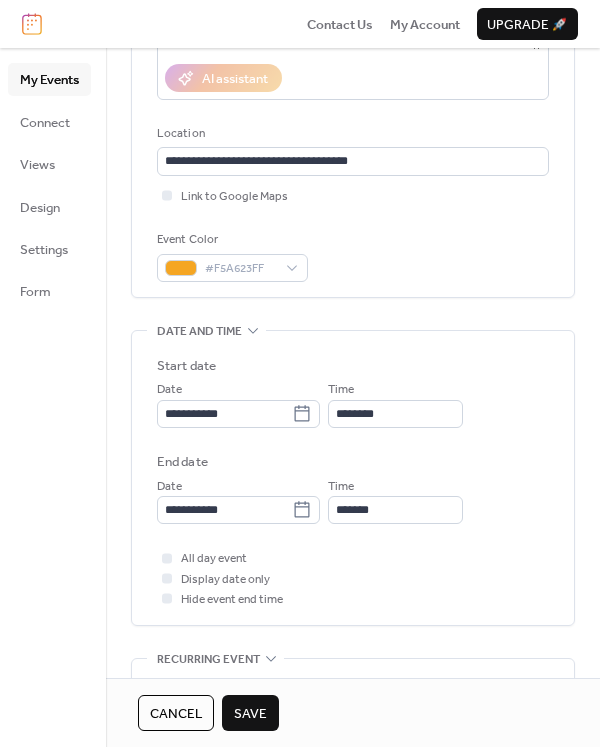 scroll, scrollTop: 400, scrollLeft: 0, axis: vertical 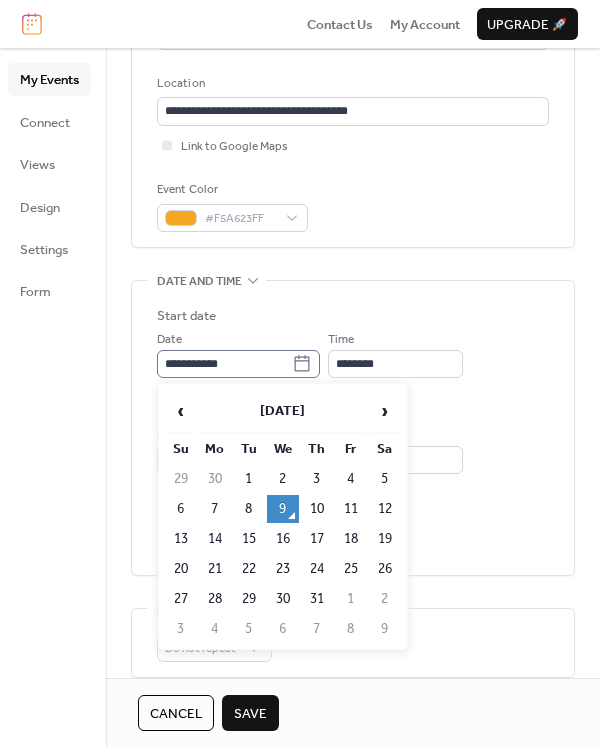 click 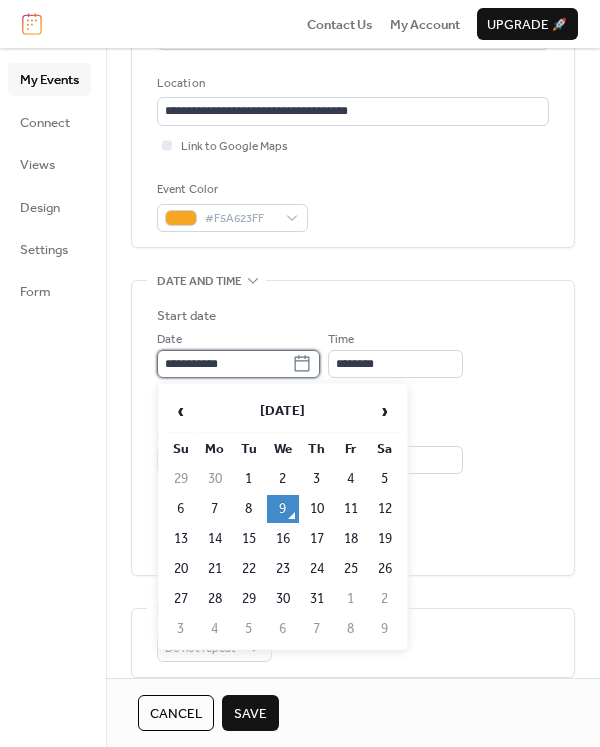 click on "**********" at bounding box center (224, 364) 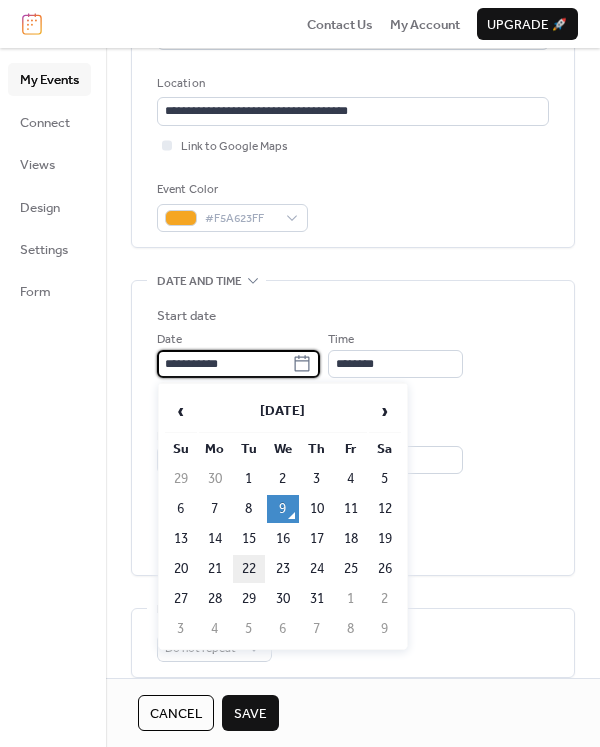 click on "22" at bounding box center [249, 569] 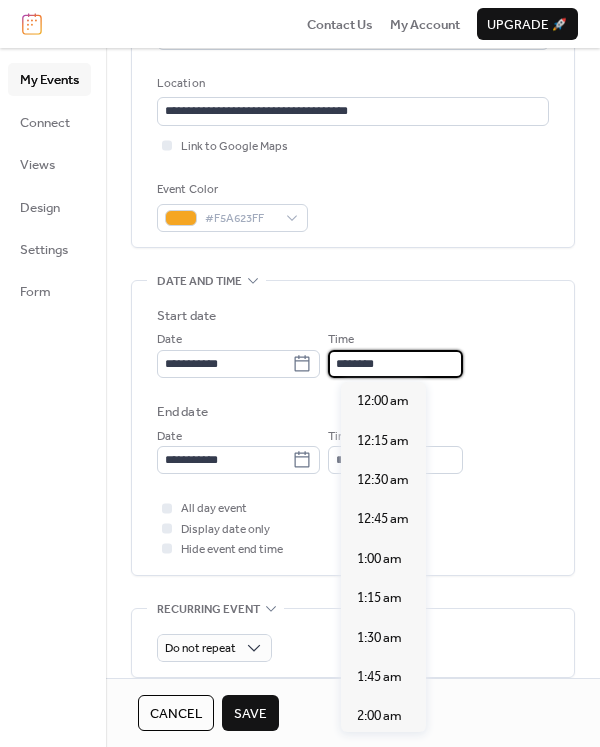 click on "********" at bounding box center (395, 364) 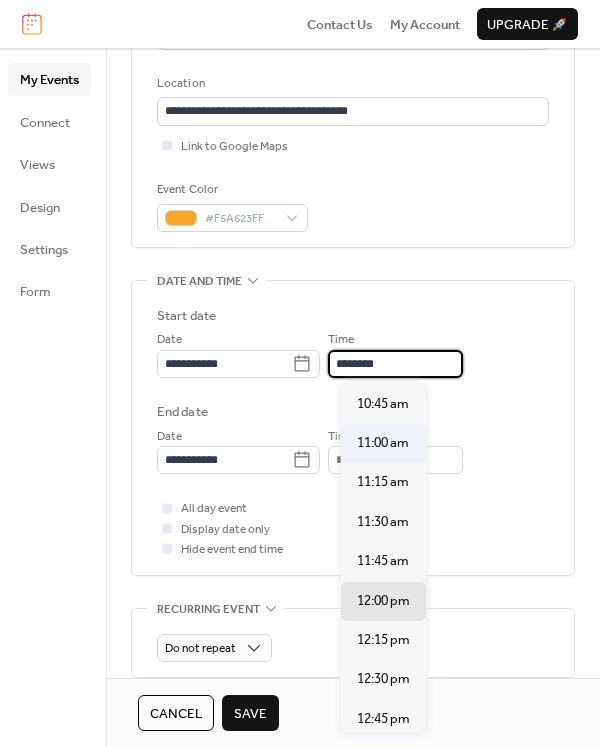 scroll, scrollTop: 1592, scrollLeft: 0, axis: vertical 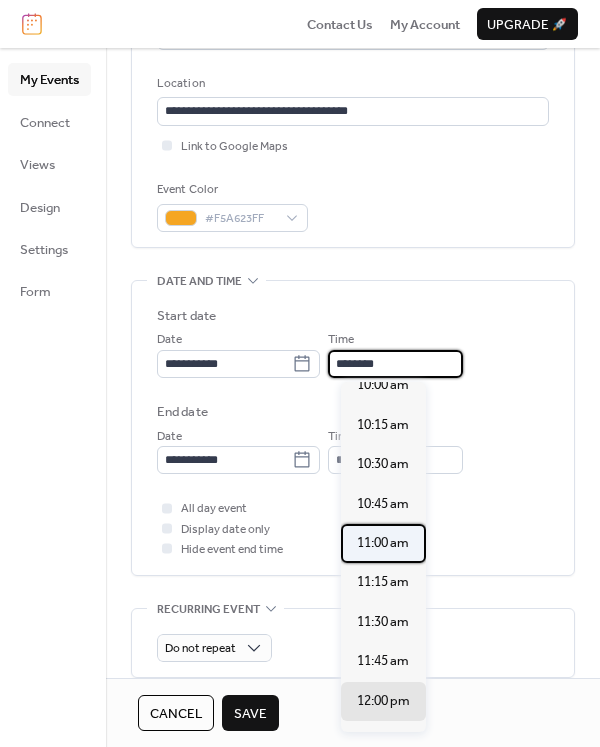 click on "11:00 am" at bounding box center (383, 543) 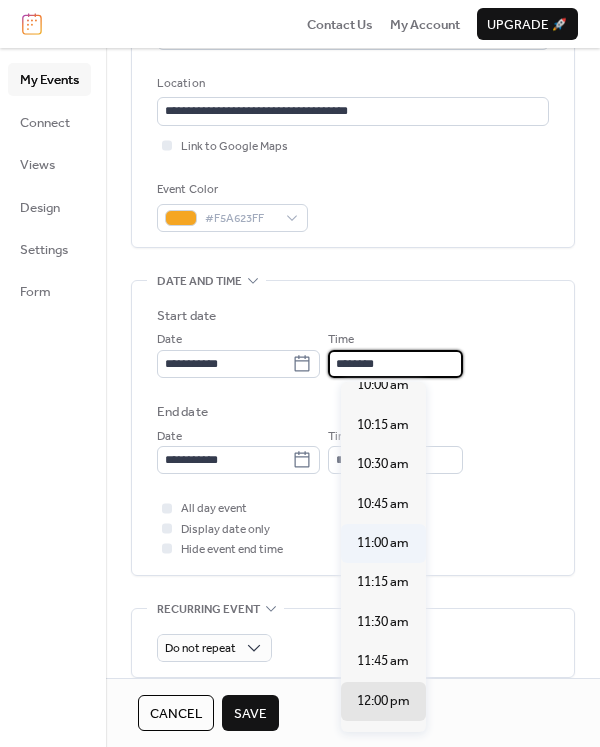 type on "********" 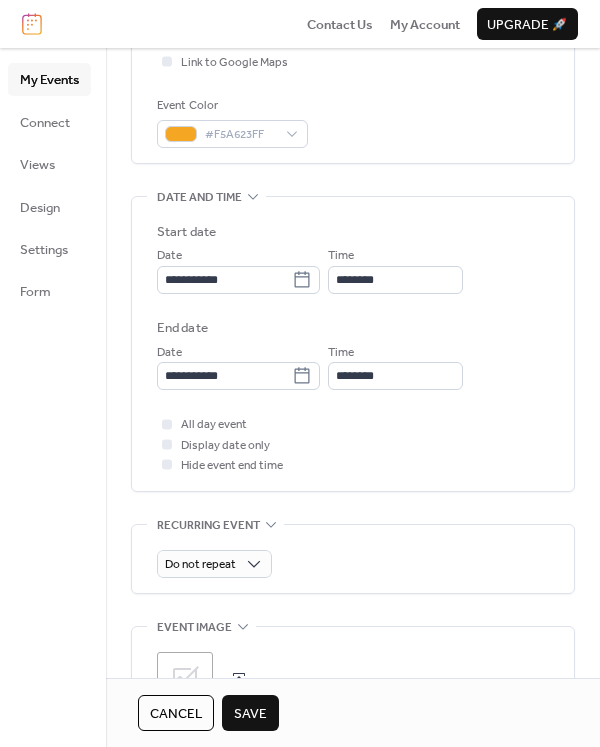 scroll, scrollTop: 600, scrollLeft: 0, axis: vertical 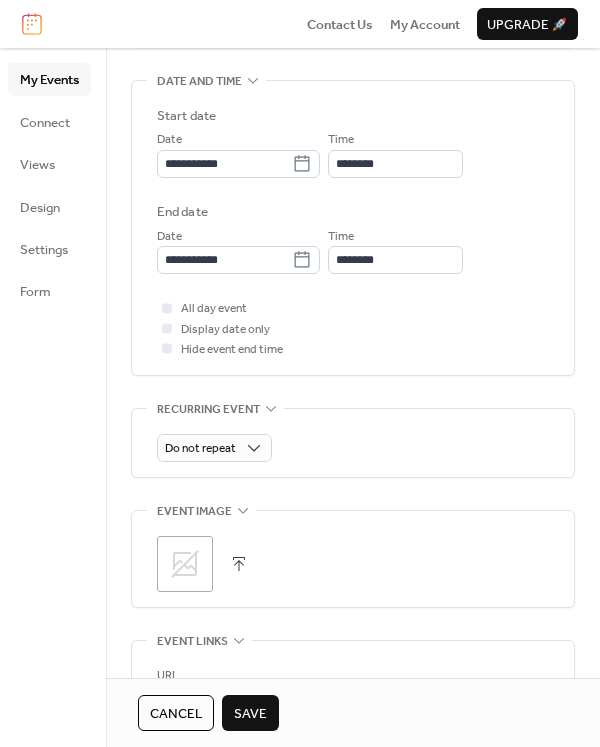 click at bounding box center [239, 564] 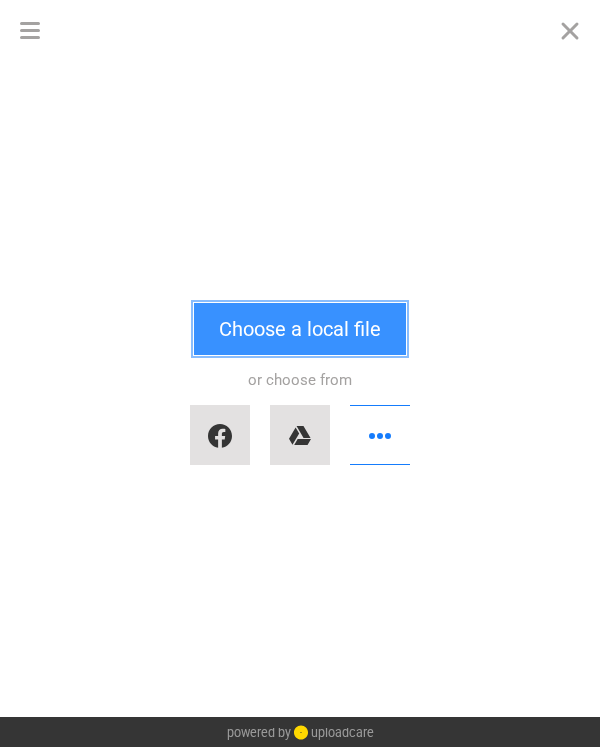 click on "Choose a local file" at bounding box center [300, 329] 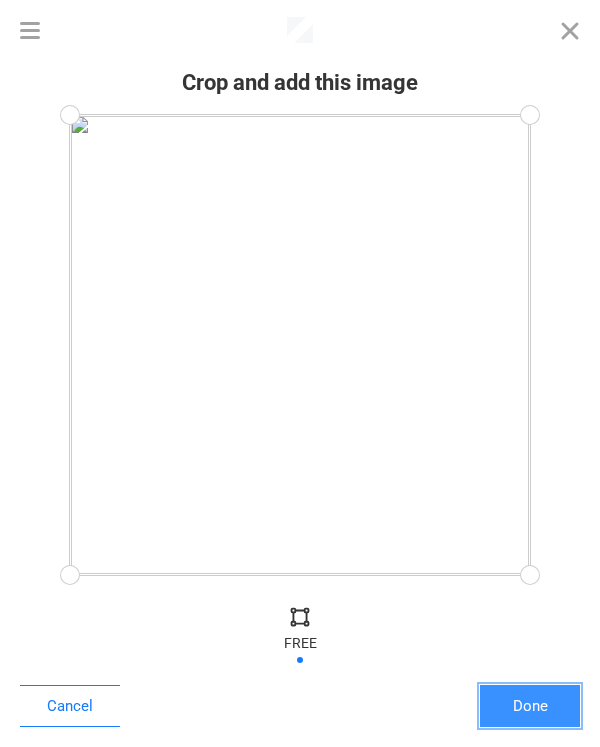 click on "Done" at bounding box center [530, 706] 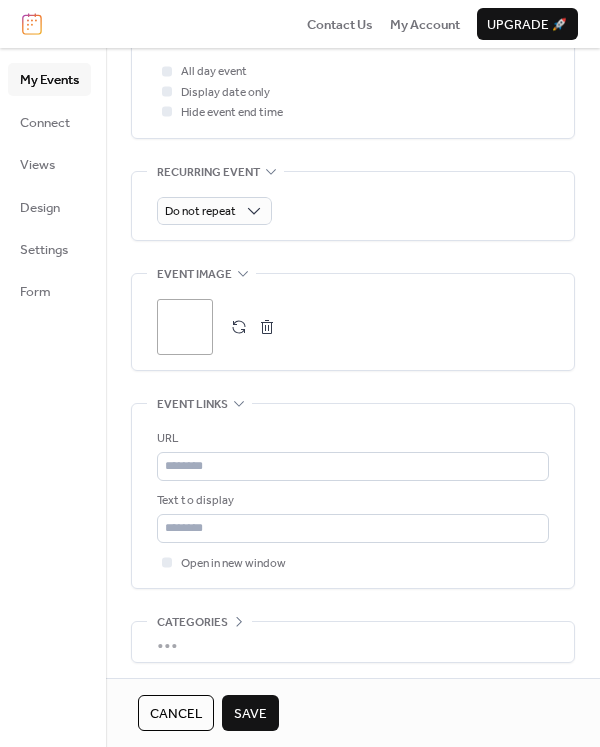 scroll, scrollTop: 900, scrollLeft: 0, axis: vertical 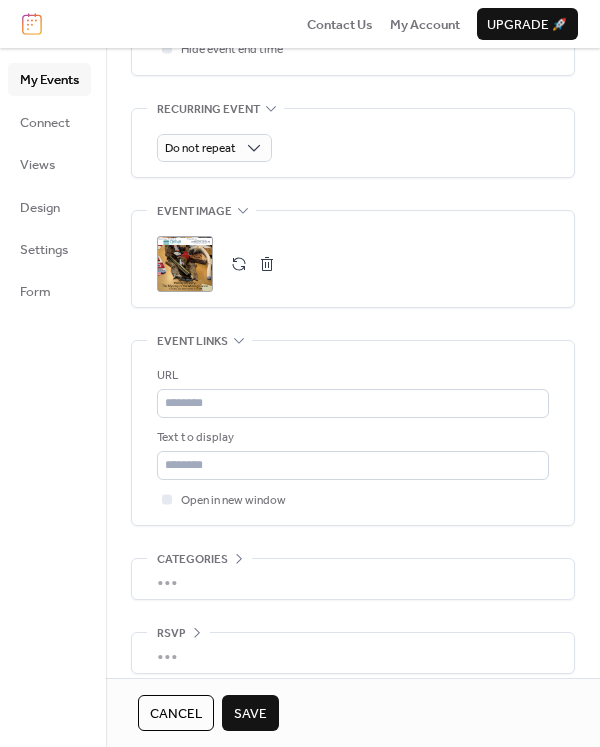click on "Save" at bounding box center [250, 714] 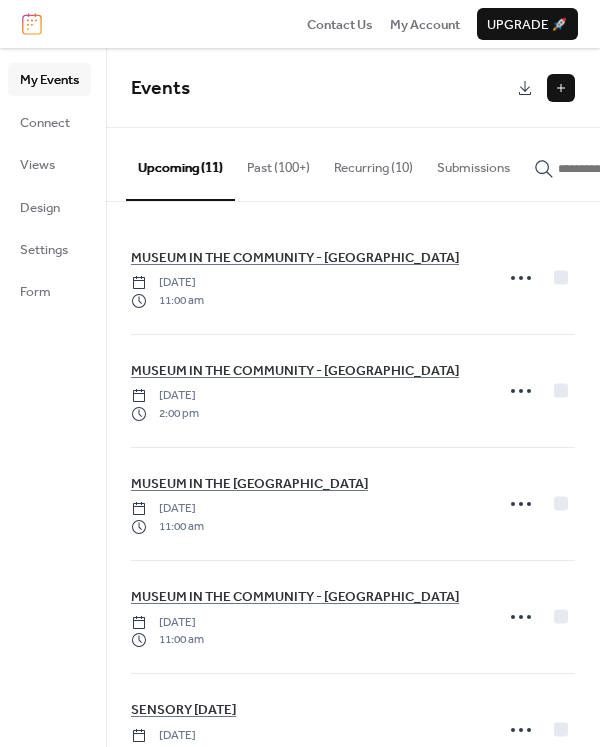 click at bounding box center [561, 88] 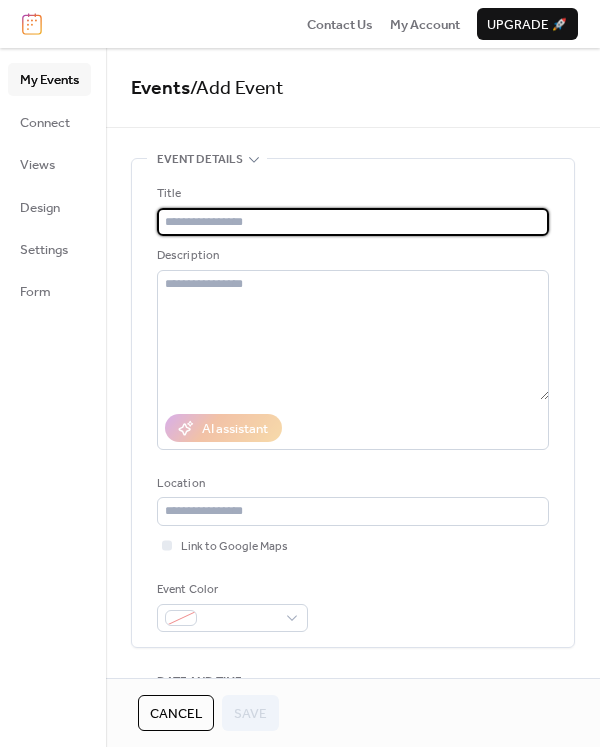 click at bounding box center [353, 222] 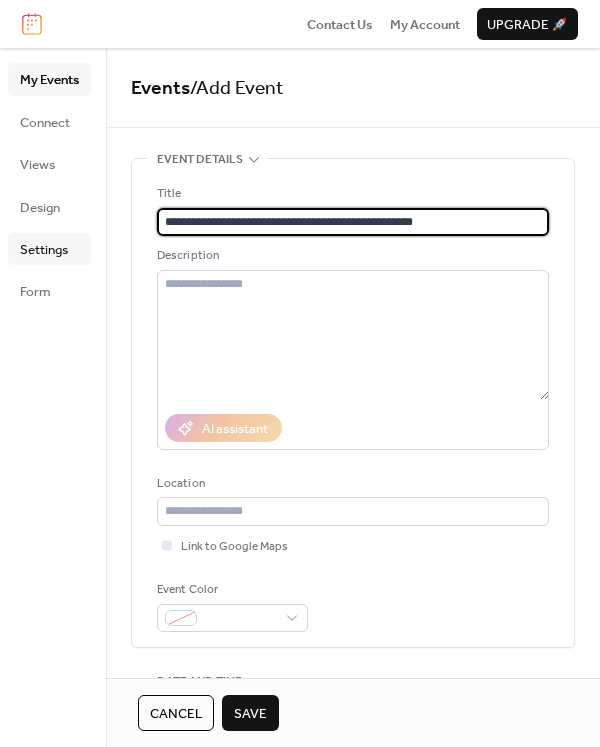 type on "**********" 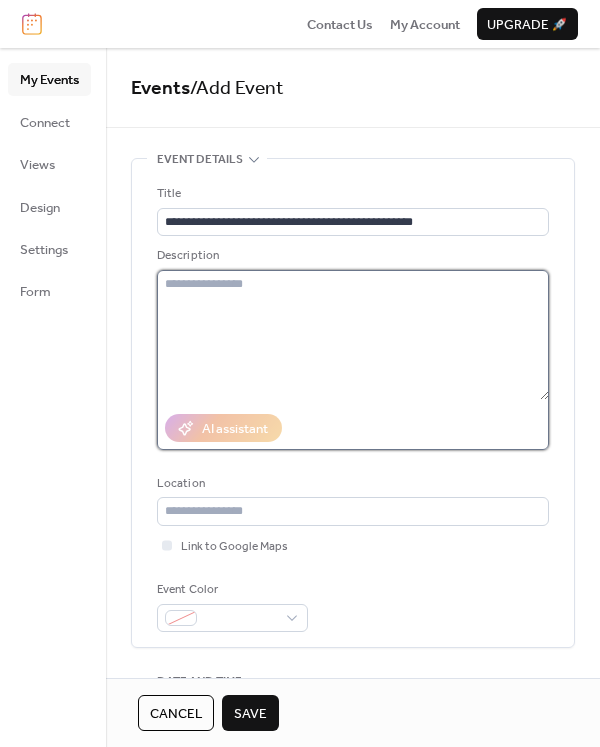 click at bounding box center [353, 335] 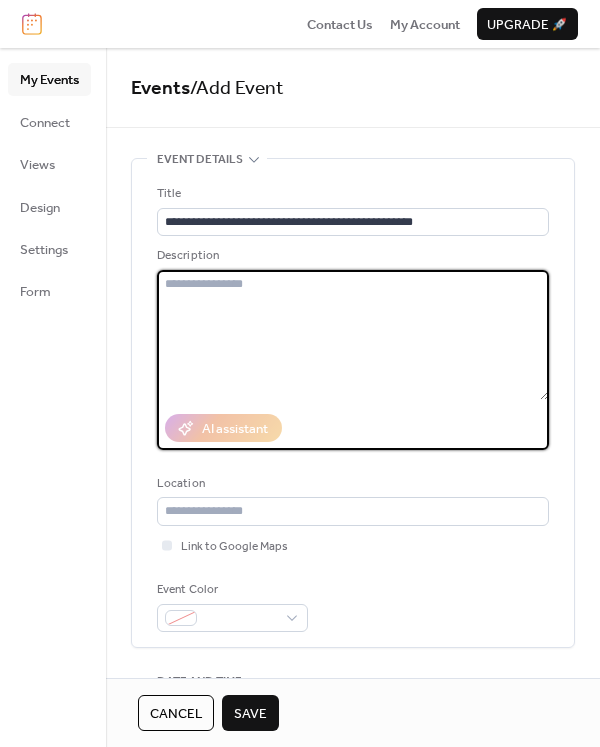 paste on "**********" 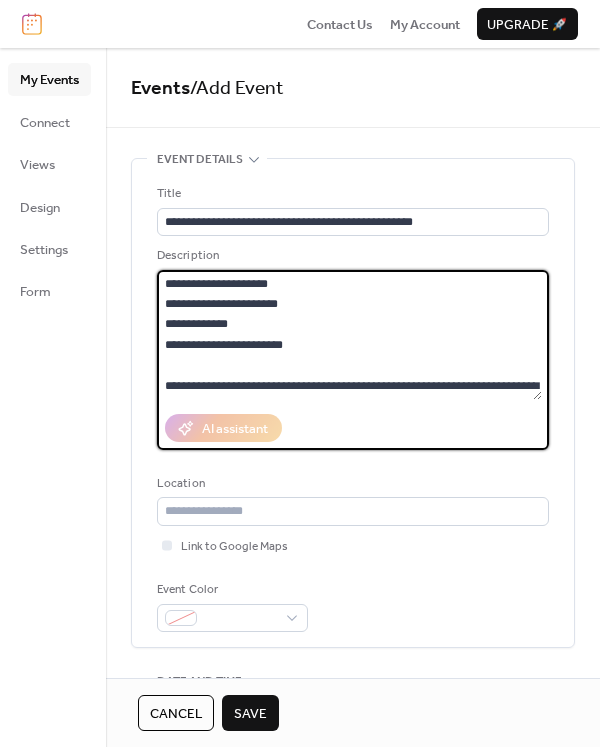 scroll, scrollTop: 38, scrollLeft: 0, axis: vertical 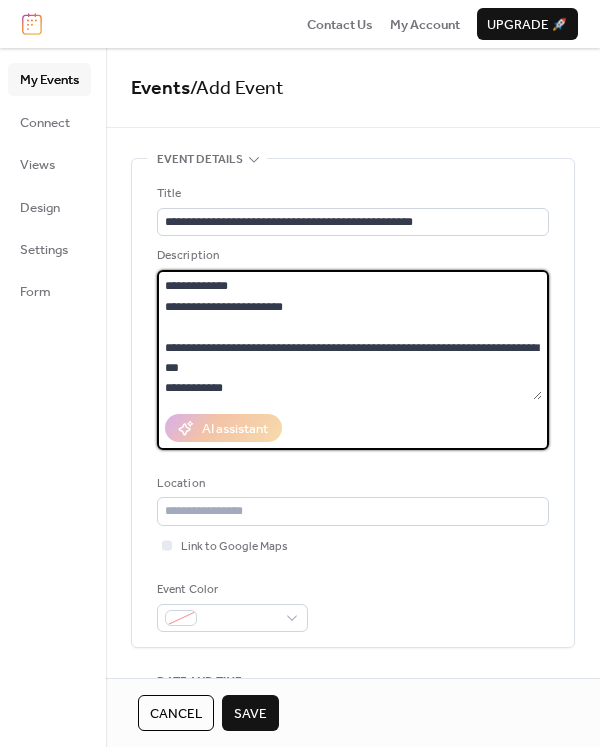 click on "**********" at bounding box center (349, 335) 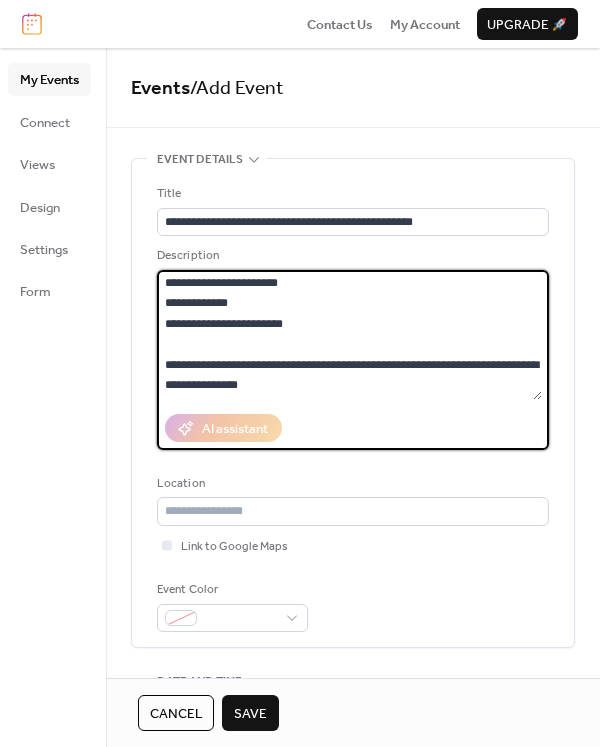 scroll, scrollTop: 21, scrollLeft: 0, axis: vertical 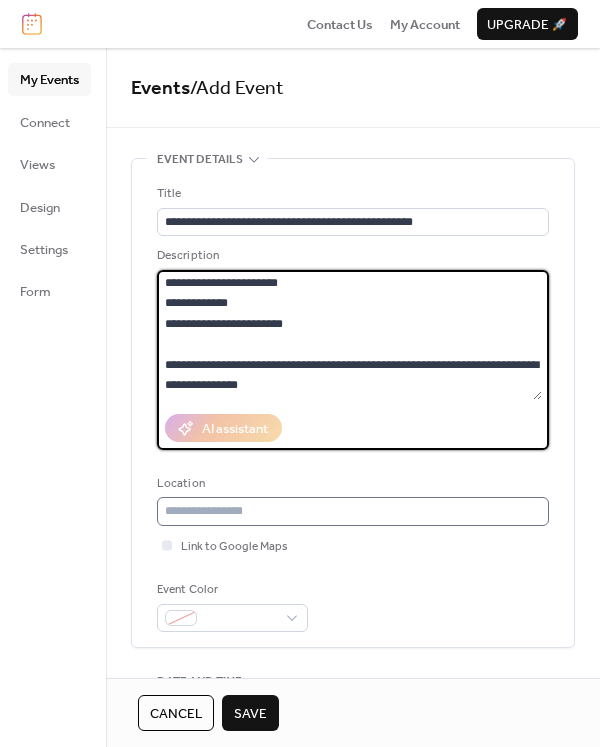 type on "**********" 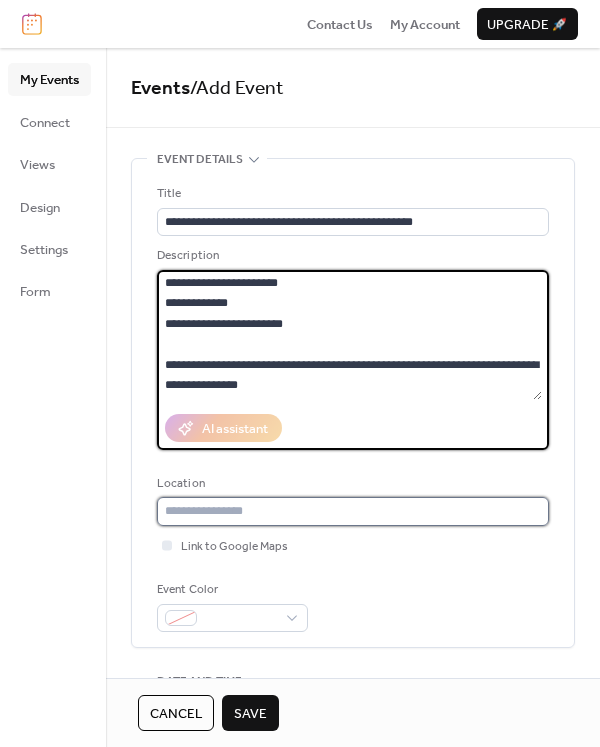 click at bounding box center (353, 511) 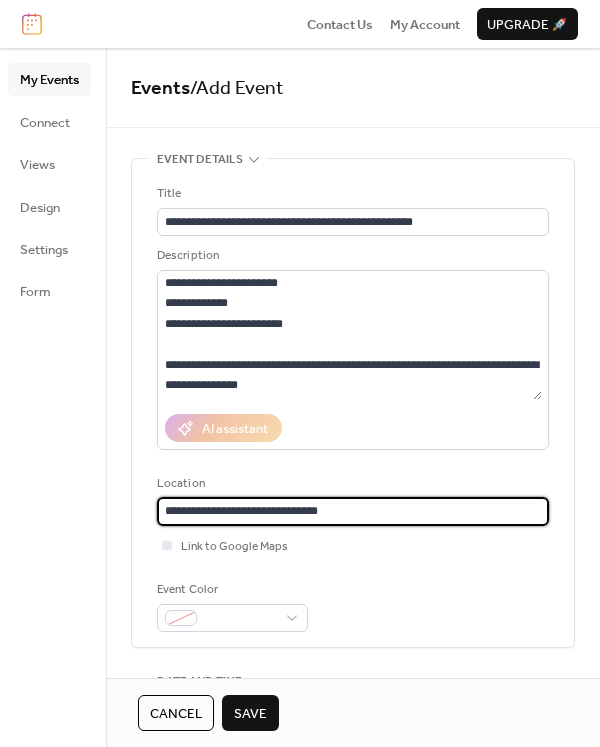 type on "**********" 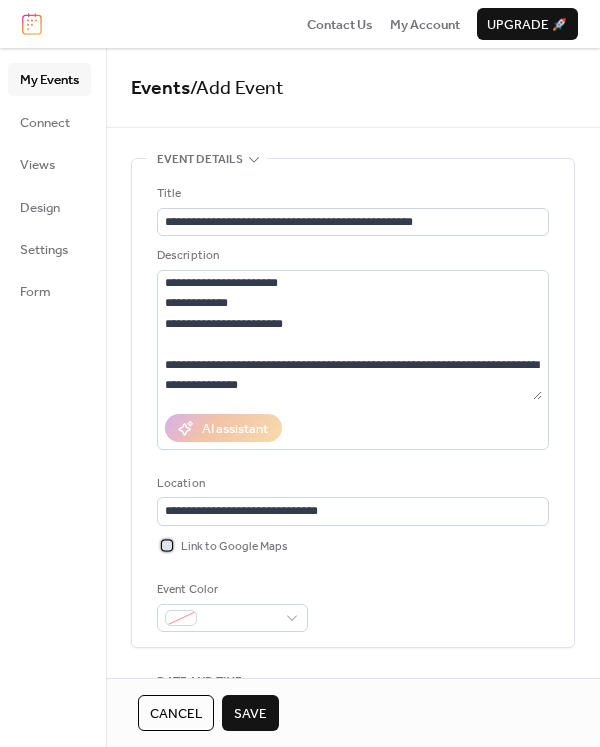 click at bounding box center (167, 545) 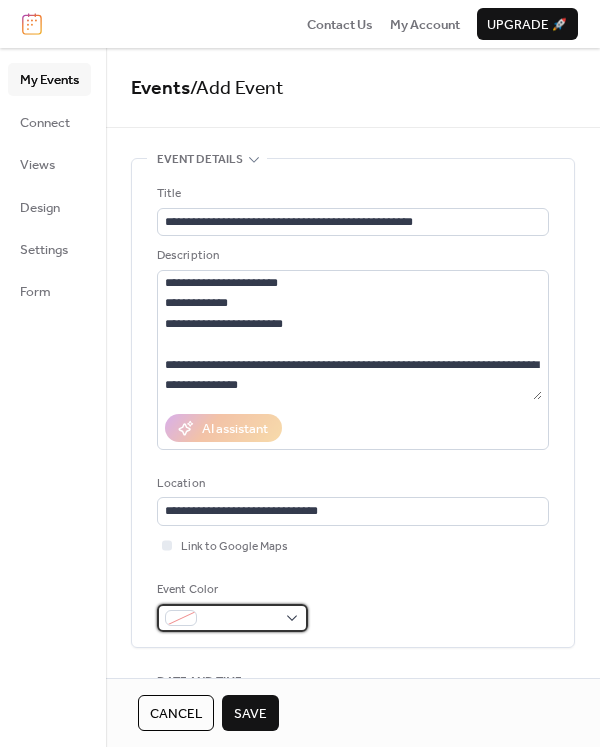 click at bounding box center (232, 618) 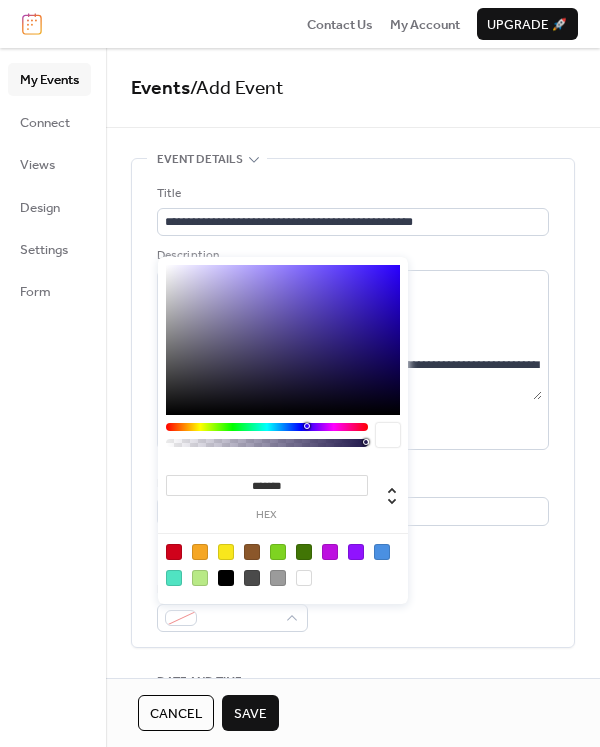 click at bounding box center [200, 552] 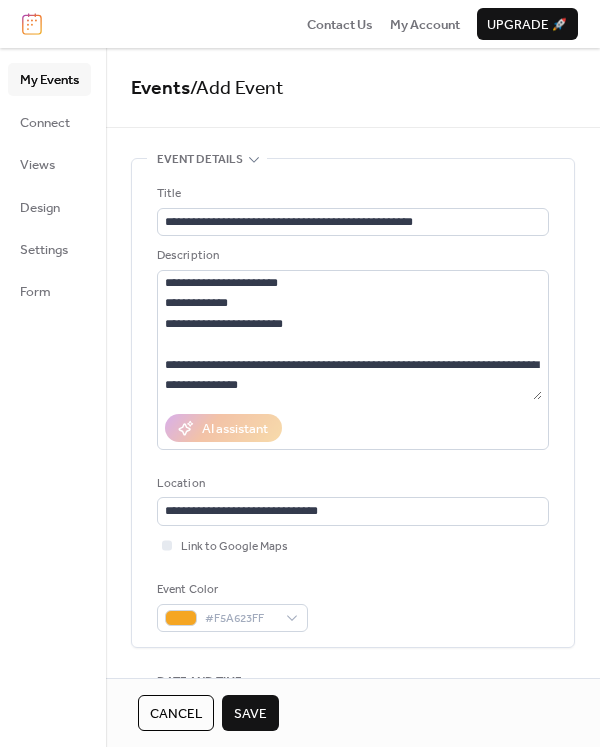 click on "**********" at bounding box center [353, 408] 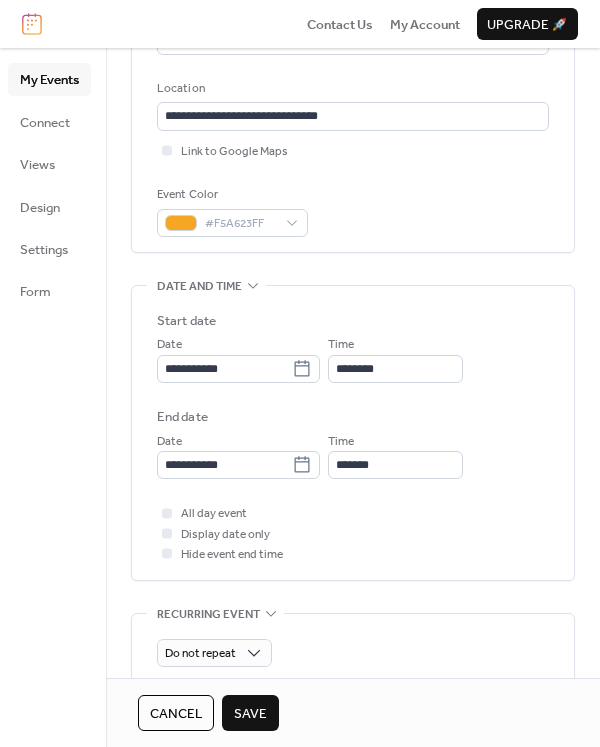scroll, scrollTop: 400, scrollLeft: 0, axis: vertical 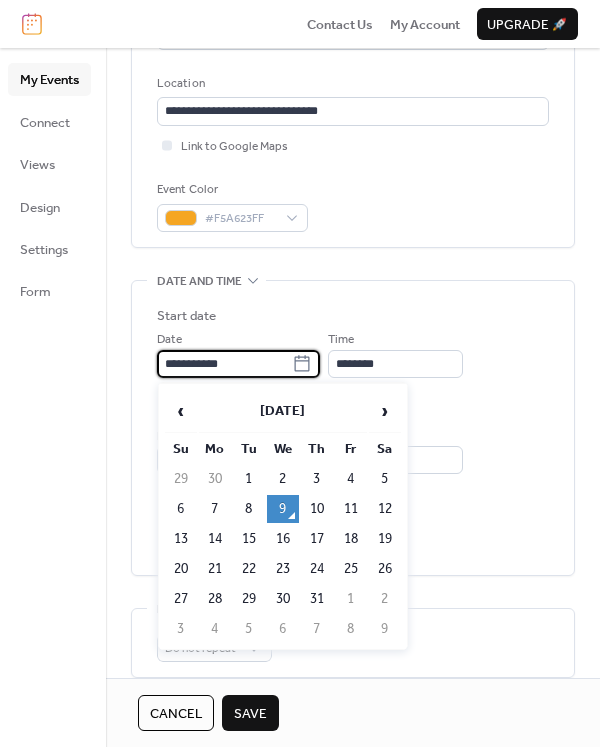 click on "**********" at bounding box center (224, 364) 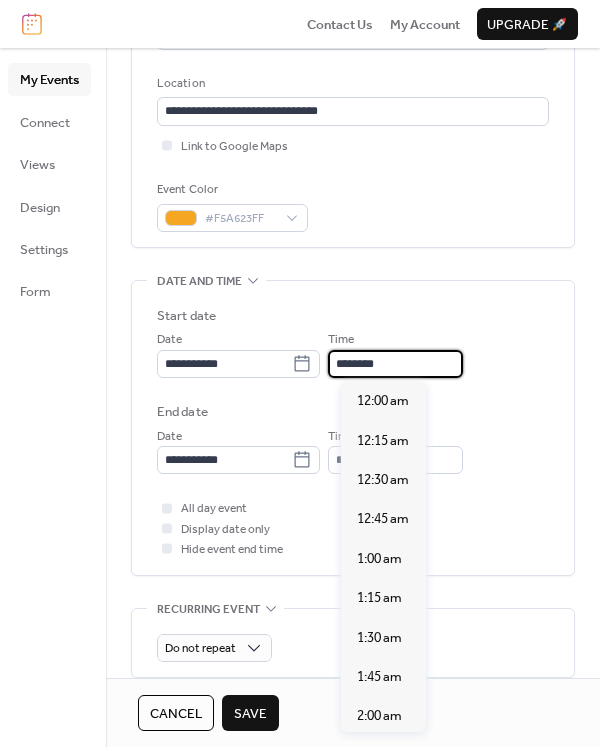 scroll, scrollTop: 1892, scrollLeft: 0, axis: vertical 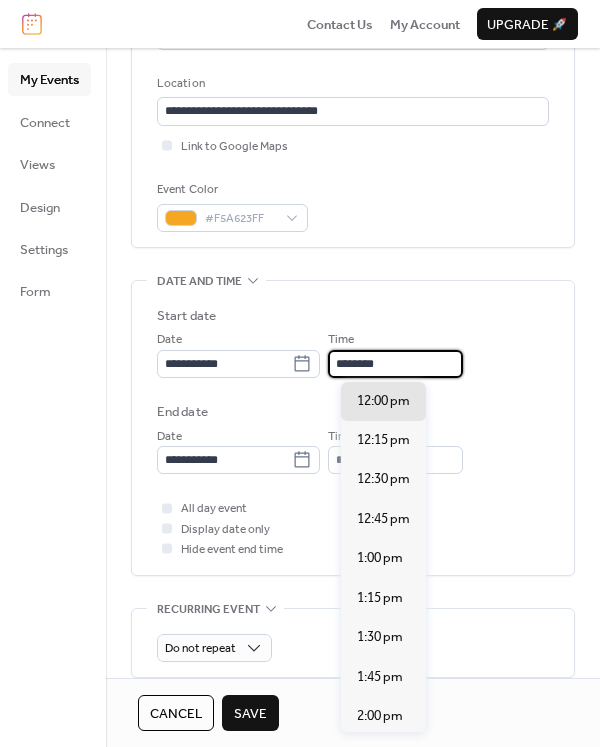 click on "********" at bounding box center [395, 364] 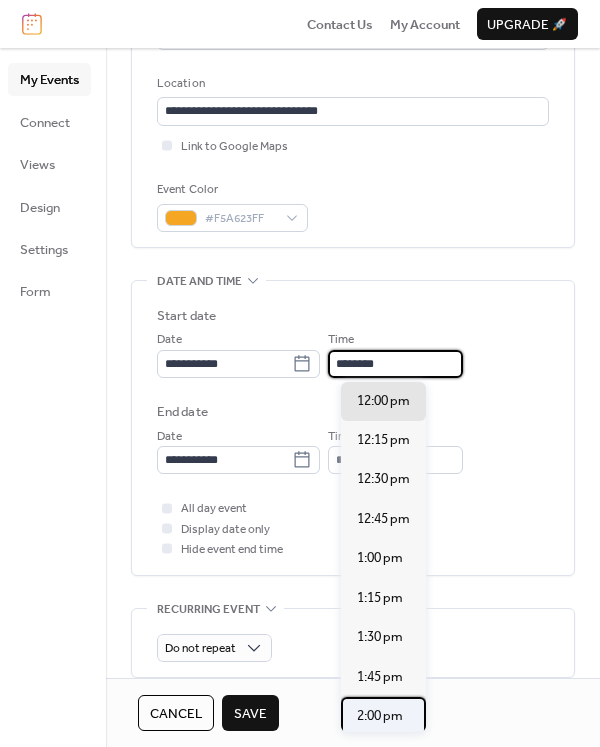click on "2:00 pm" at bounding box center [380, 716] 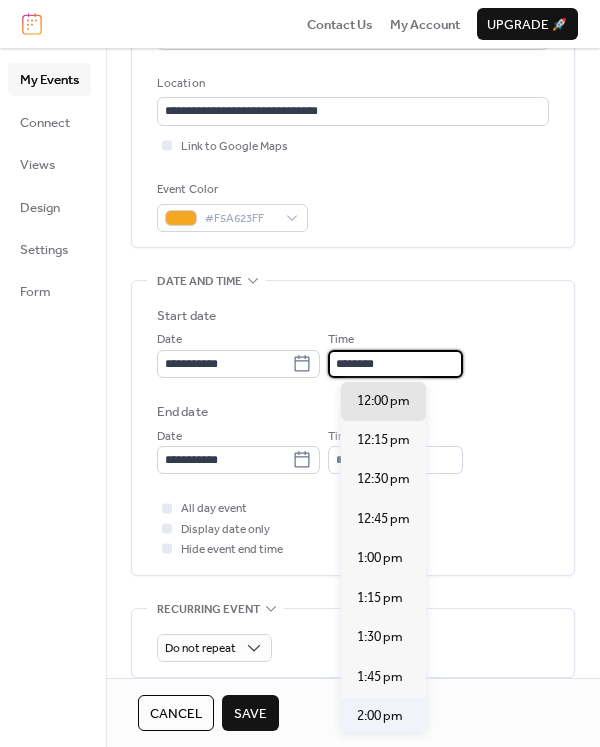 type on "*******" 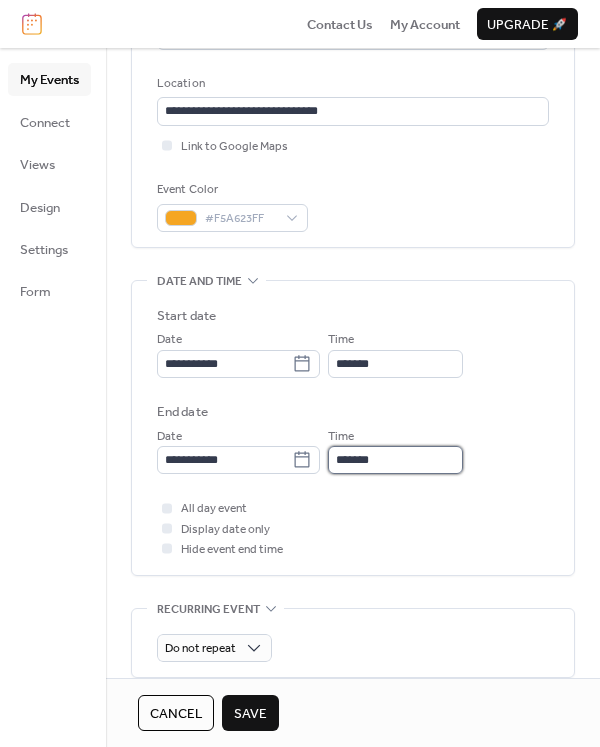 click on "*******" at bounding box center [395, 460] 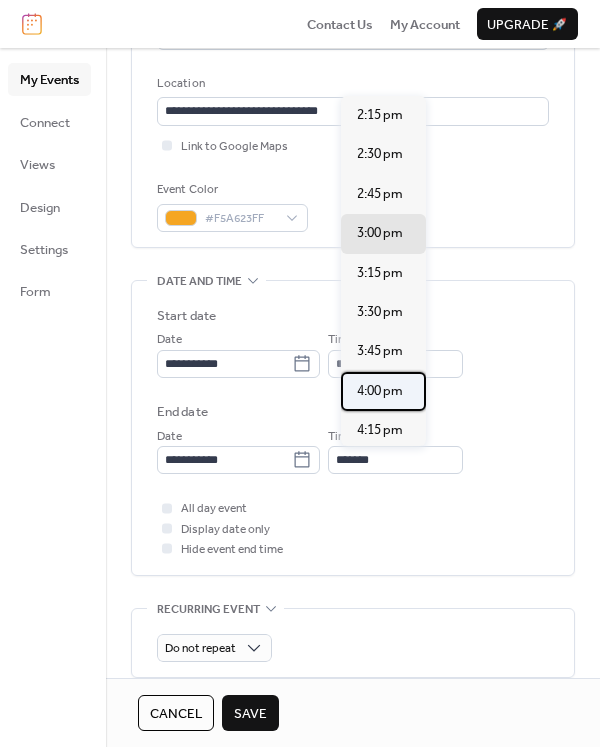 click on "4:00 pm" at bounding box center [383, 391] 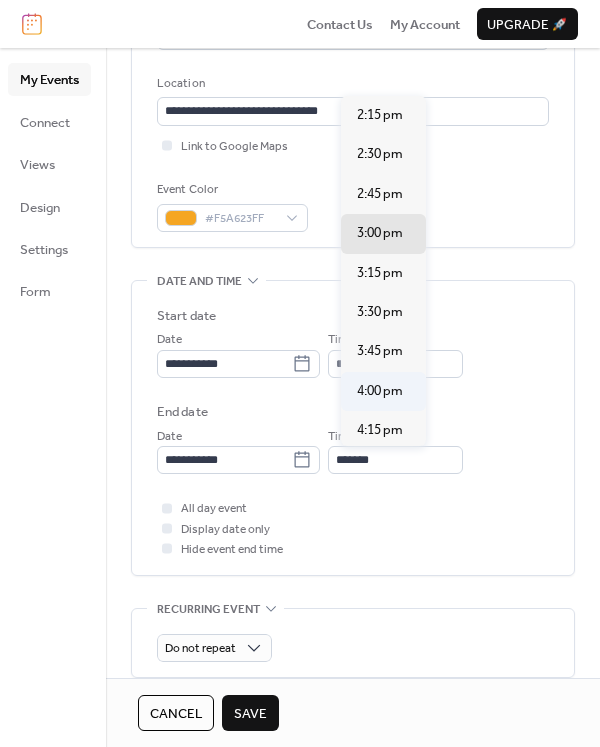 type on "*******" 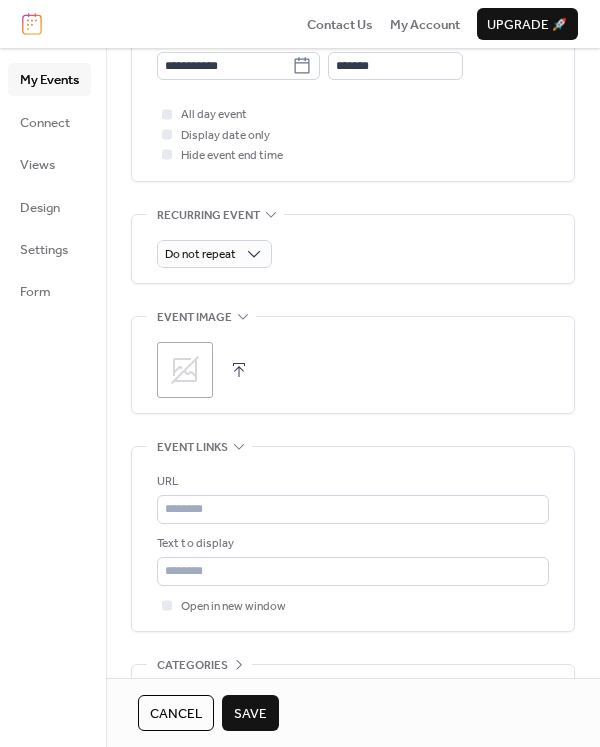 scroll, scrollTop: 800, scrollLeft: 0, axis: vertical 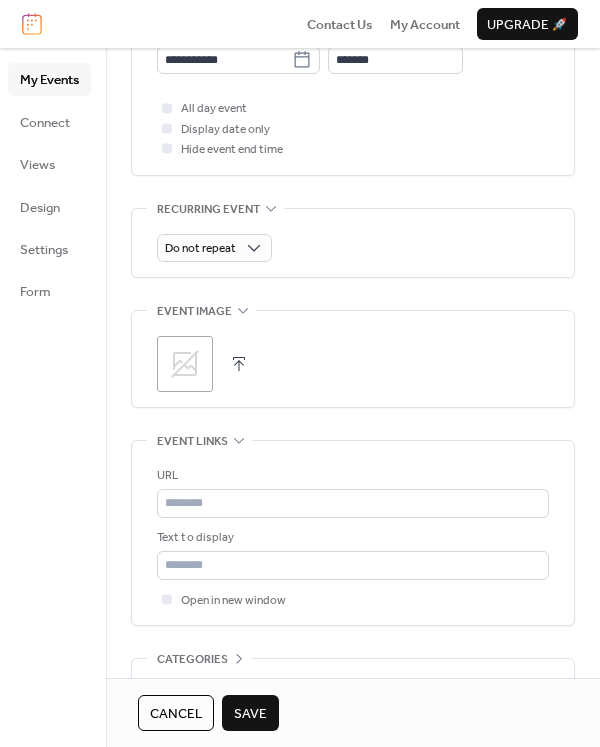 click at bounding box center [239, 364] 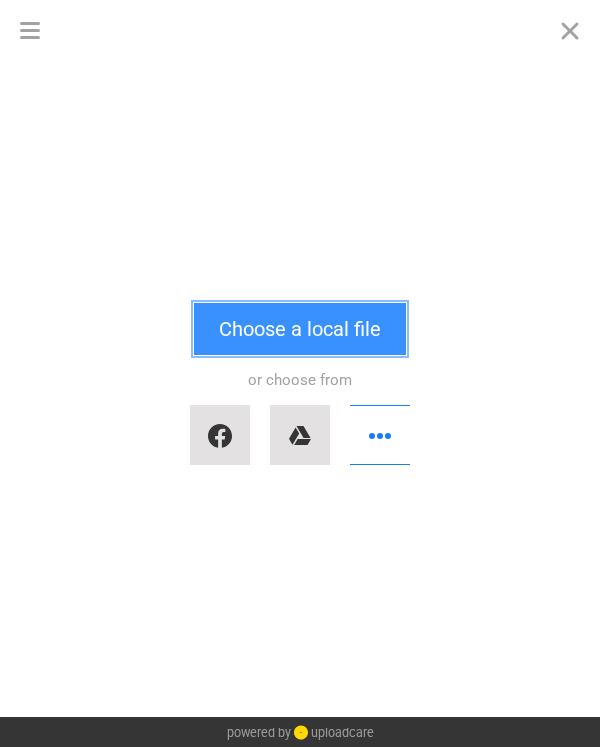 click on "Choose a local file" at bounding box center [300, 329] 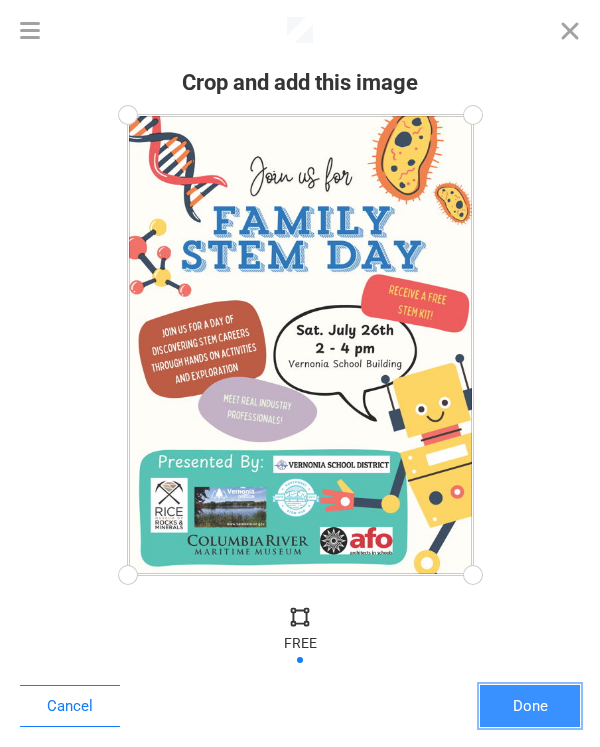 click on "Done" at bounding box center [530, 706] 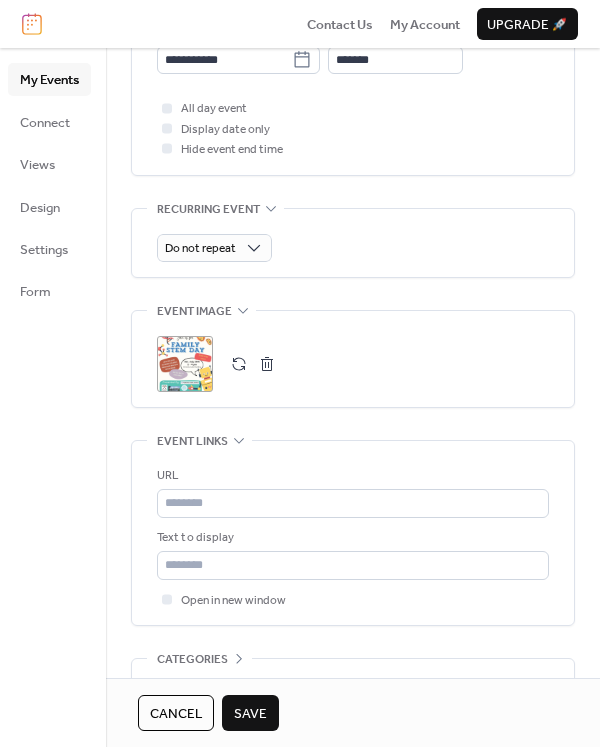 click at bounding box center [239, 364] 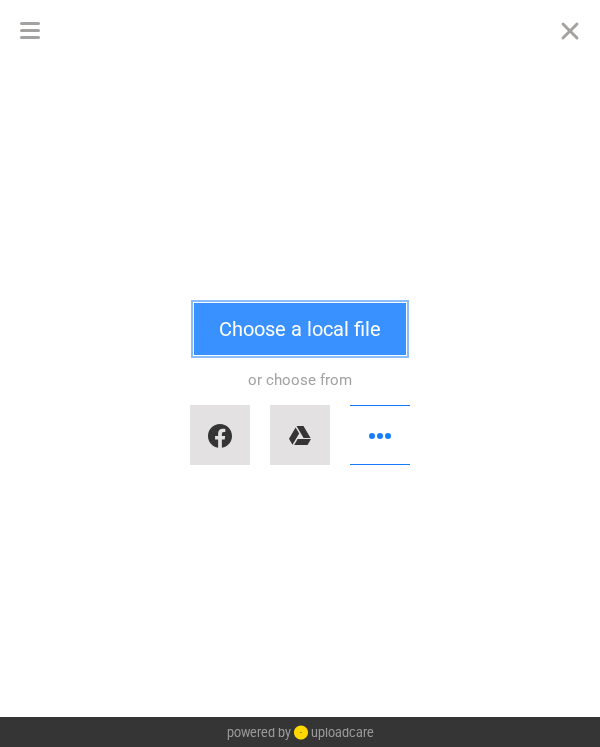 click on "Choose a local file" at bounding box center (300, 329) 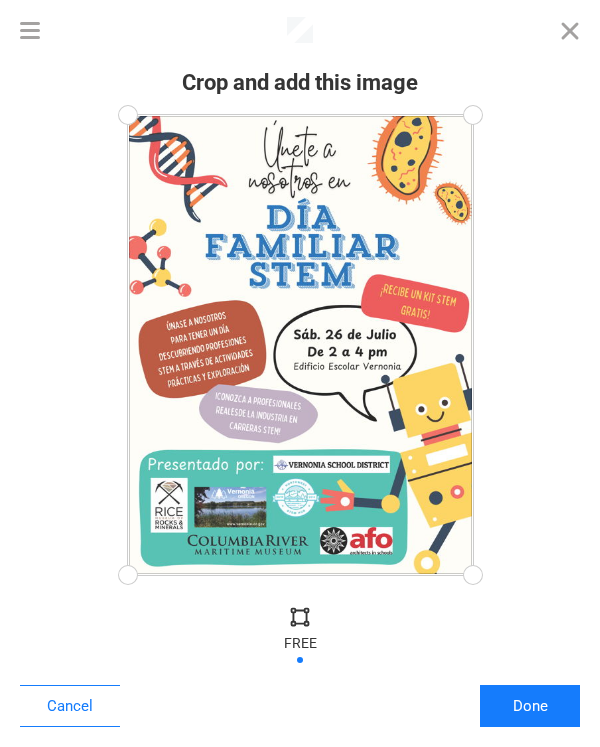 click at bounding box center [300, 640] 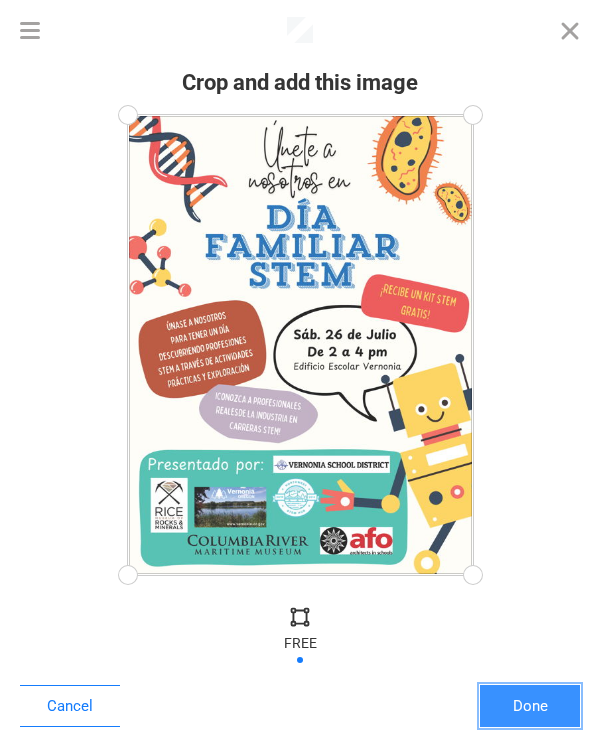 click on "Done" at bounding box center (530, 706) 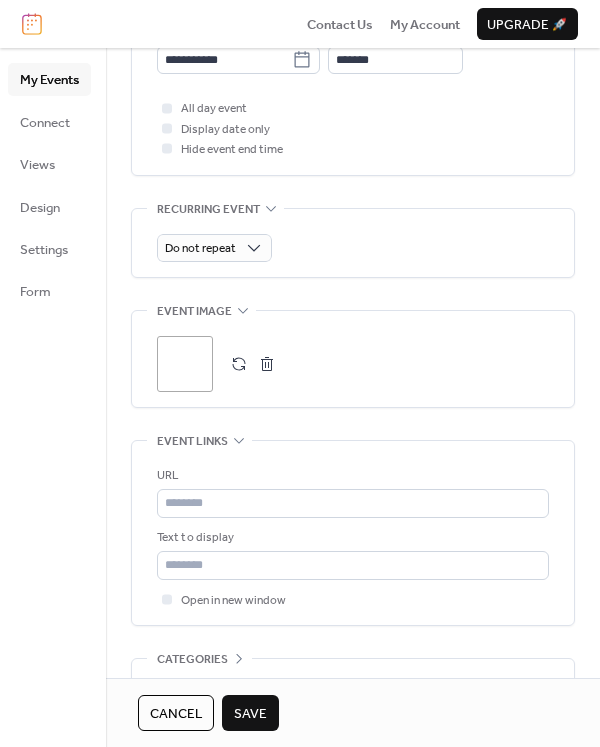 click at bounding box center [239, 364] 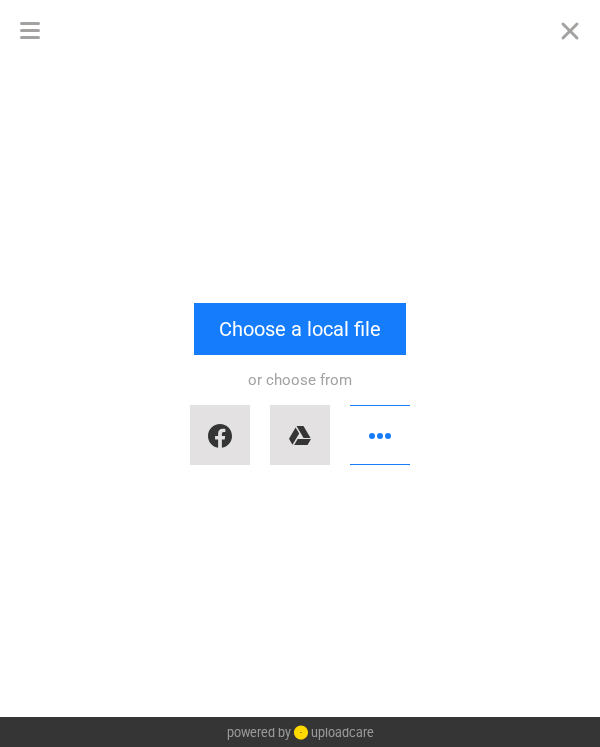 click on "or choose from" at bounding box center (300, 415) 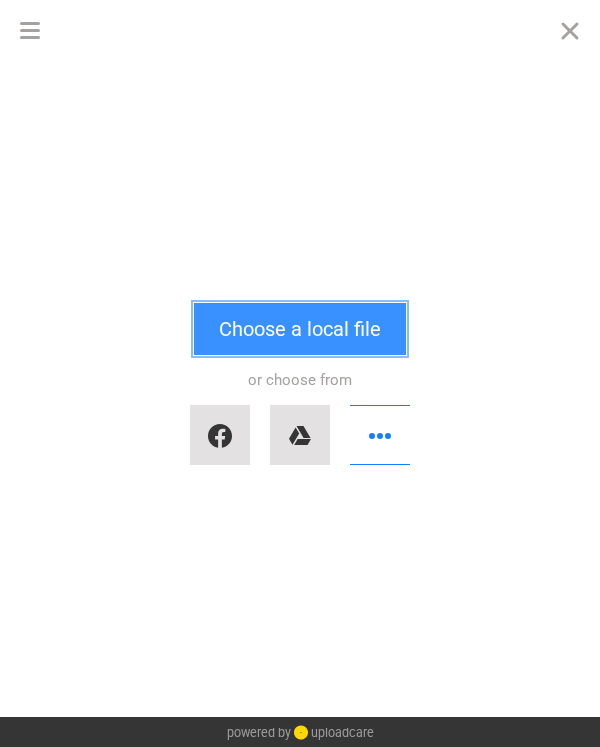 click on "Choose a local file" at bounding box center (300, 329) 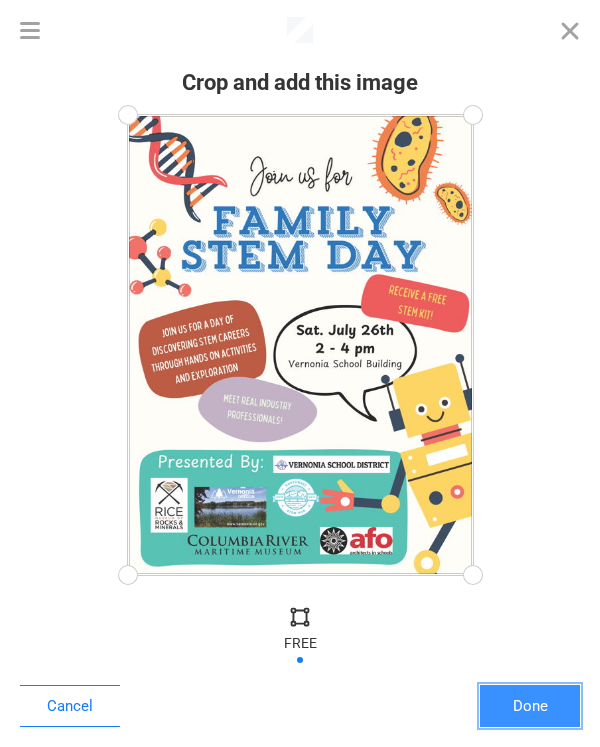 click on "Done" at bounding box center [530, 706] 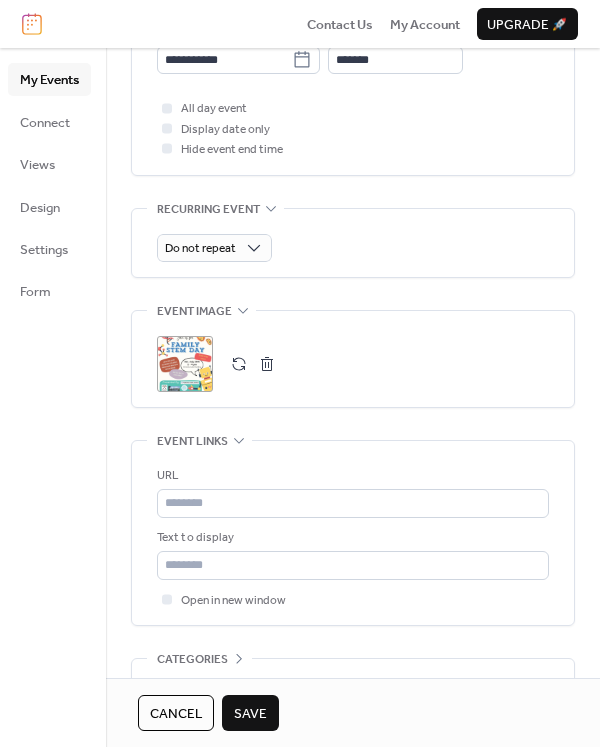 scroll, scrollTop: 916, scrollLeft: 0, axis: vertical 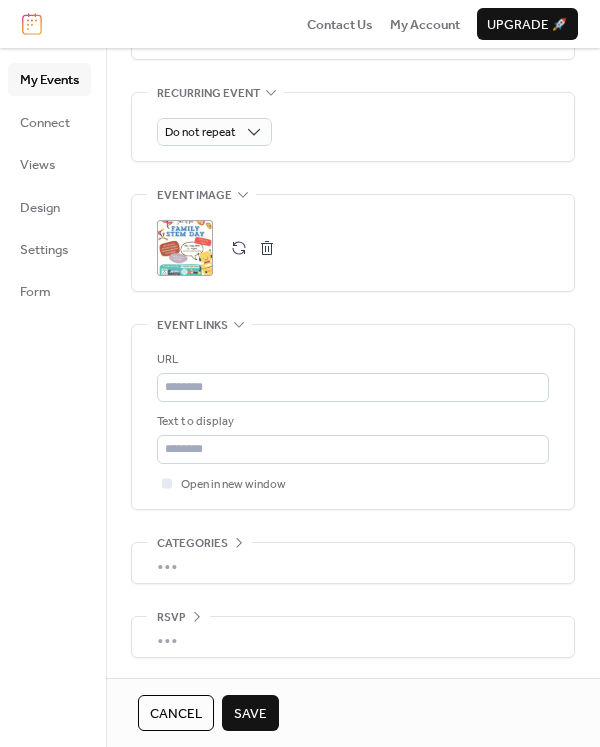 click on "Save" at bounding box center [250, 714] 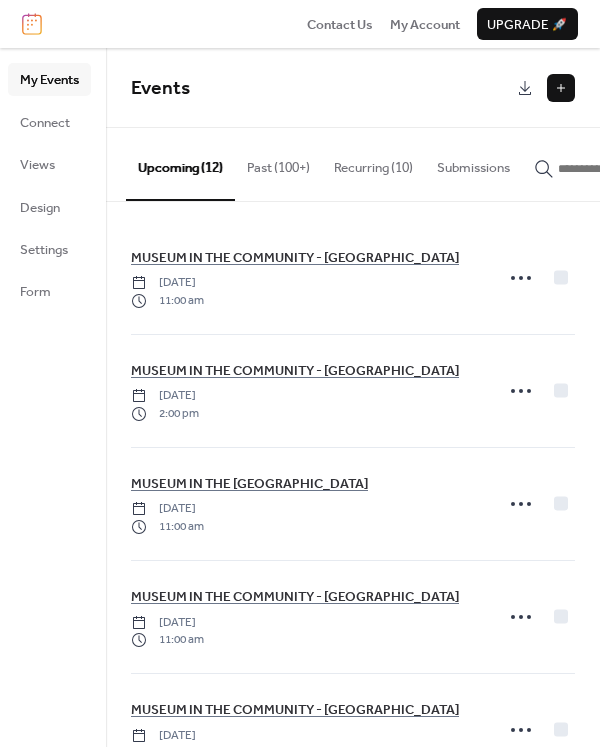 click at bounding box center (561, 88) 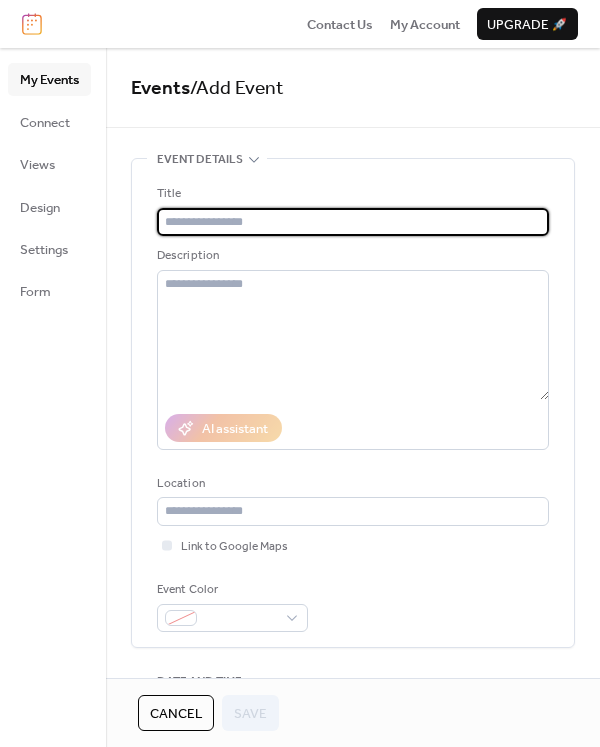 click at bounding box center (353, 222) 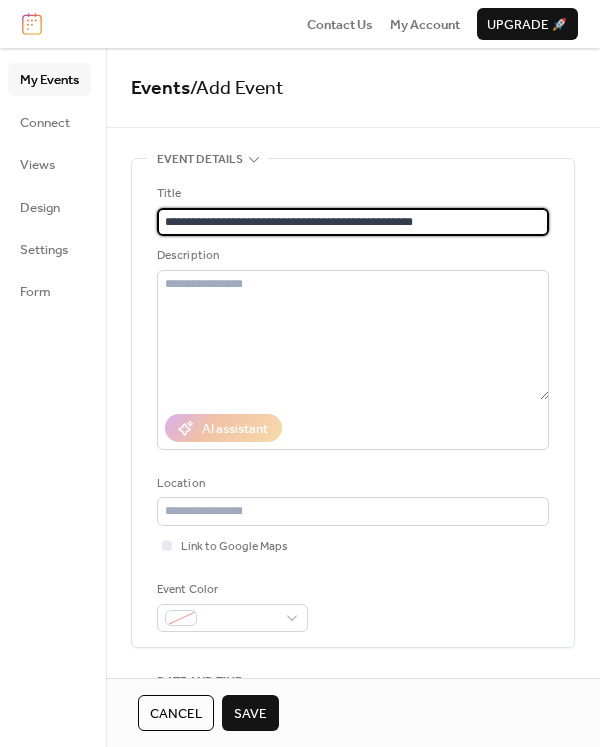 type on "**********" 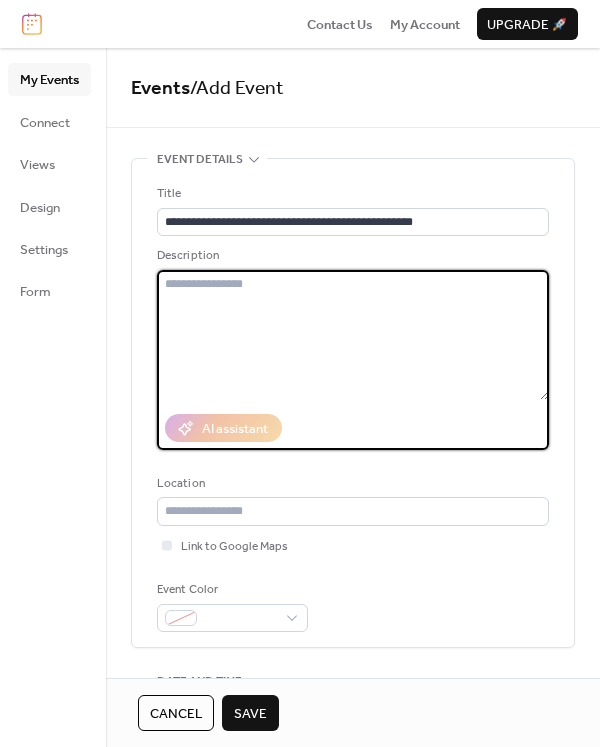 click at bounding box center [353, 335] 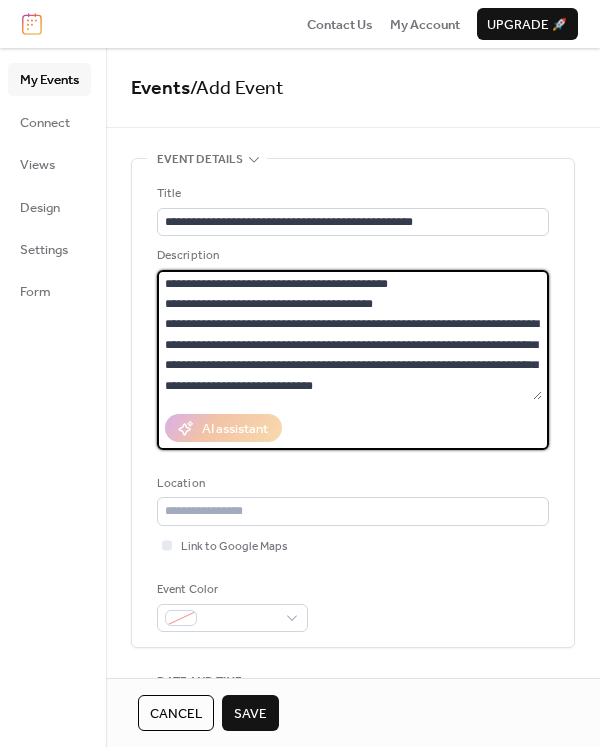 scroll, scrollTop: 79, scrollLeft: 0, axis: vertical 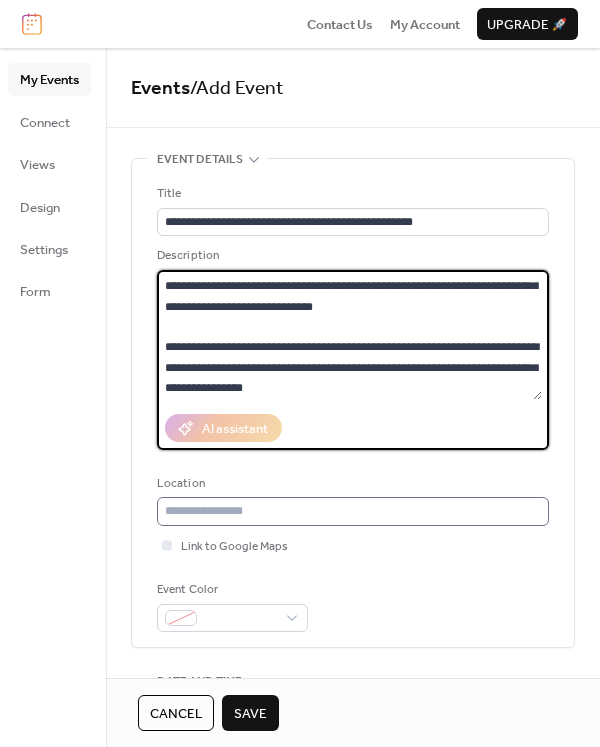 type on "**********" 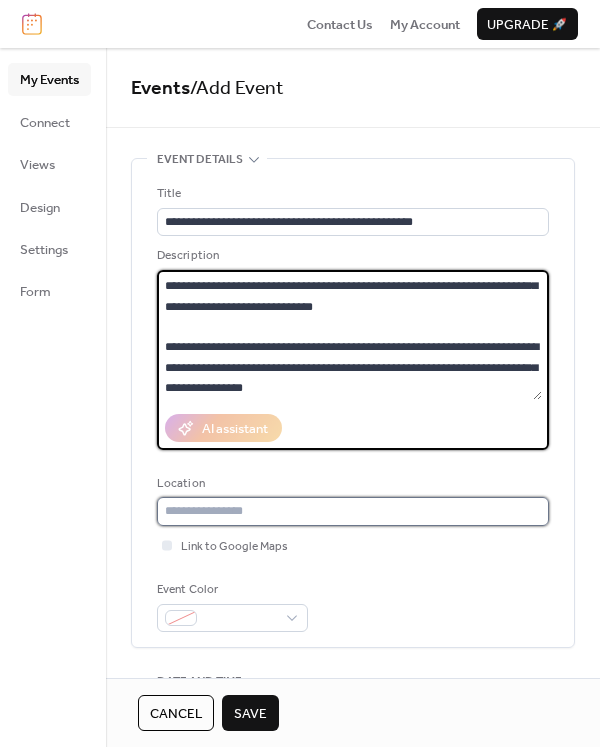 click at bounding box center [353, 511] 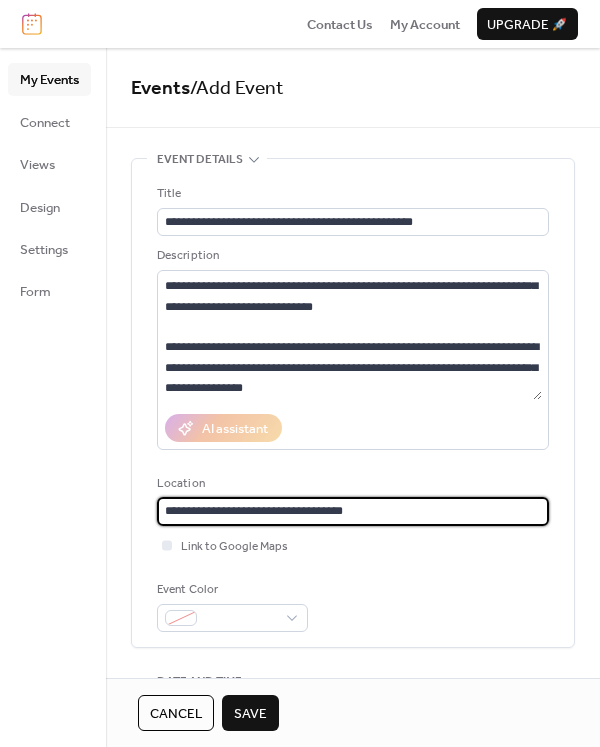 type on "**********" 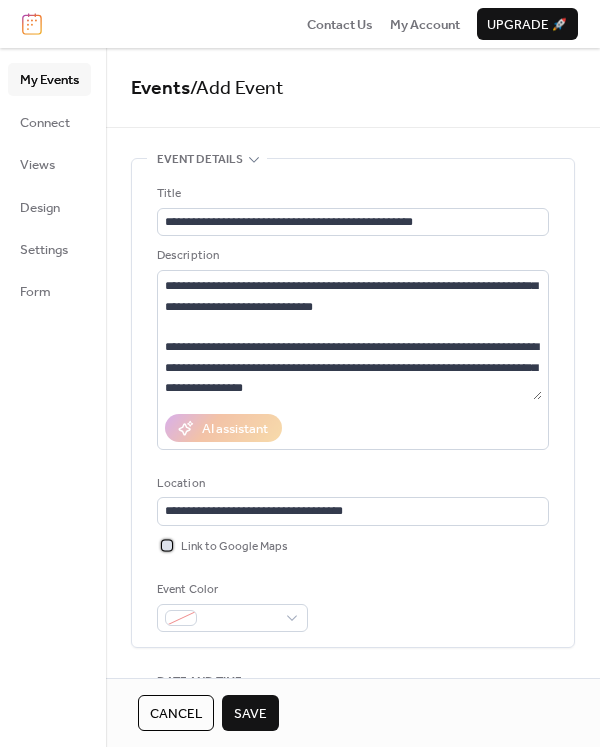 click on "Link to Google Maps" at bounding box center [234, 547] 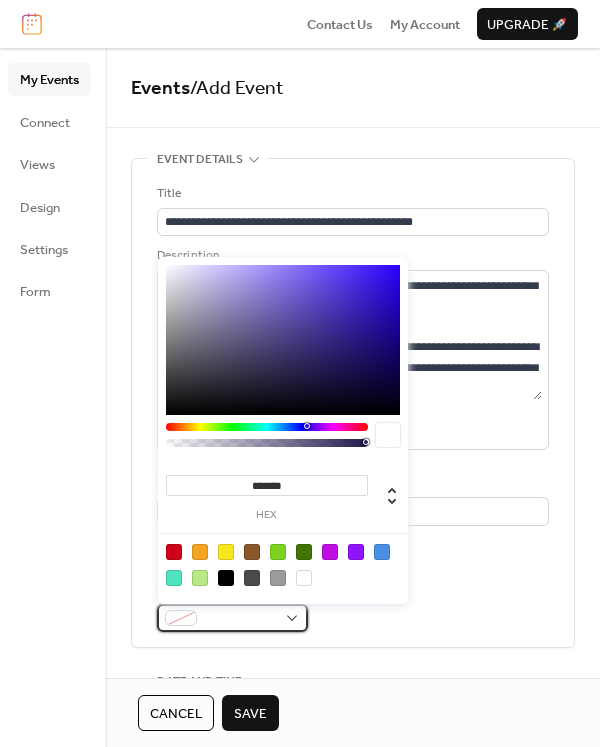 click at bounding box center [240, 619] 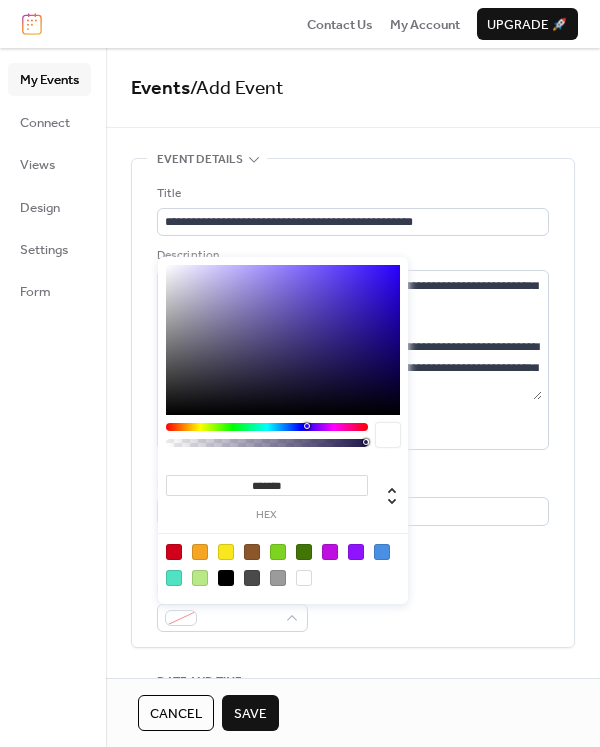 click at bounding box center [200, 552] 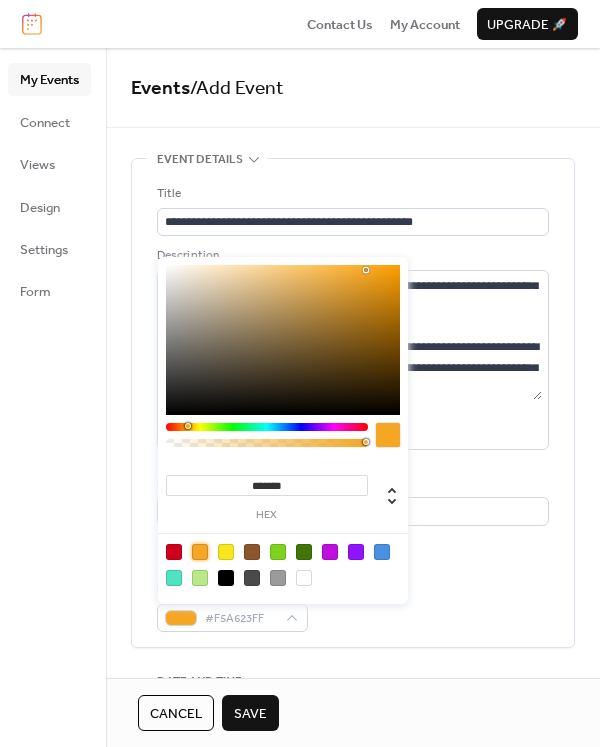 click on "Event Color #F5A623FF" at bounding box center (353, 606) 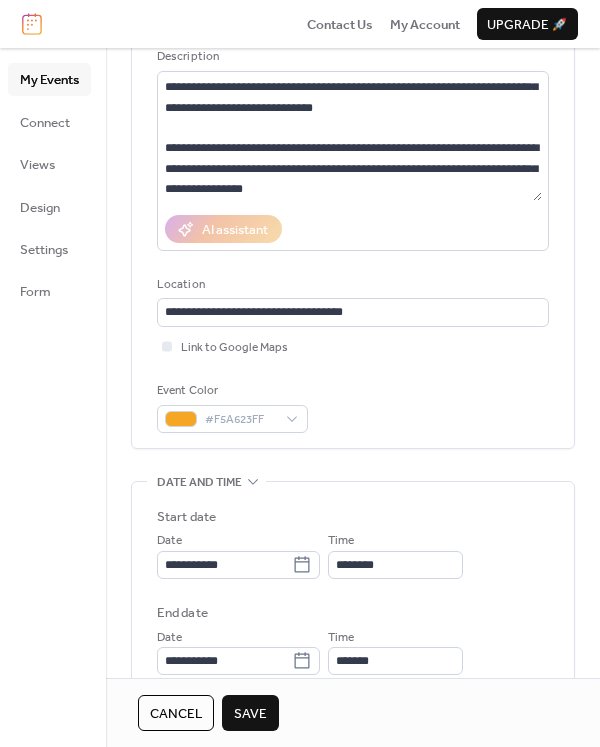 scroll, scrollTop: 200, scrollLeft: 0, axis: vertical 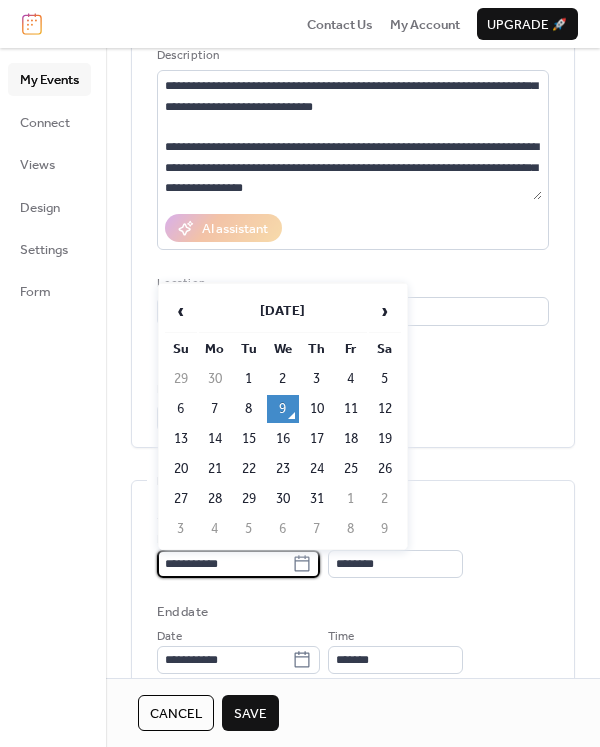 click on "**********" at bounding box center (224, 564) 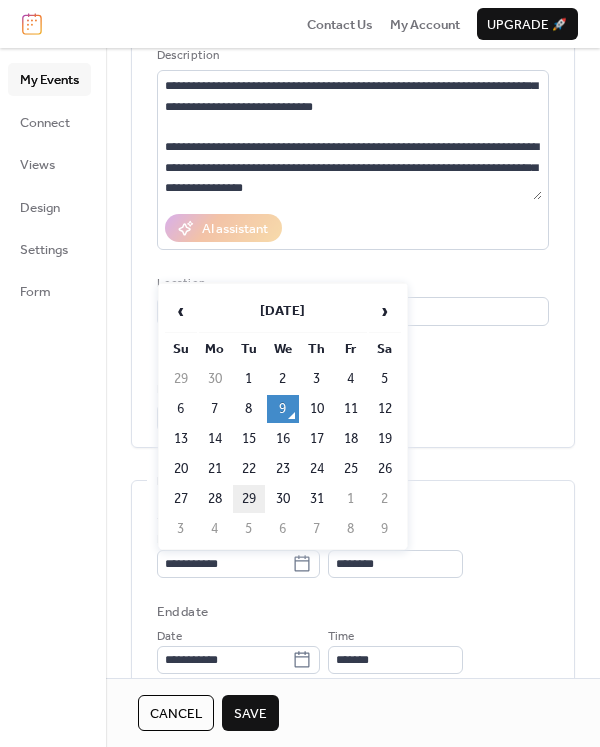 click on "29" at bounding box center [249, 499] 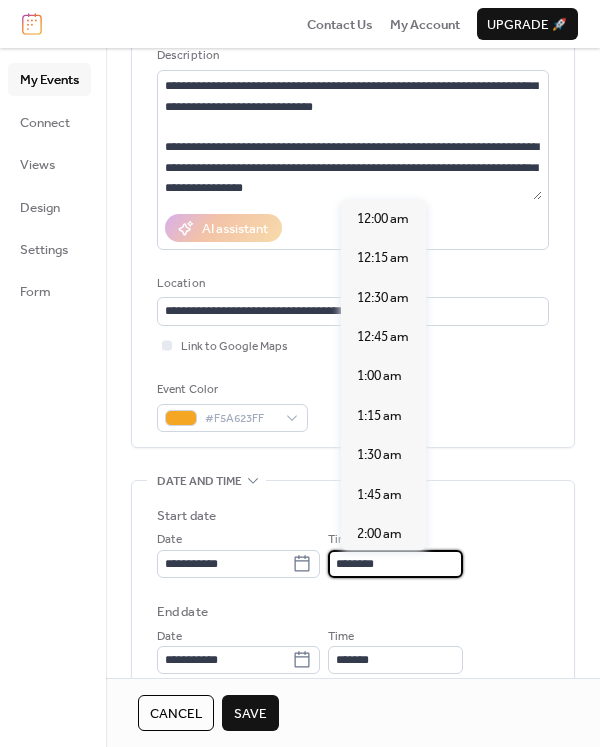 click on "********" at bounding box center [395, 564] 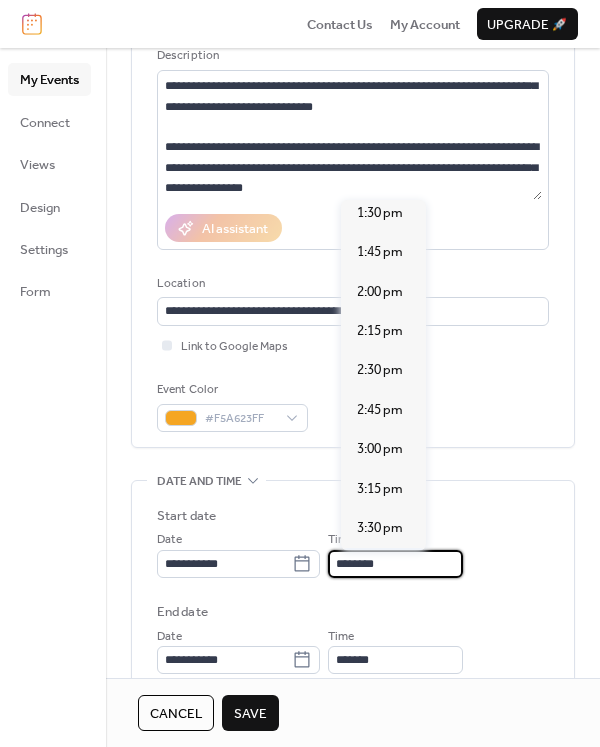 scroll, scrollTop: 2192, scrollLeft: 0, axis: vertical 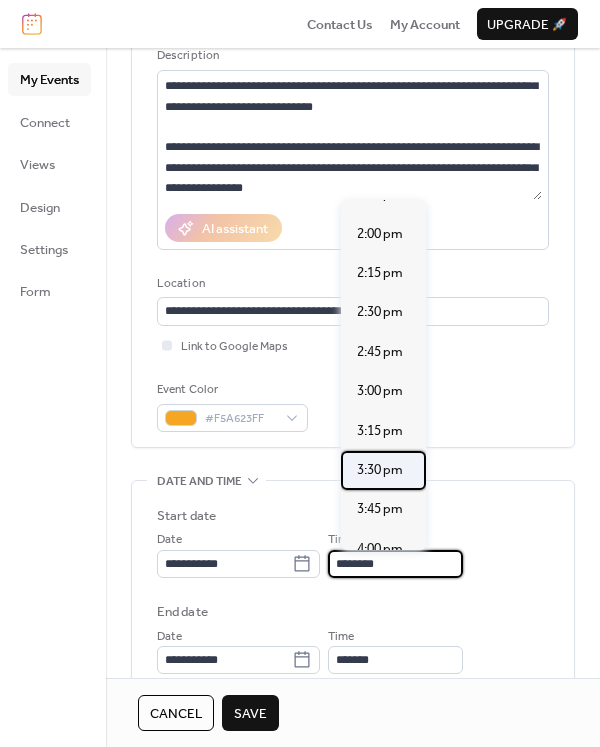 click on "3:30 pm" at bounding box center [380, 470] 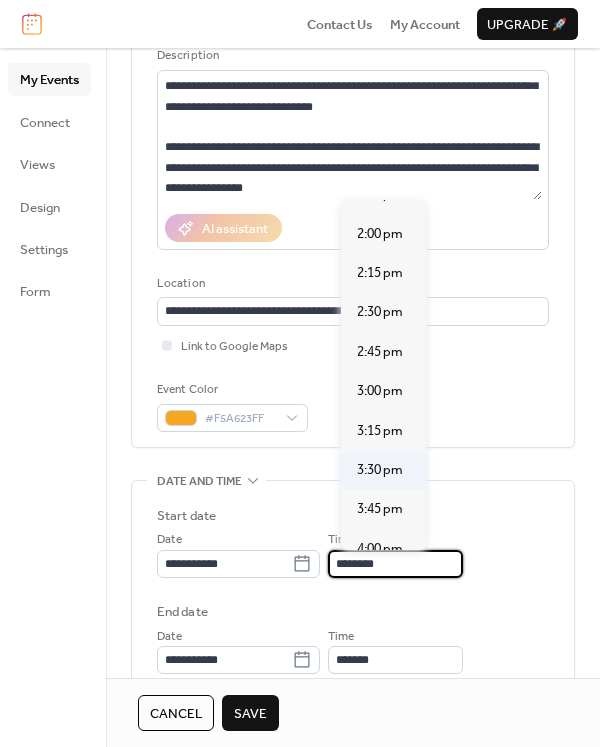 type on "*******" 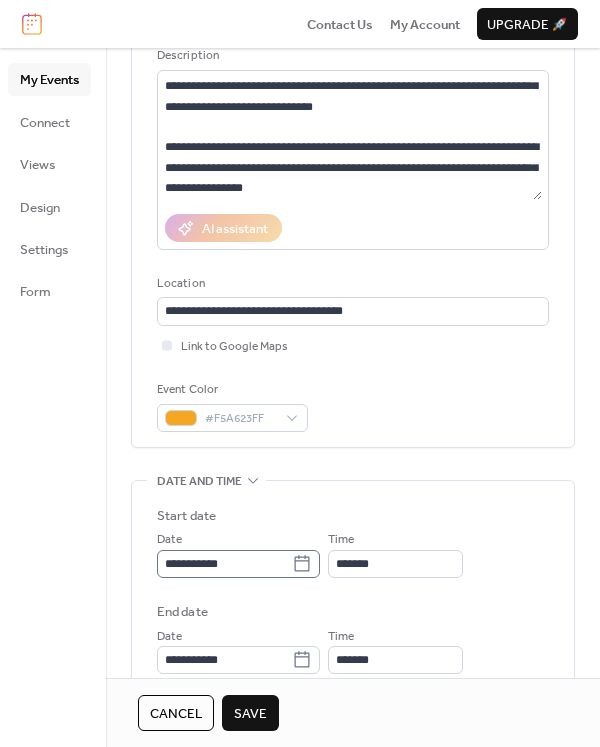 scroll, scrollTop: 1, scrollLeft: 0, axis: vertical 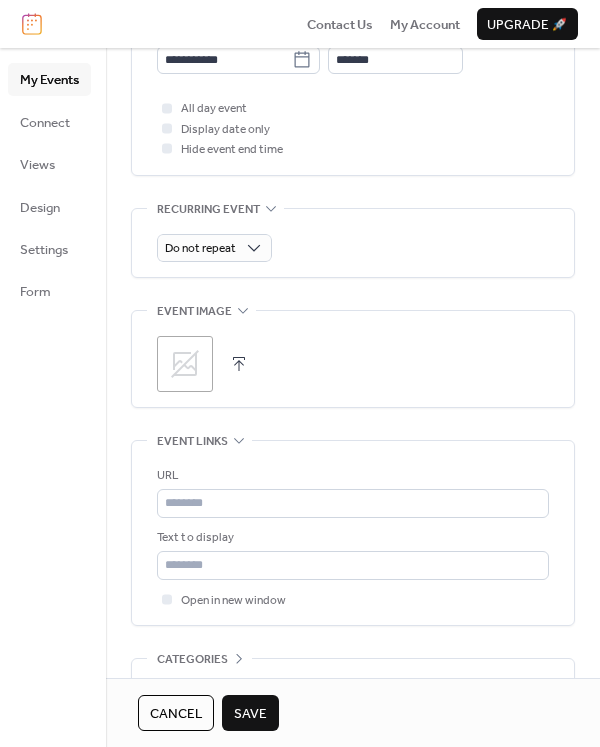 click at bounding box center [239, 364] 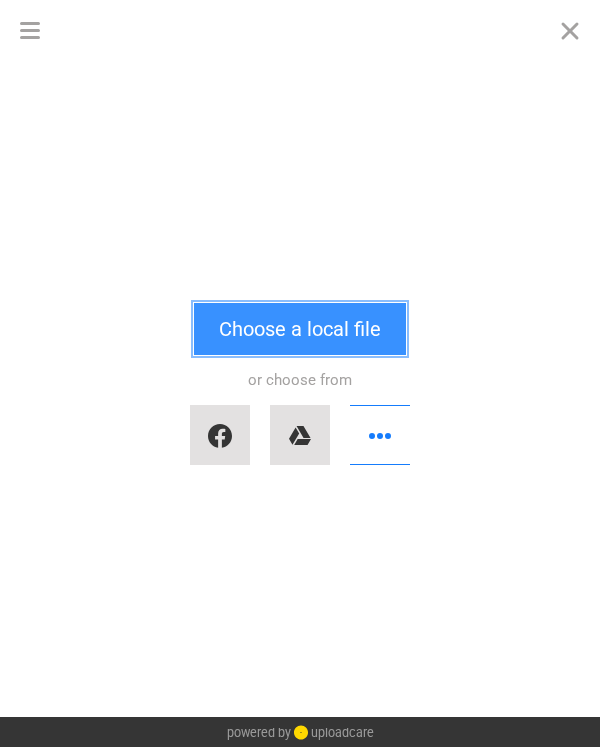 click on "Choose a local file" at bounding box center [300, 329] 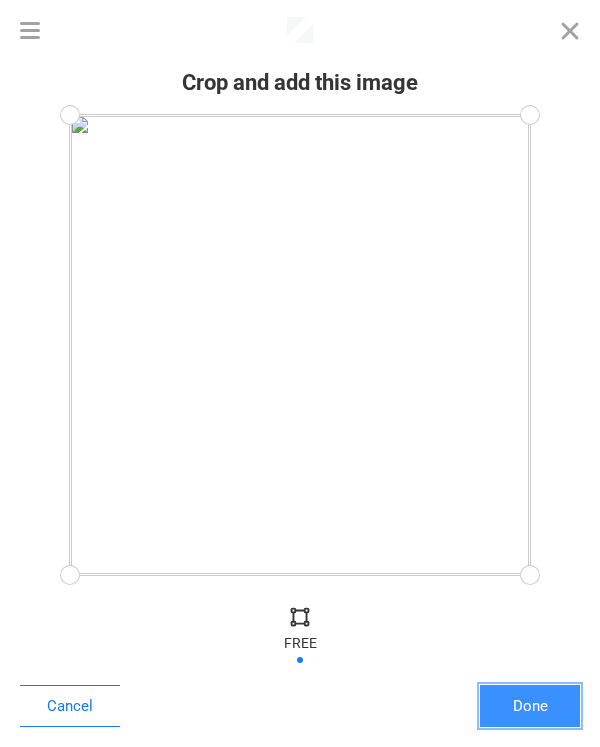 click on "Done" at bounding box center (530, 706) 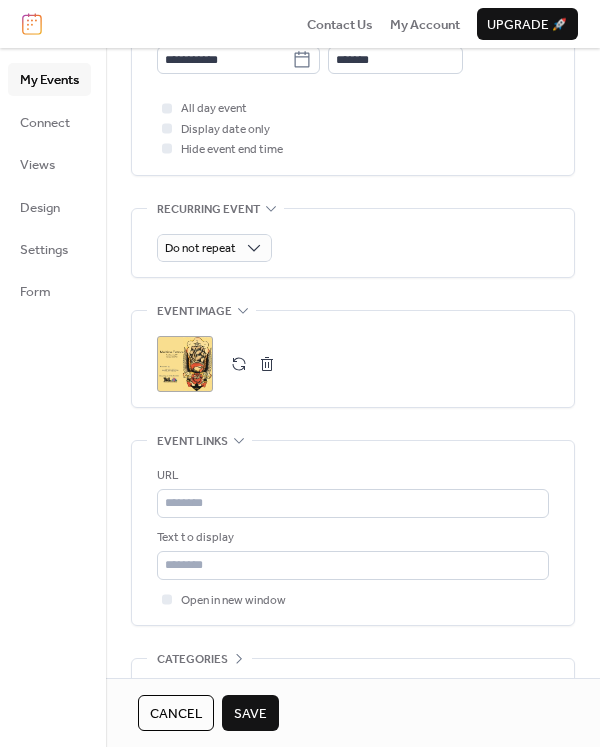 click on "Save" at bounding box center (250, 714) 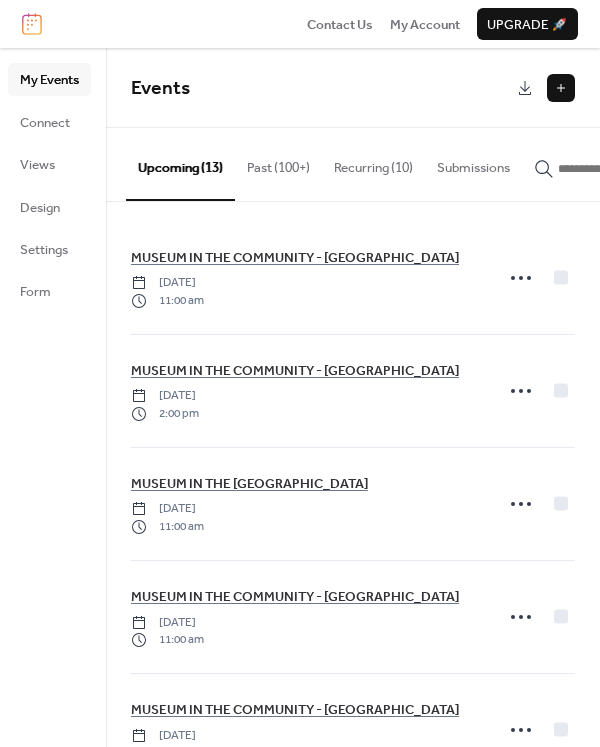 click at bounding box center (561, 88) 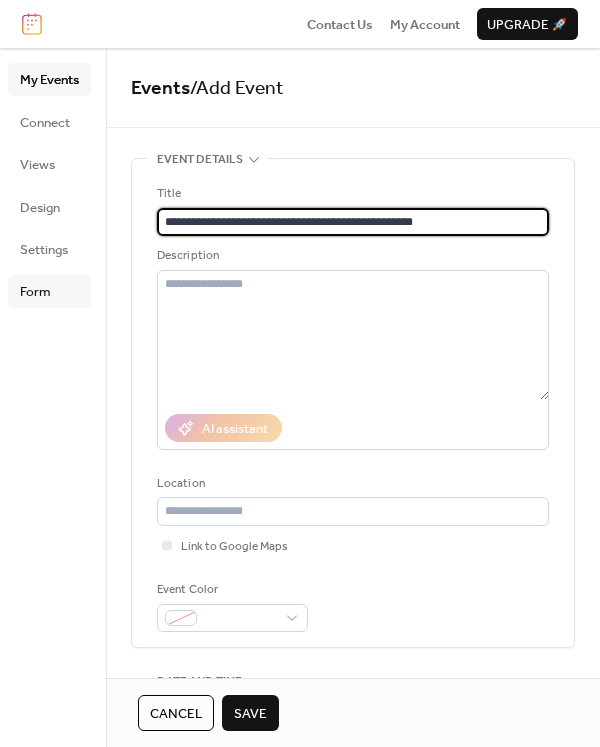 type on "**********" 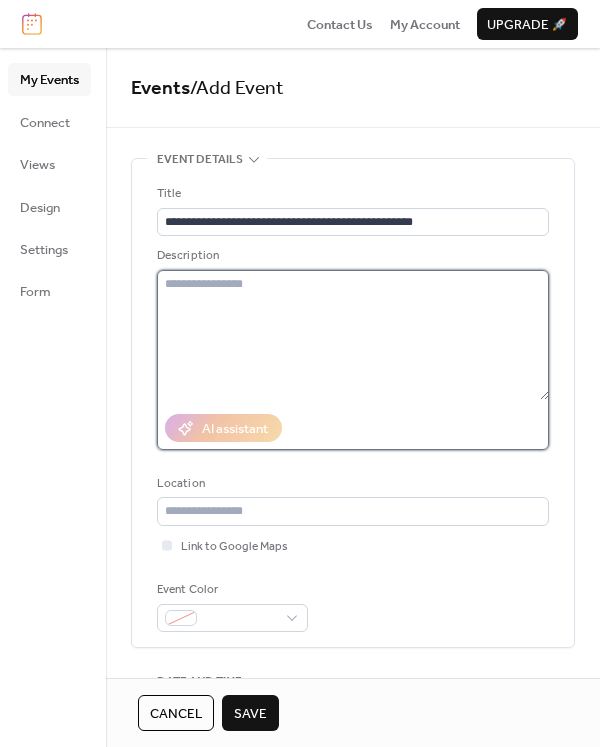 click at bounding box center [353, 335] 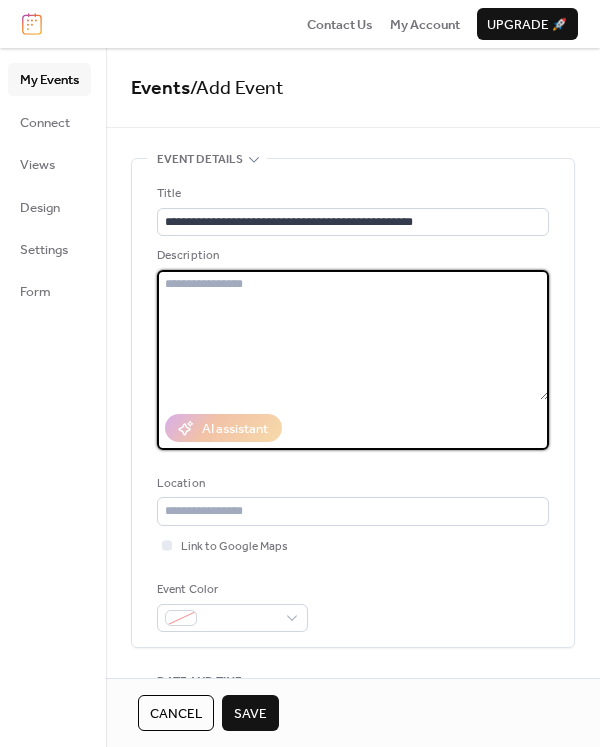 paste on "**********" 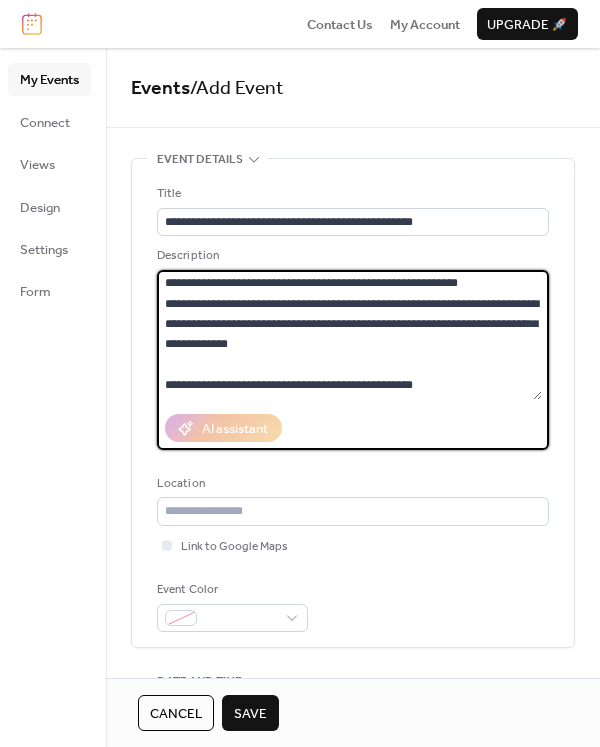 scroll, scrollTop: 82, scrollLeft: 0, axis: vertical 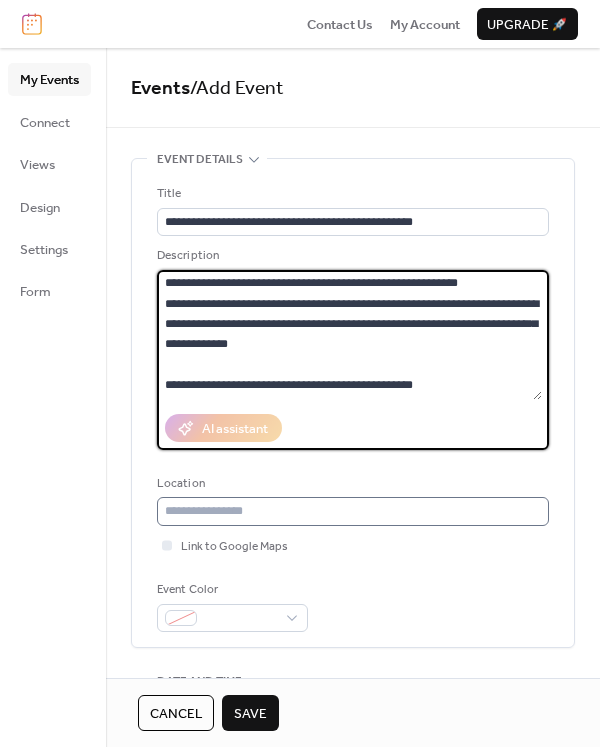 type on "**********" 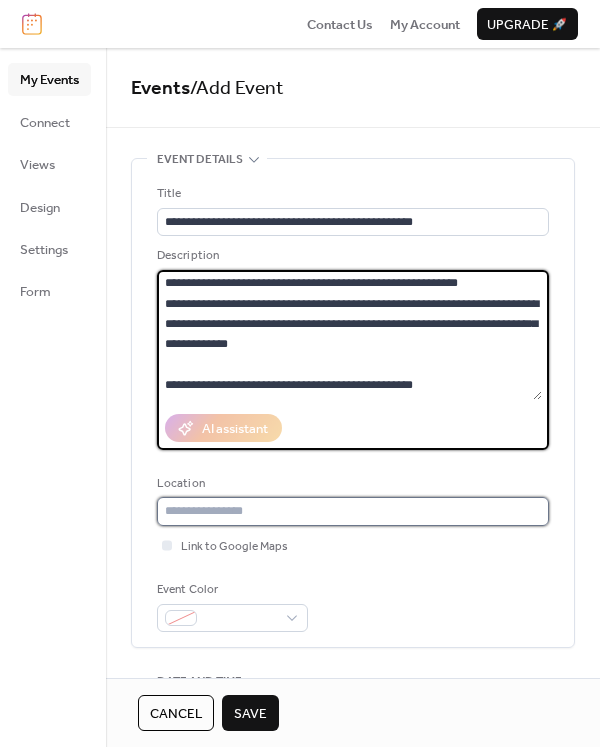 click at bounding box center [353, 511] 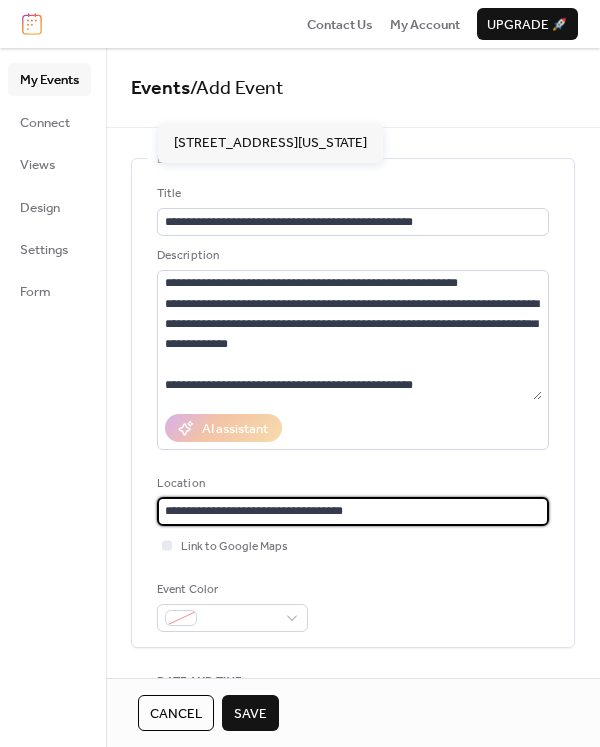 type on "**********" 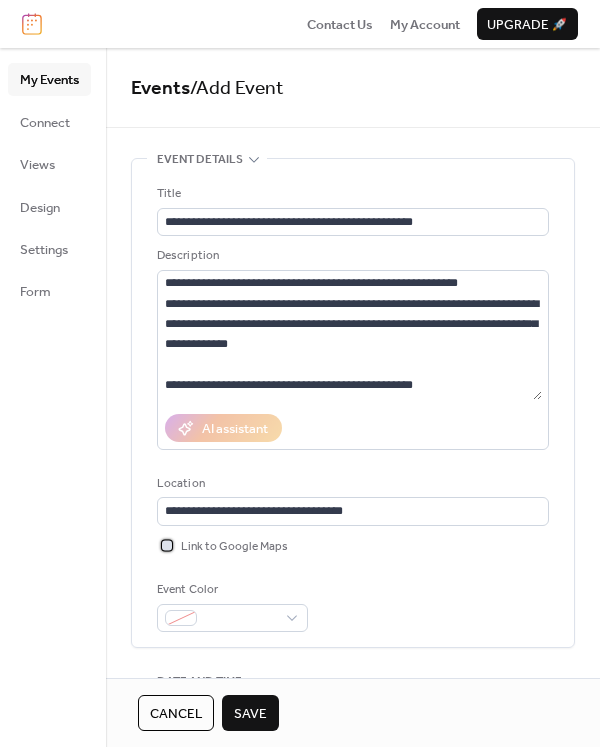 click on "Link to Google Maps" at bounding box center (234, 547) 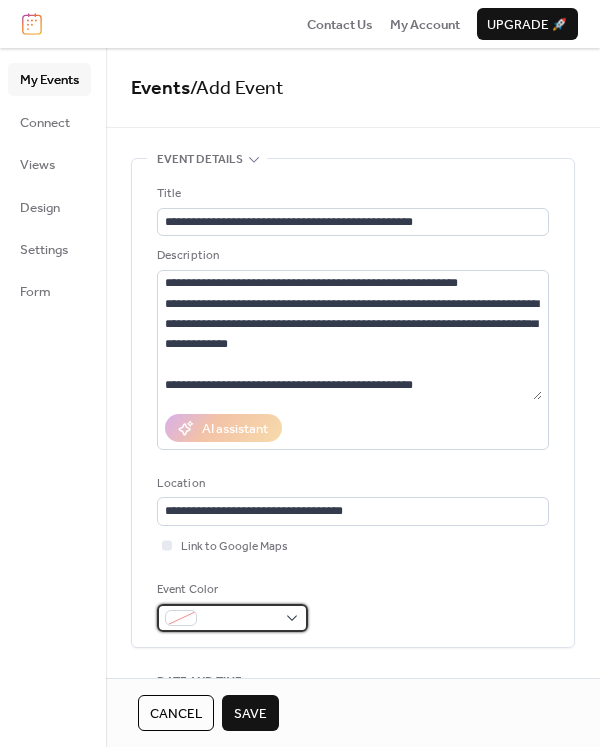 click at bounding box center (240, 619) 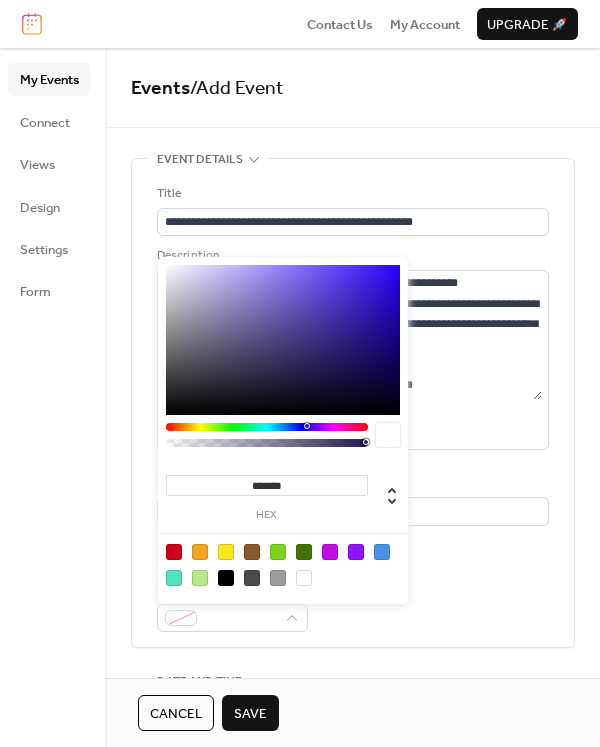 drag, startPoint x: 200, startPoint y: 556, endPoint x: 217, endPoint y: 559, distance: 17.262676 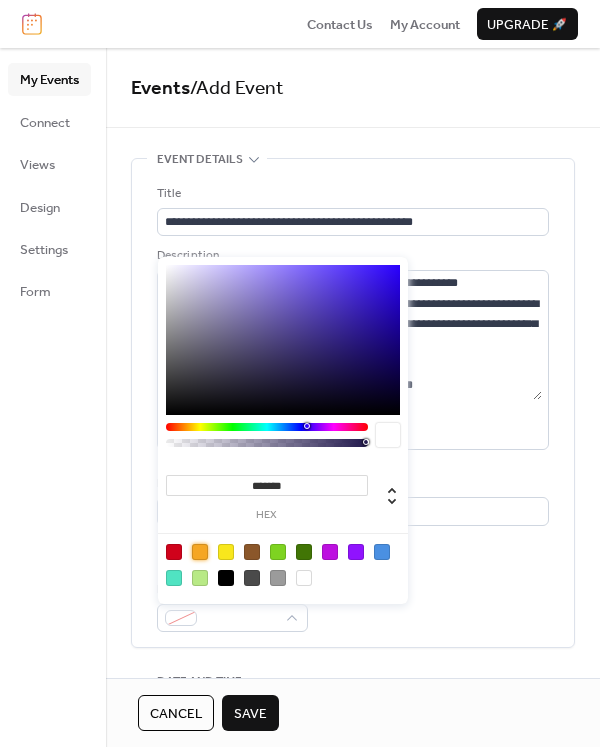 click on "Event Color" at bounding box center (353, 606) 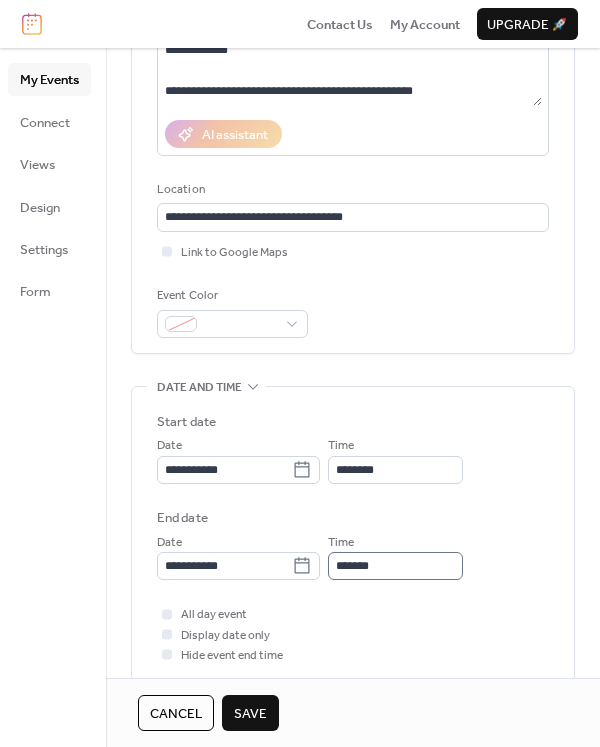 scroll, scrollTop: 300, scrollLeft: 0, axis: vertical 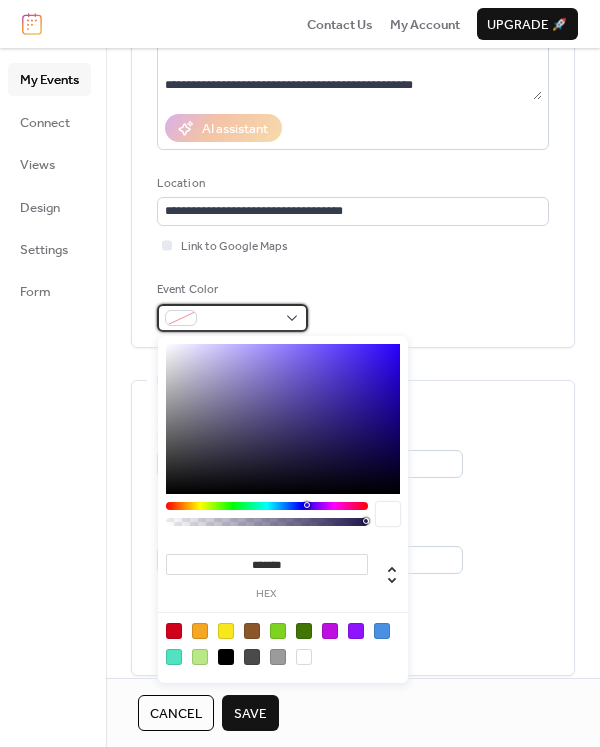 click at bounding box center (232, 318) 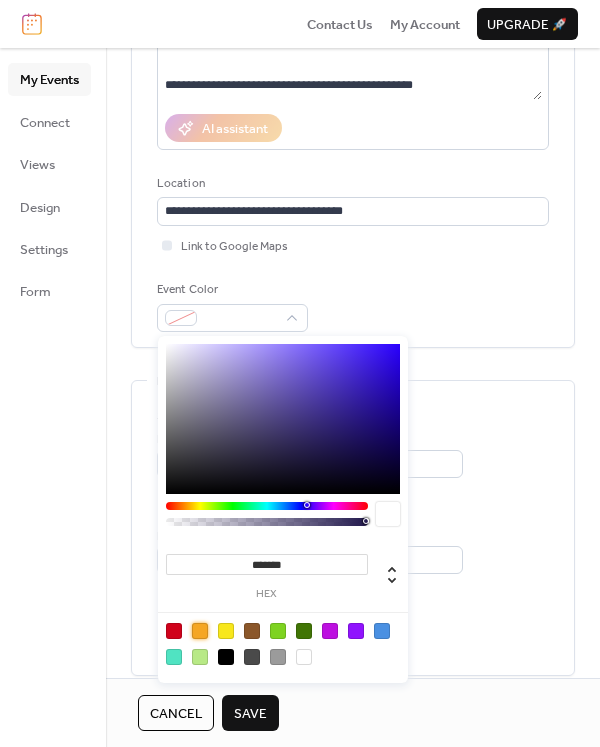 click at bounding box center (200, 631) 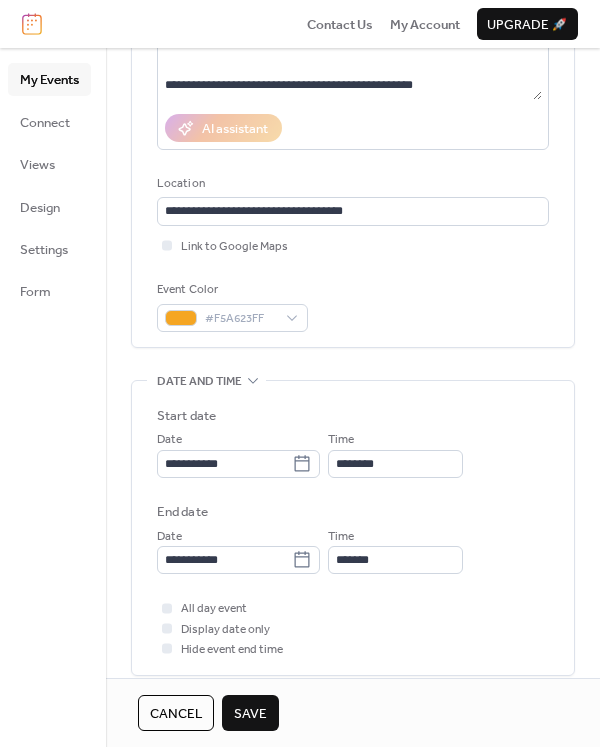 click on "Event Color #F5A623FF" at bounding box center [353, 306] 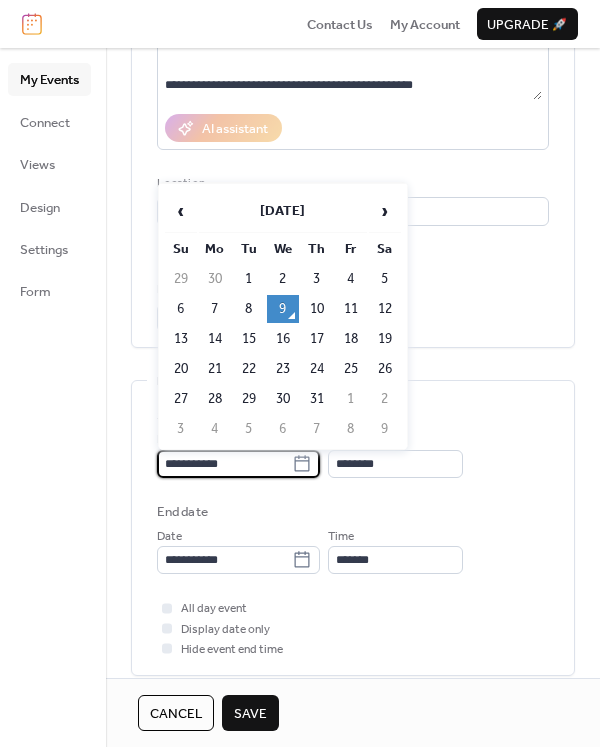 click on "**********" at bounding box center [224, 464] 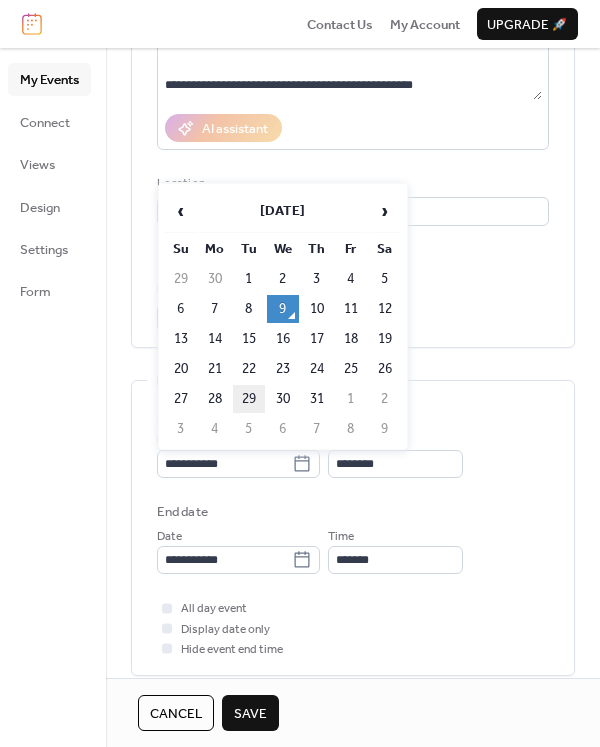 click on "29" at bounding box center (249, 399) 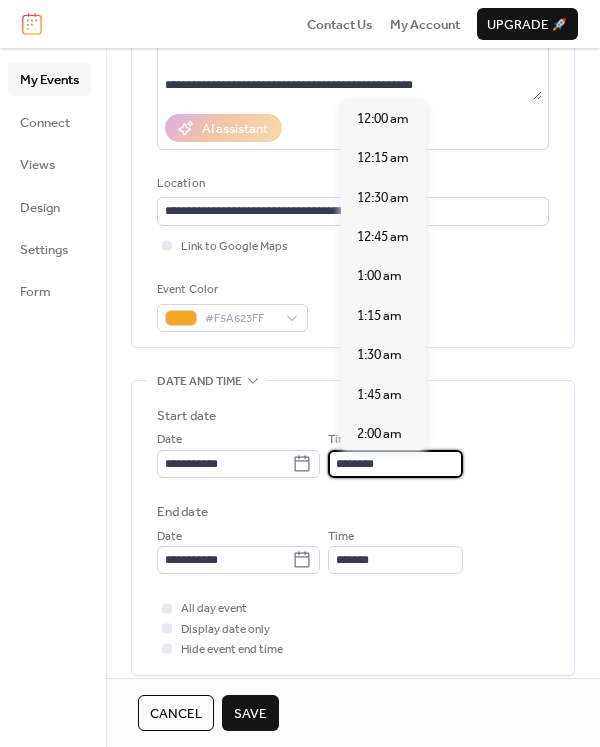 click on "********" at bounding box center [395, 464] 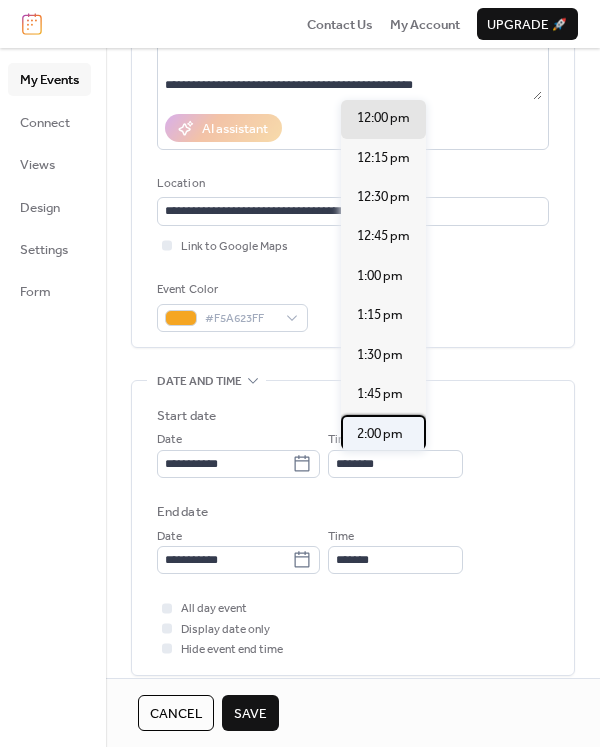 click on "2:00 pm" at bounding box center [380, 434] 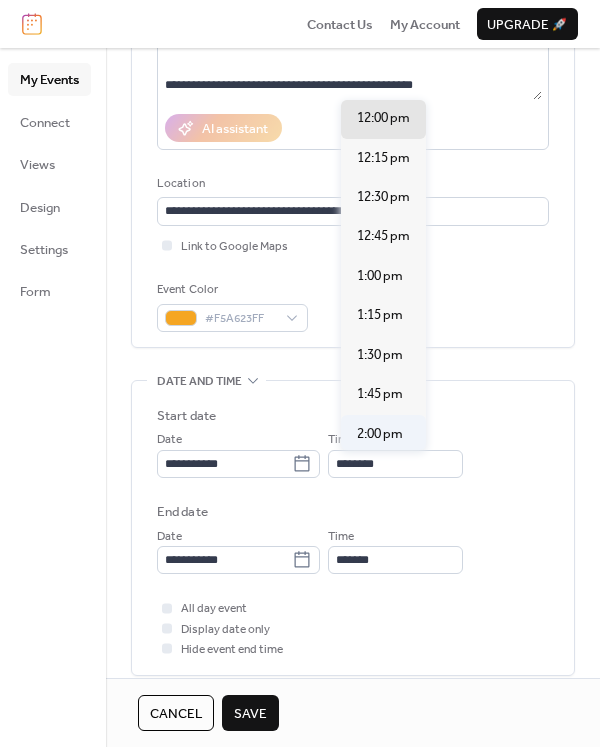 type on "*******" 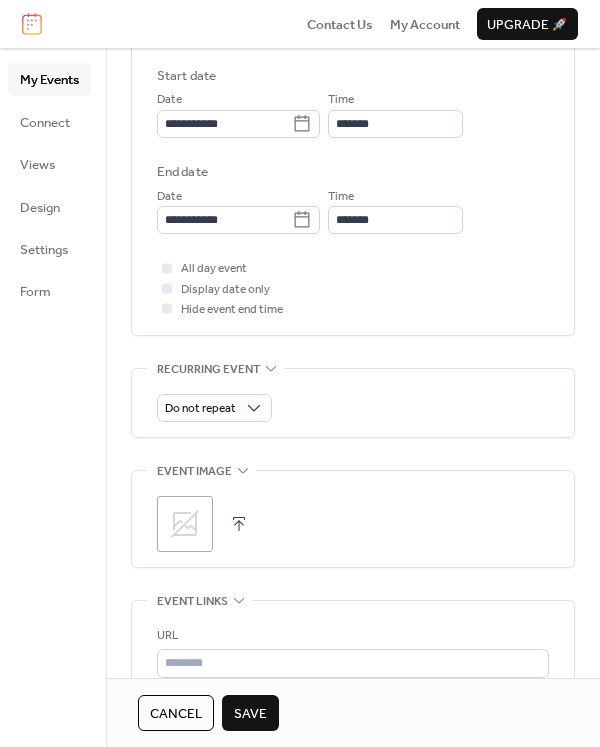 scroll, scrollTop: 700, scrollLeft: 0, axis: vertical 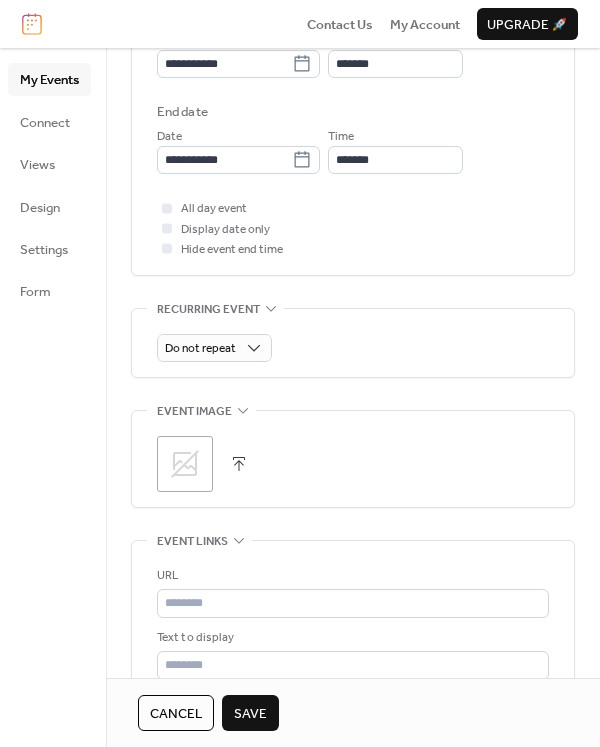 click at bounding box center (239, 464) 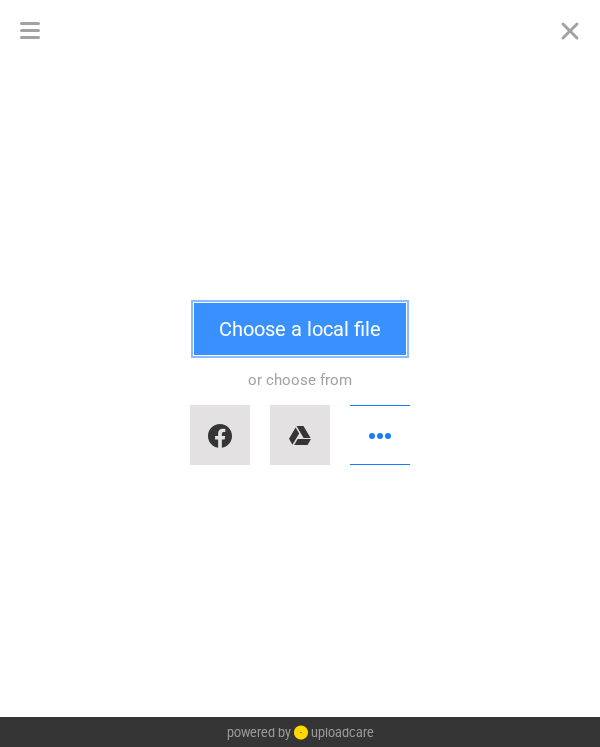 click on "Choose a local file" at bounding box center (300, 329) 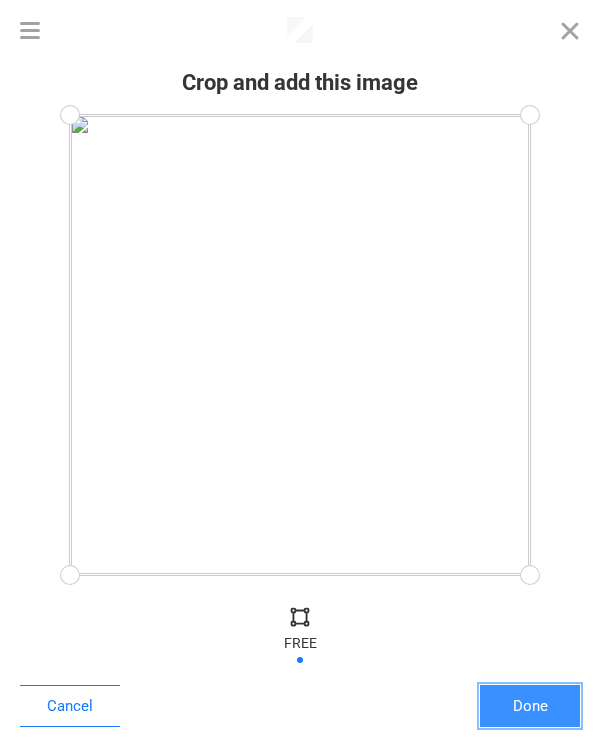 click on "Done" at bounding box center [530, 706] 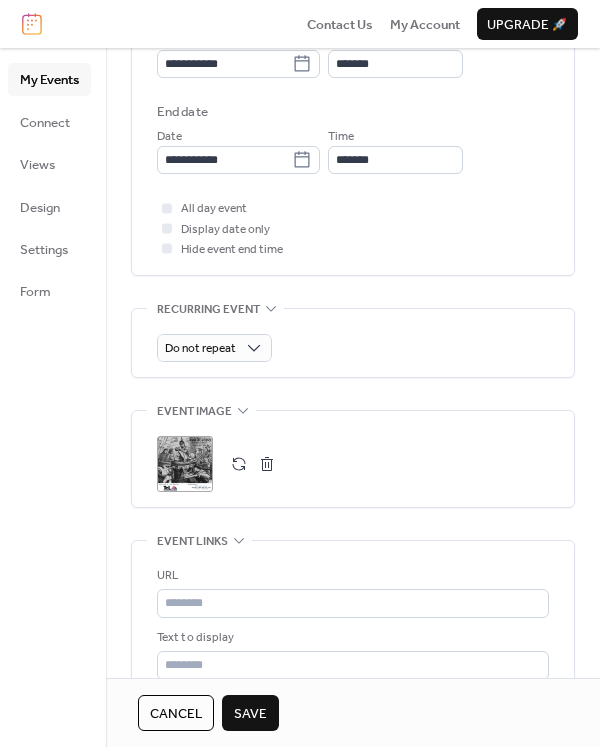 click on "Save" at bounding box center (250, 714) 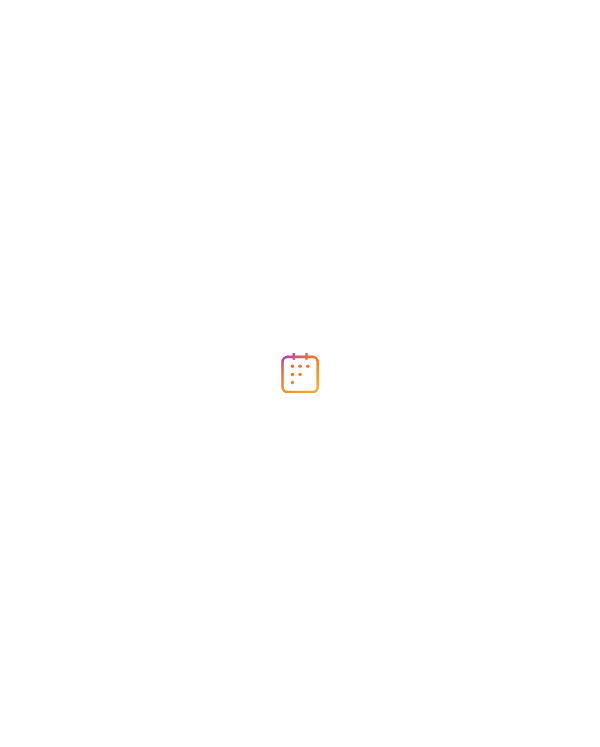 scroll, scrollTop: 0, scrollLeft: 0, axis: both 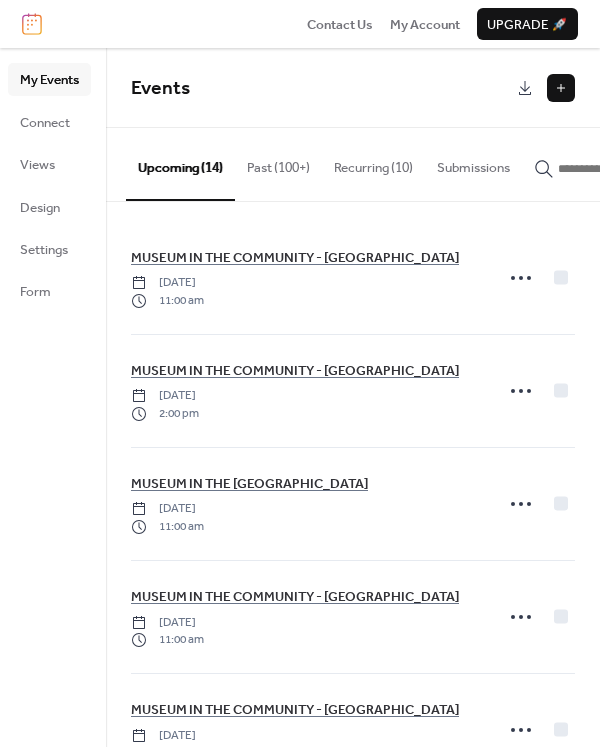 click at bounding box center (561, 88) 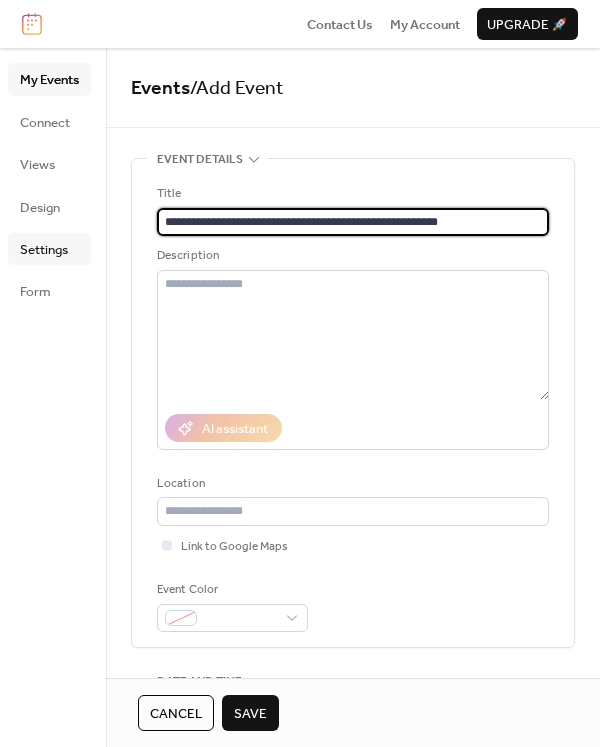 type on "**********" 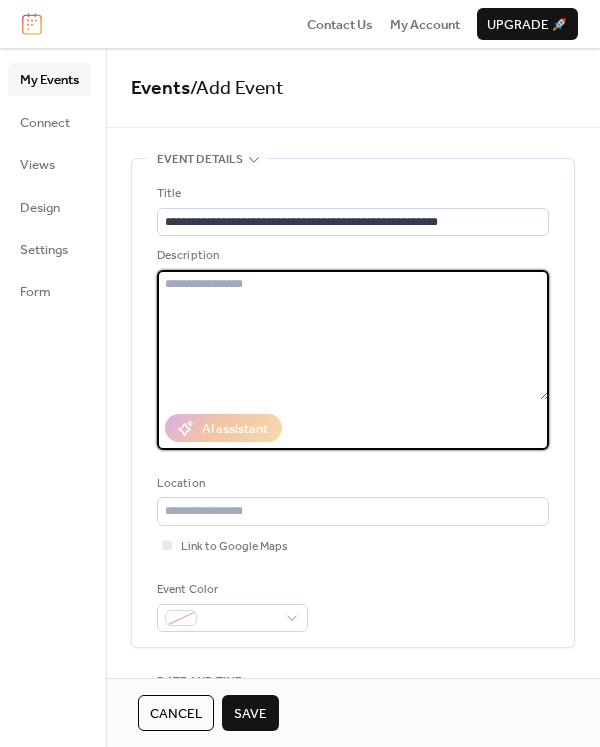 click at bounding box center (353, 335) 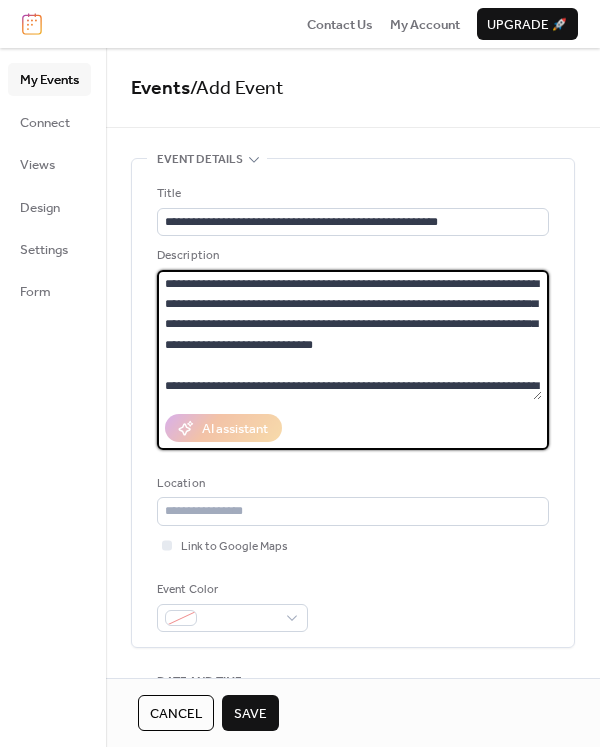 scroll, scrollTop: 0, scrollLeft: 0, axis: both 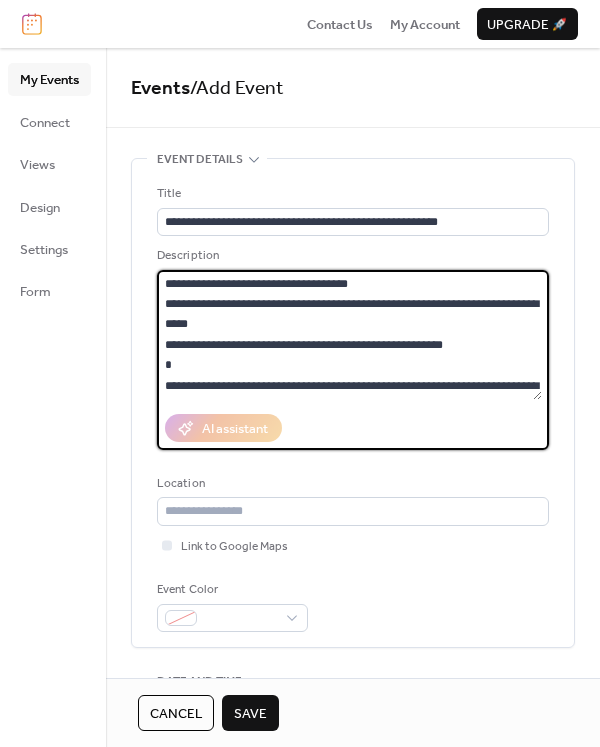 drag, startPoint x: 163, startPoint y: 342, endPoint x: 480, endPoint y: 350, distance: 317.10092 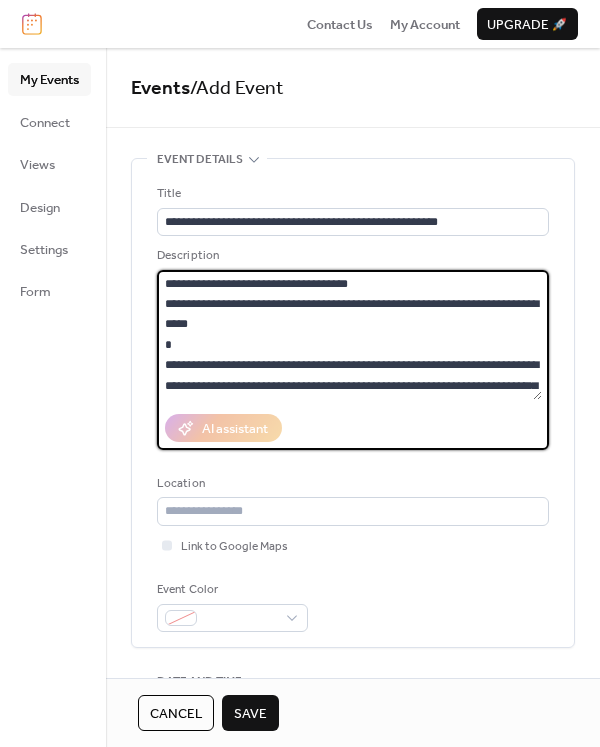 click on "**********" at bounding box center [349, 335] 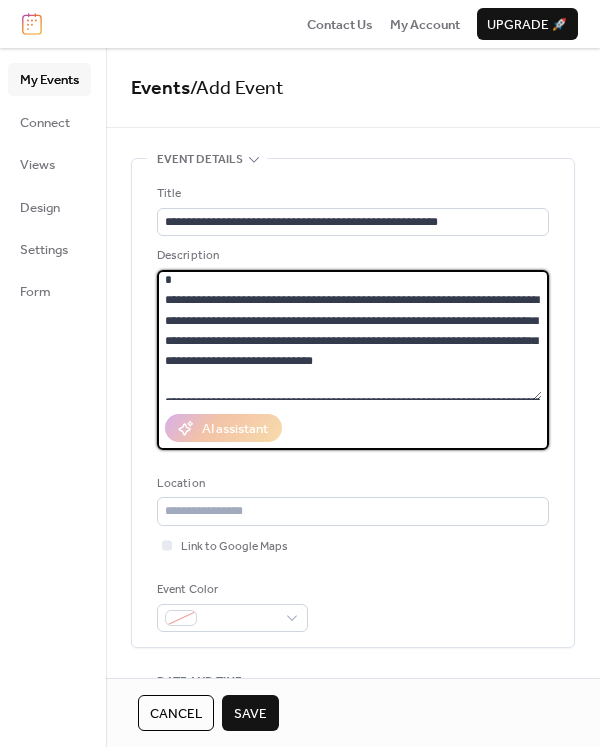 scroll, scrollTop: 143, scrollLeft: 0, axis: vertical 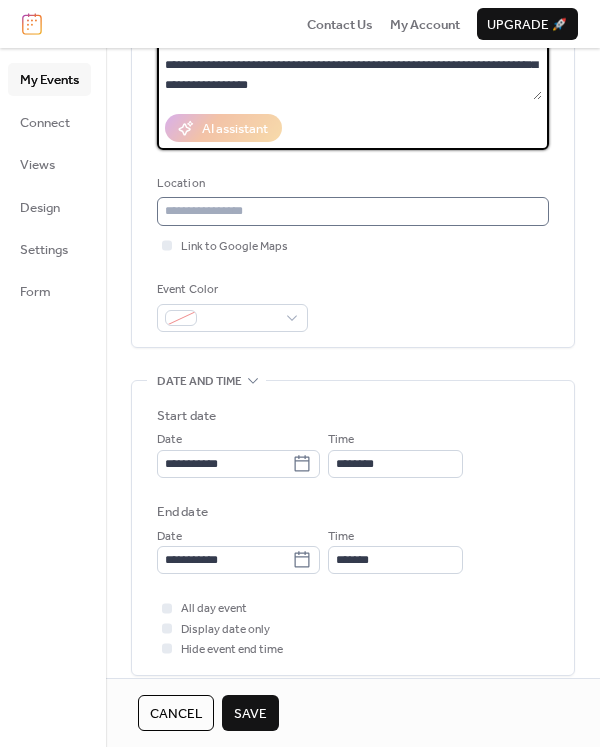 type on "**********" 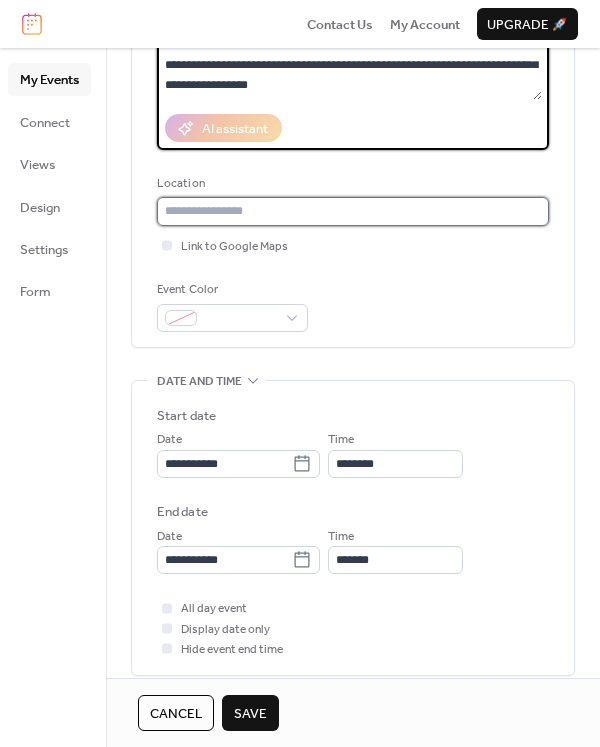 click at bounding box center [353, 211] 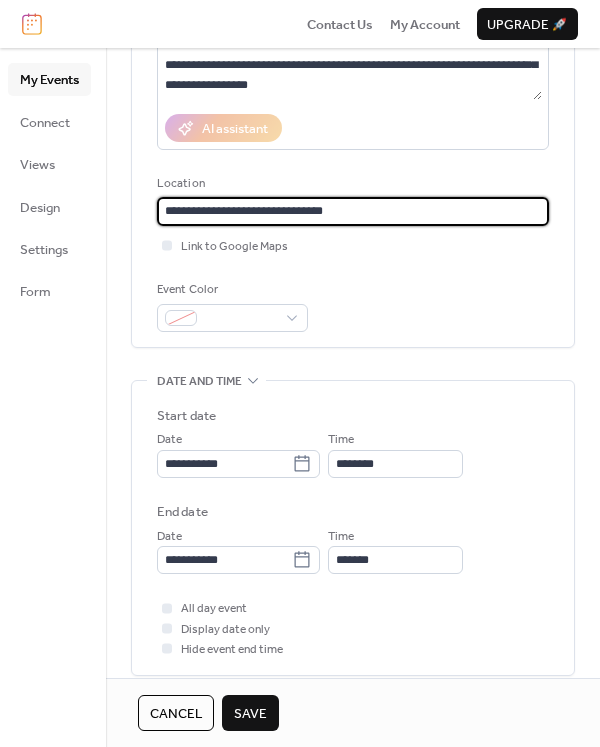 type on "**********" 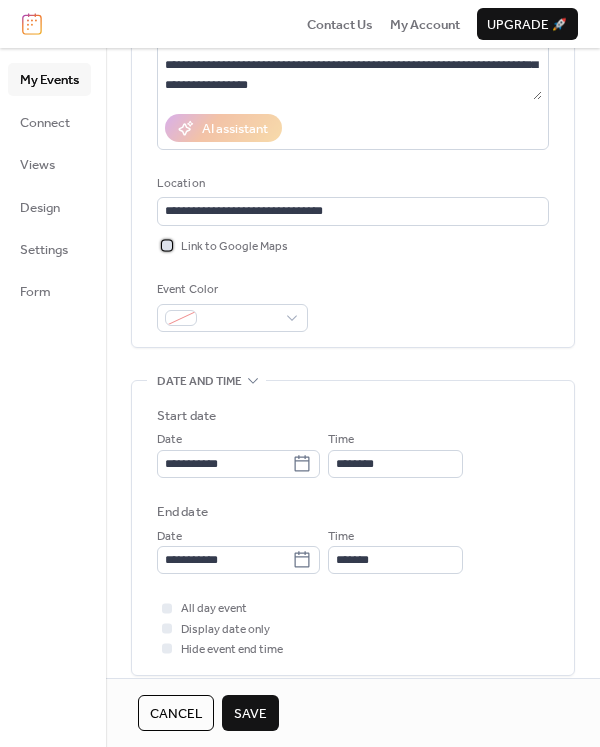 click on "Link to Google Maps" at bounding box center [234, 247] 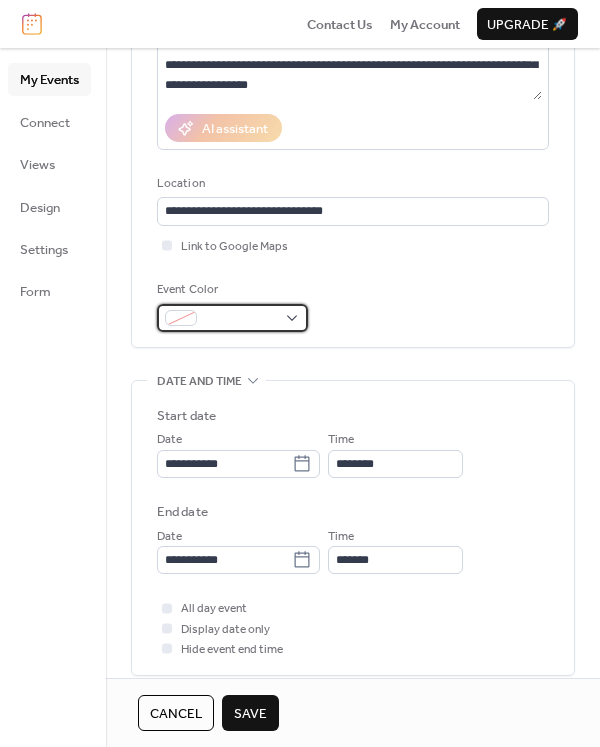 click at bounding box center (240, 319) 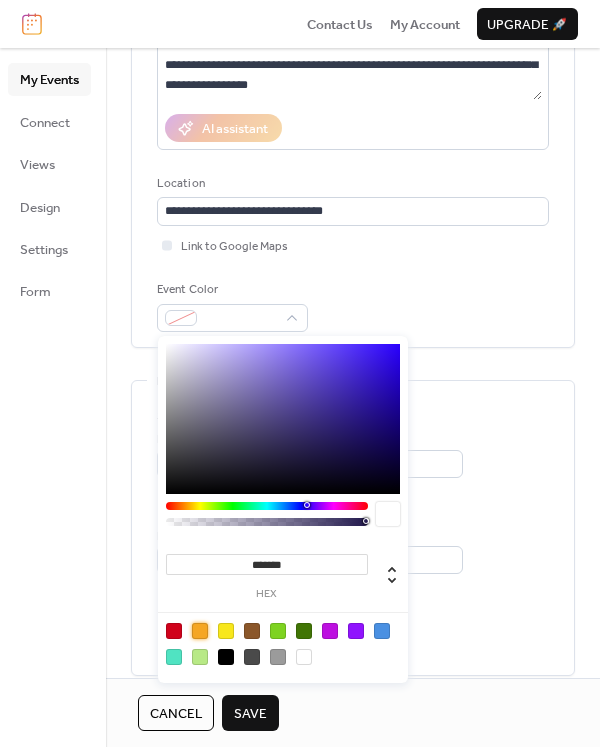 click at bounding box center (200, 631) 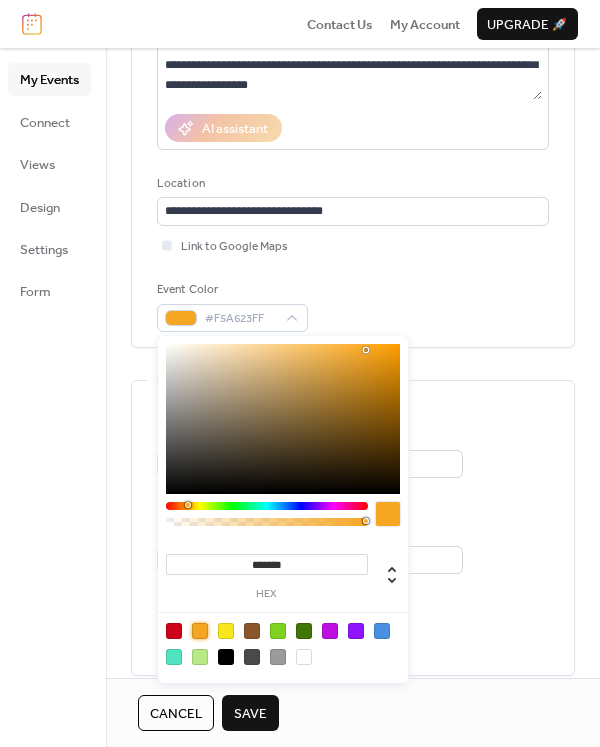 click on "**********" at bounding box center (353, 528) 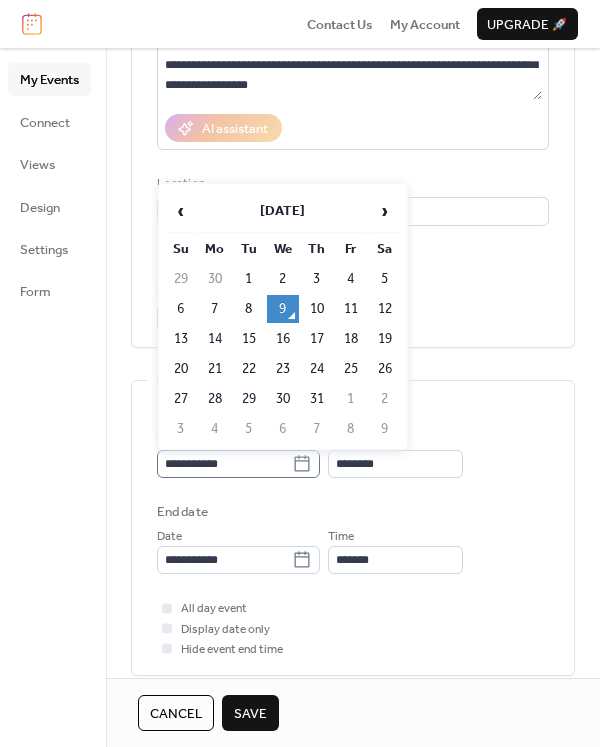 click 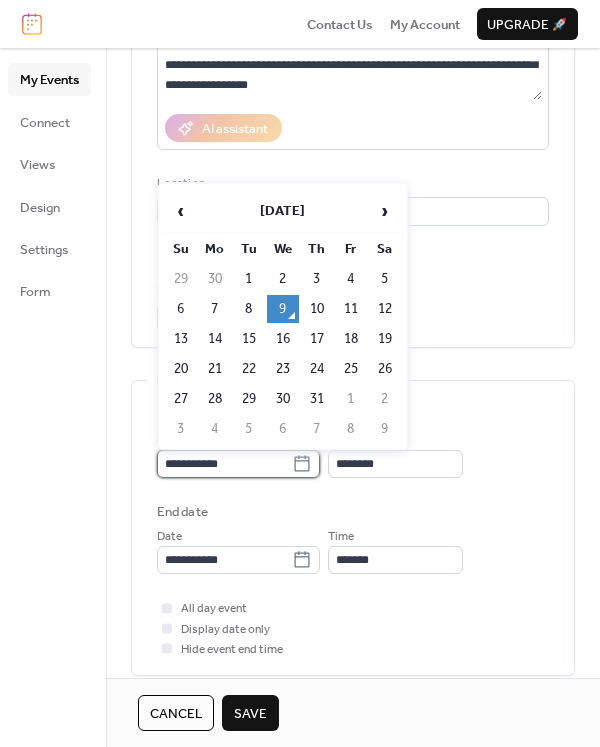 click on "**********" at bounding box center [224, 464] 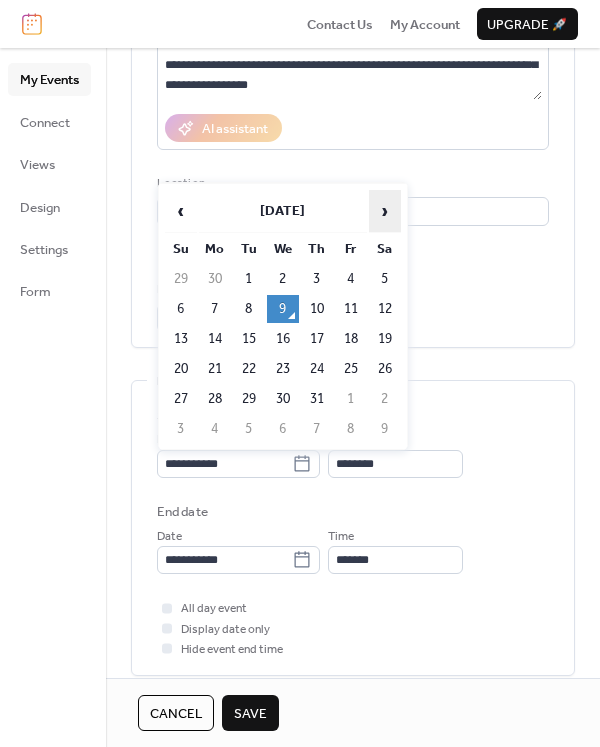 click on "›" at bounding box center [385, 211] 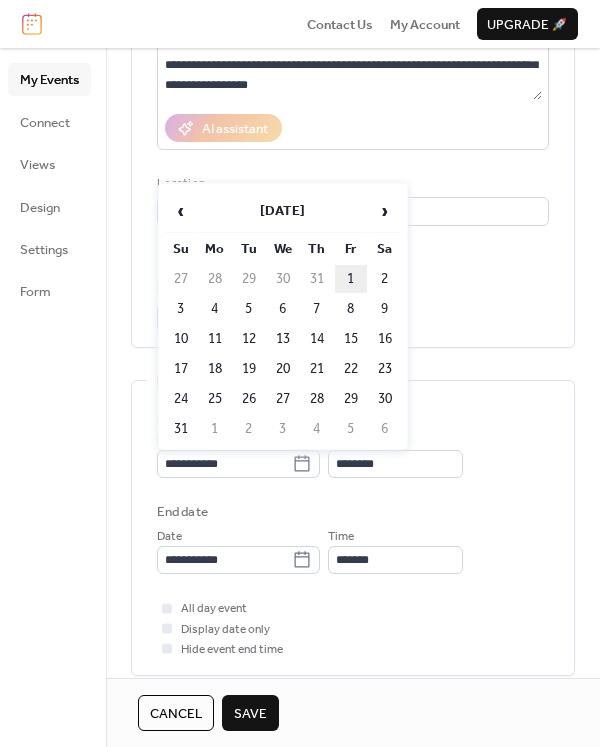 type on "**********" 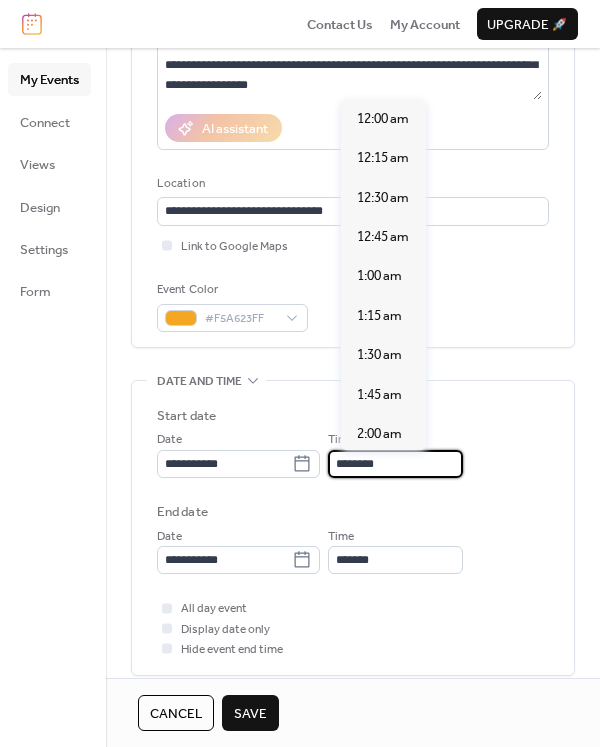 click on "********" at bounding box center (395, 464) 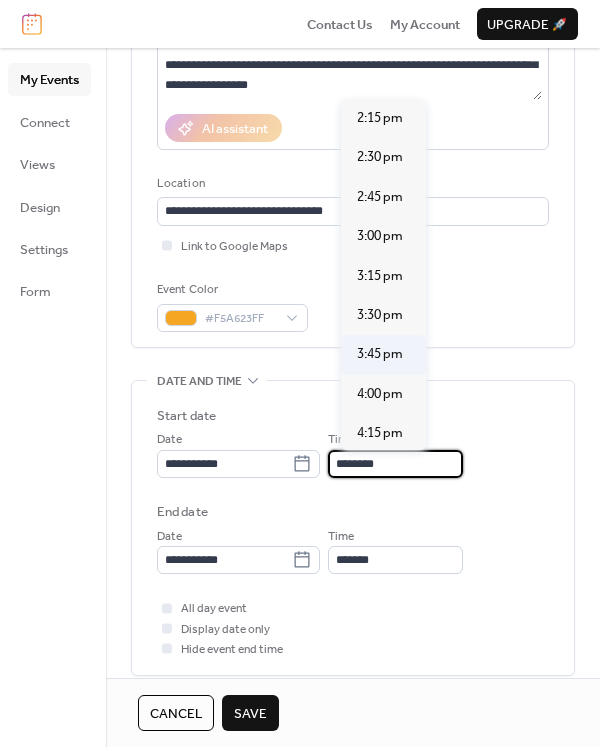scroll, scrollTop: 2292, scrollLeft: 0, axis: vertical 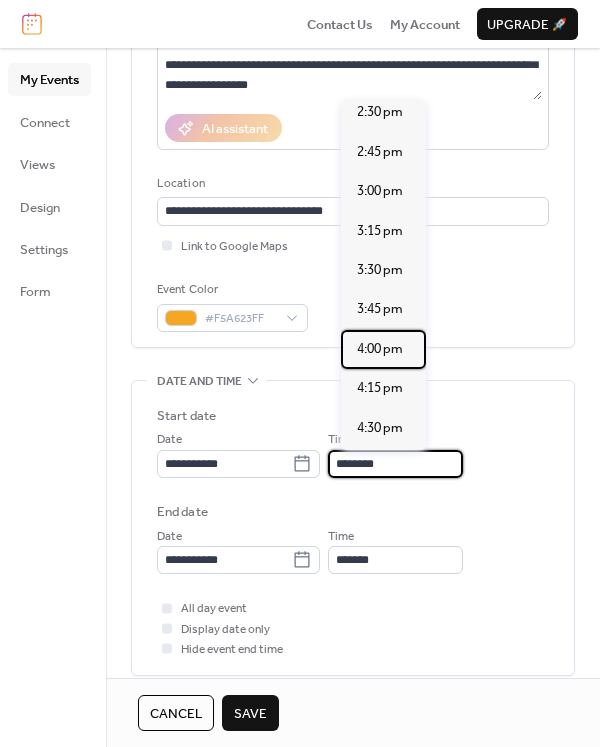 click on "4:00 pm" at bounding box center [380, 349] 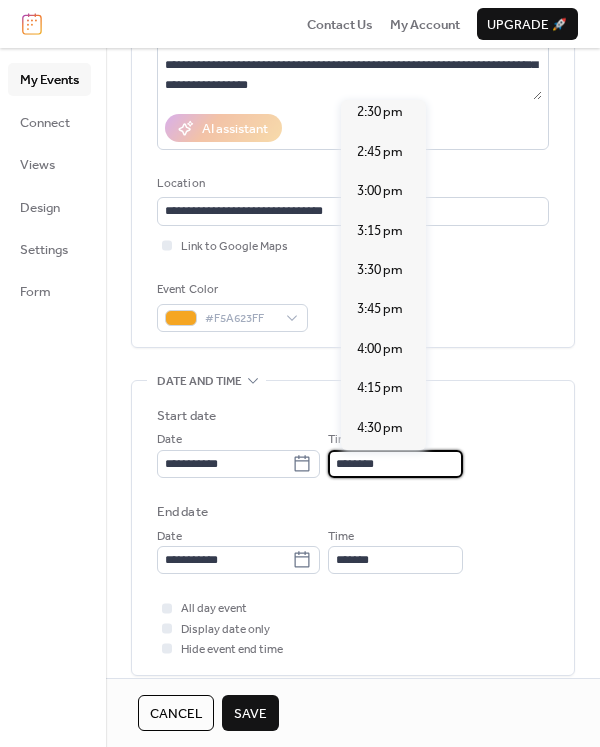type on "*******" 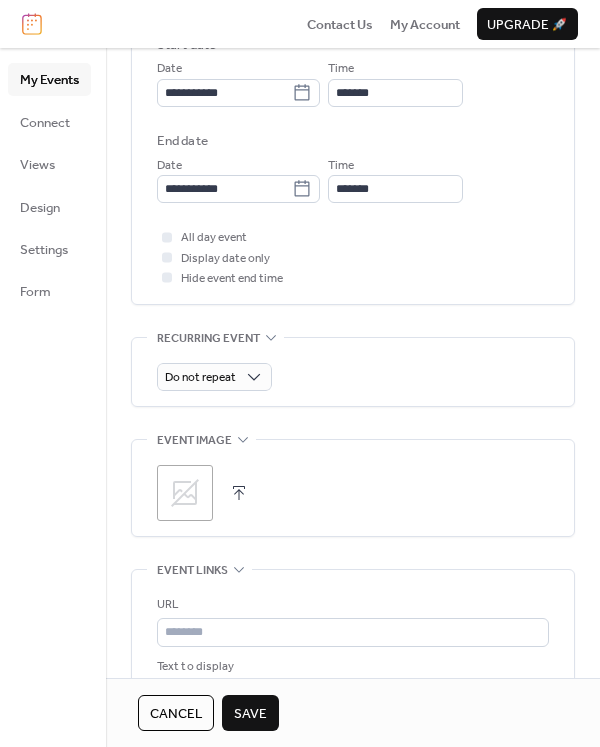 scroll, scrollTop: 700, scrollLeft: 0, axis: vertical 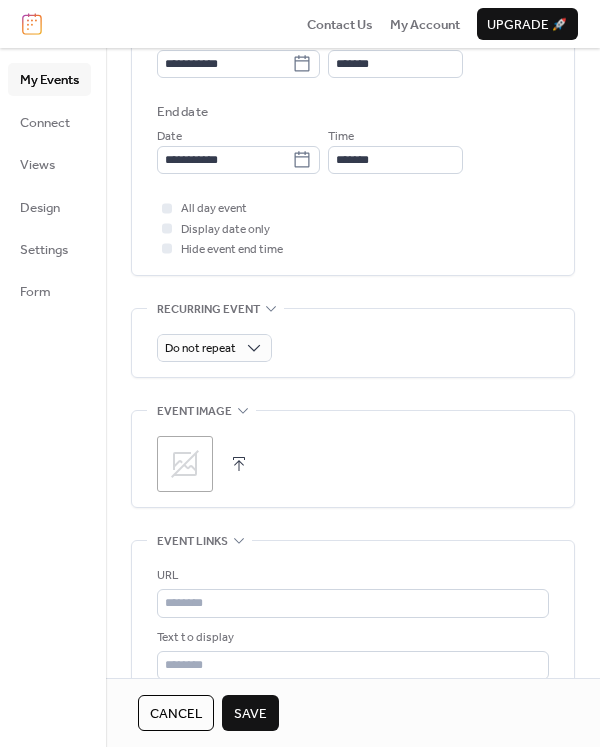 click at bounding box center (239, 464) 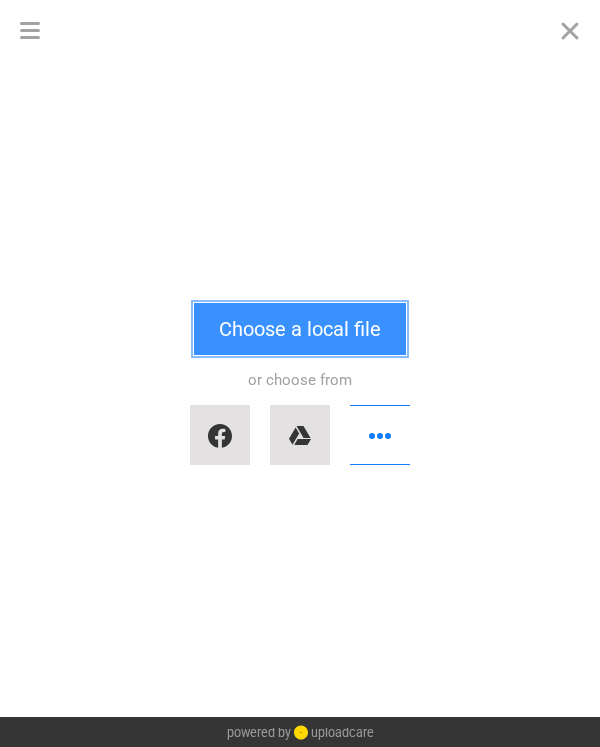 click on "Choose a local file" at bounding box center [300, 329] 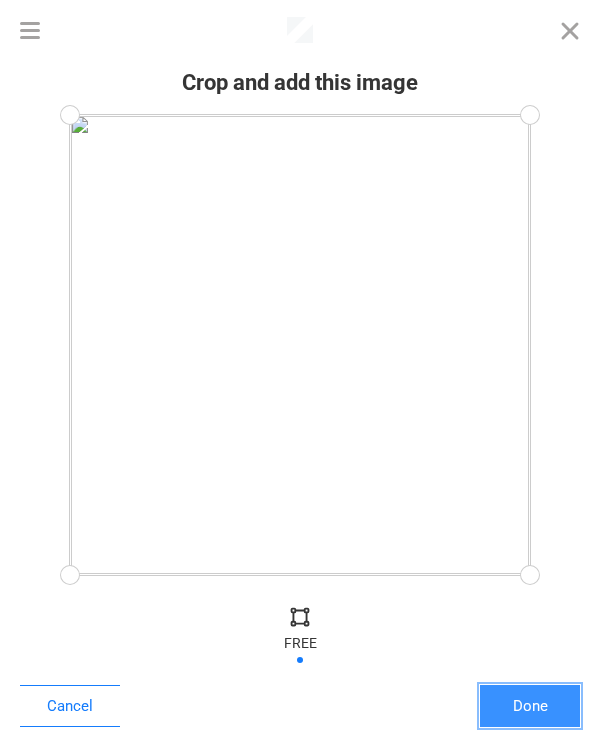 click on "Done" at bounding box center (530, 706) 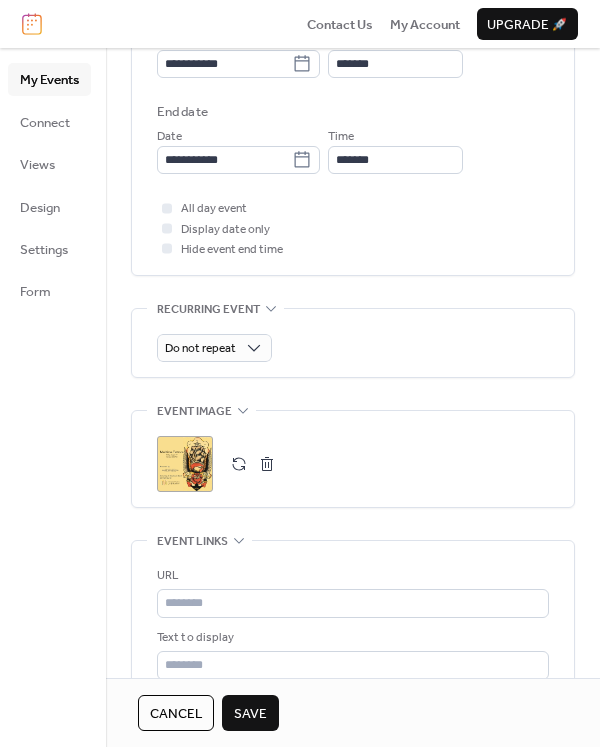 click on "Save" at bounding box center [250, 714] 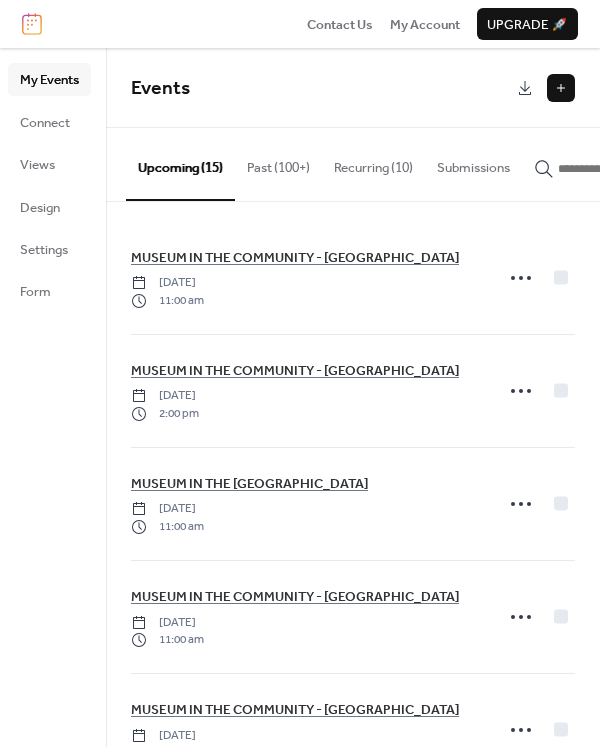 click at bounding box center (561, 88) 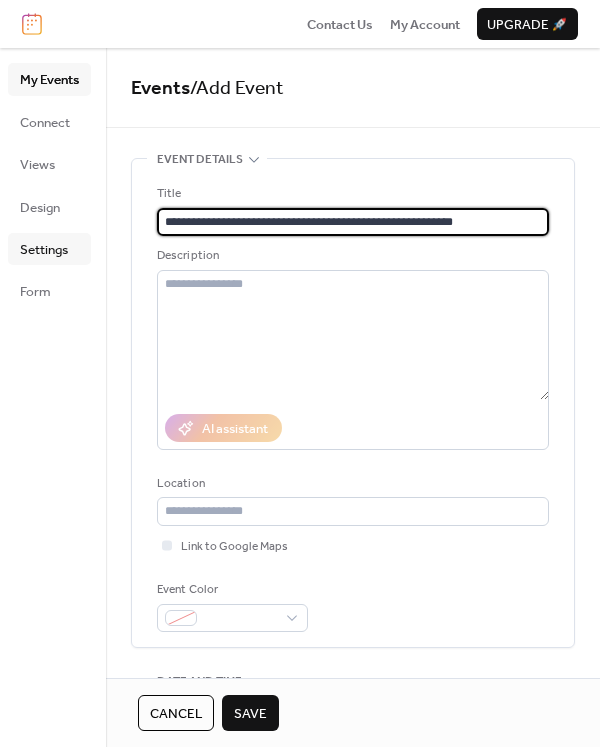 type on "**********" 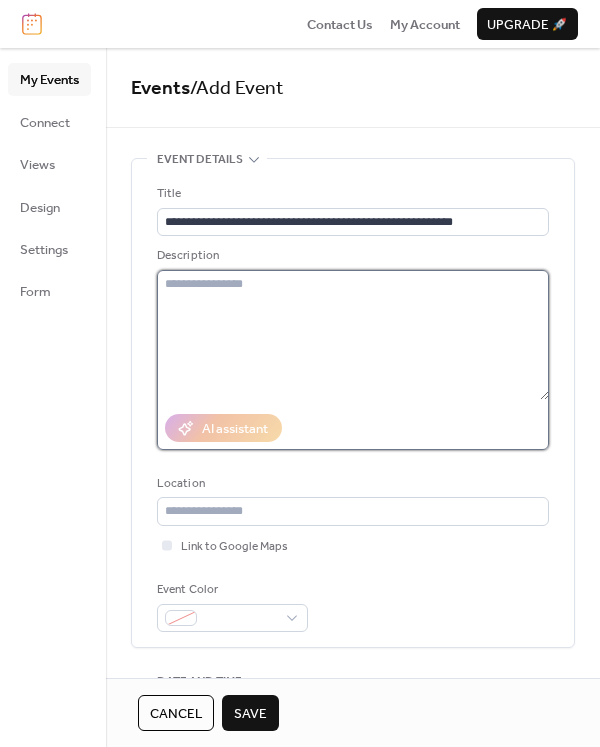 click at bounding box center [353, 335] 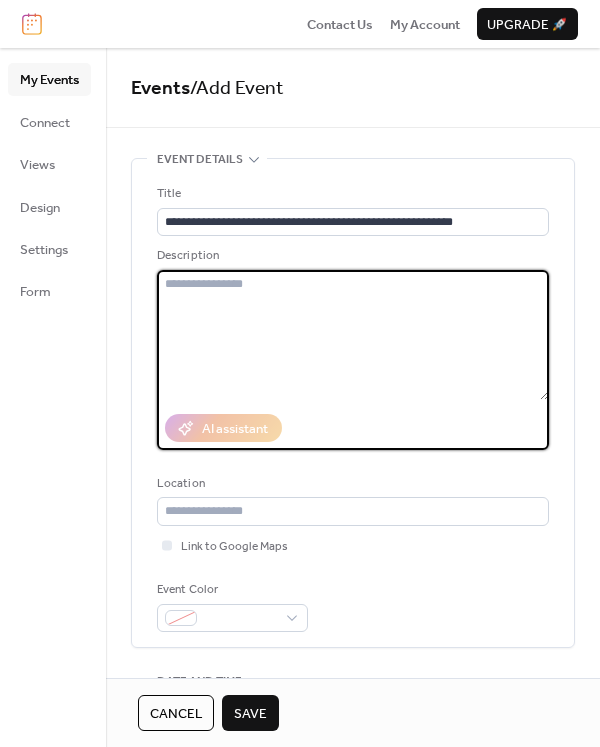 paste on "**********" 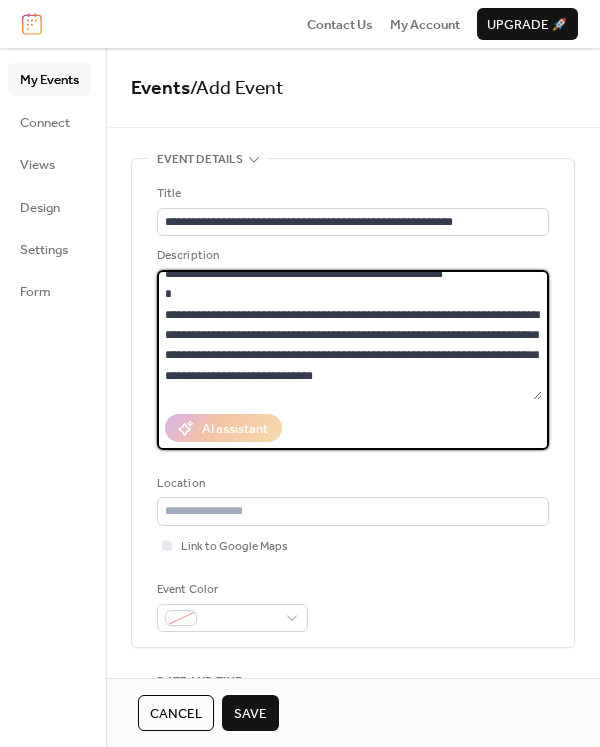 scroll, scrollTop: 0, scrollLeft: 0, axis: both 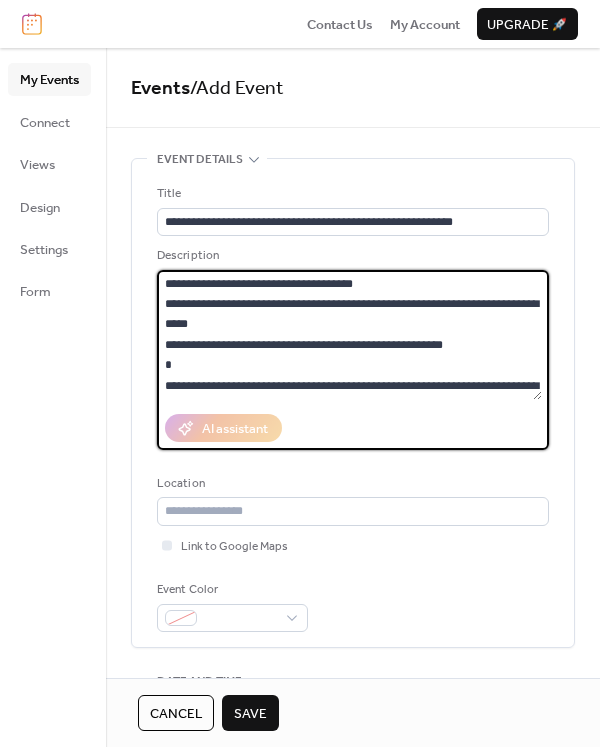 click on "**********" at bounding box center (349, 335) 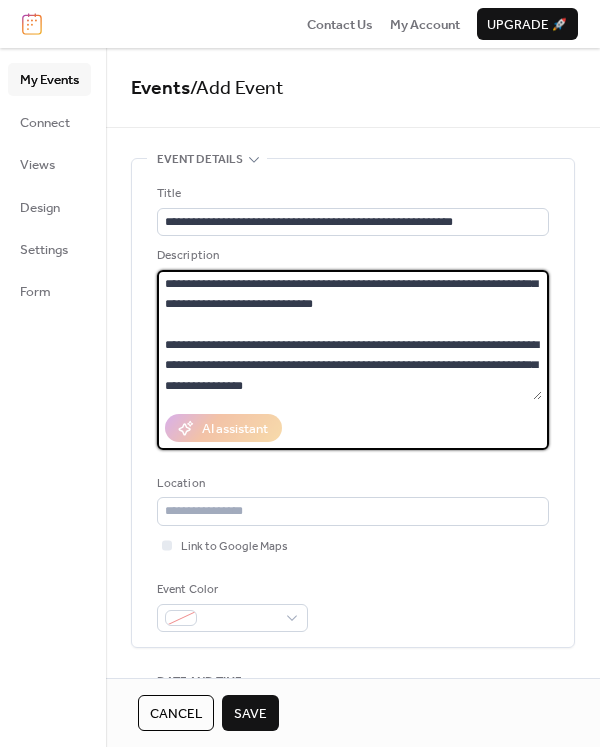 scroll, scrollTop: 122, scrollLeft: 0, axis: vertical 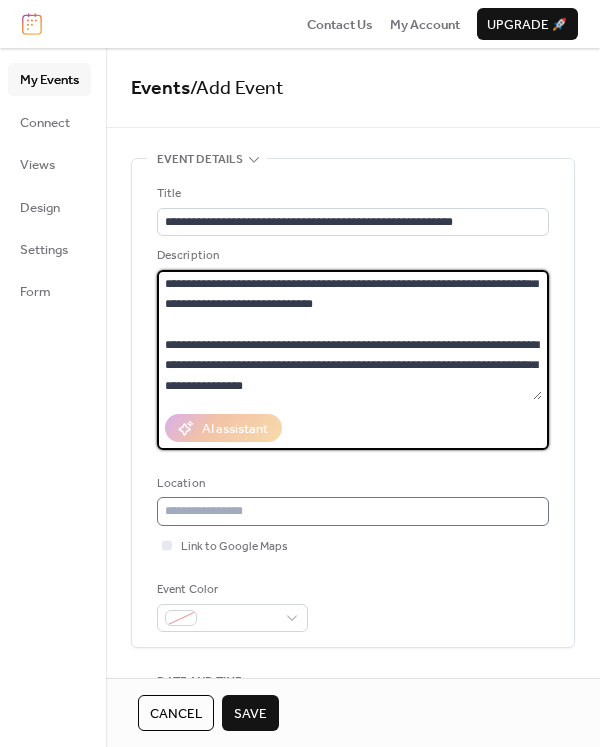 type on "**********" 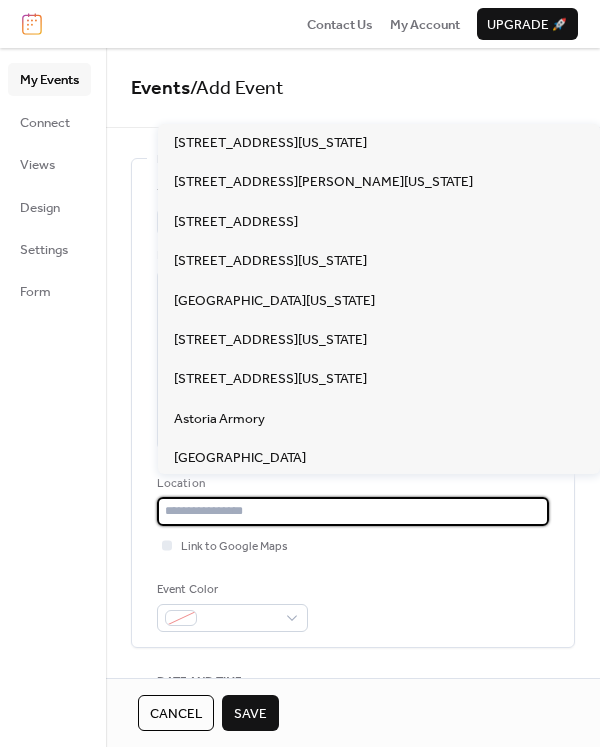 click at bounding box center (353, 511) 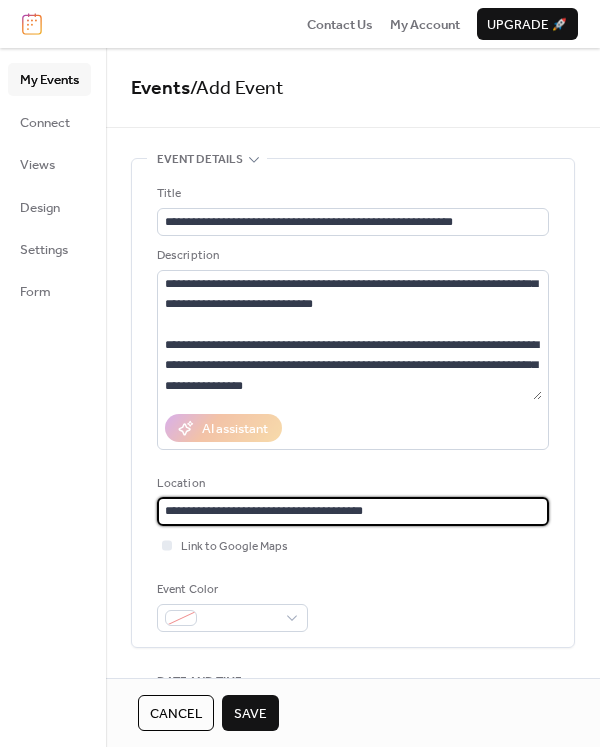 type on "**********" 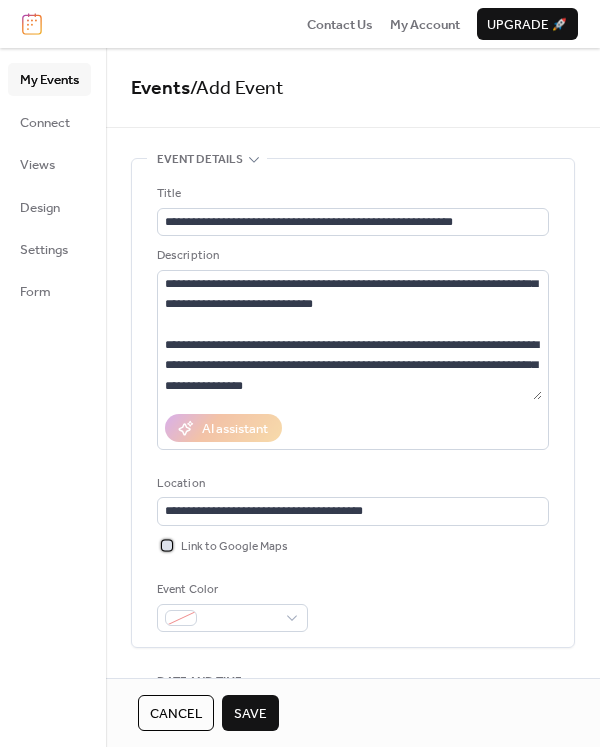 click on "Link to Google Maps" at bounding box center (234, 547) 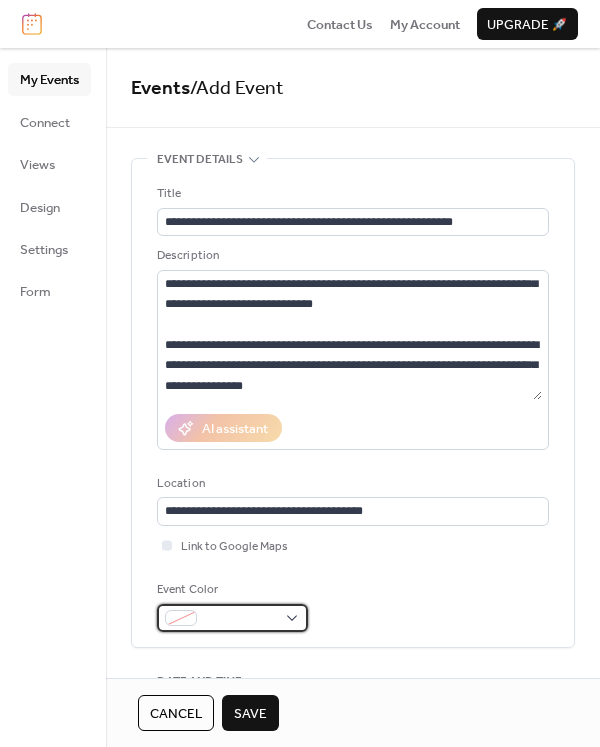 click at bounding box center [232, 618] 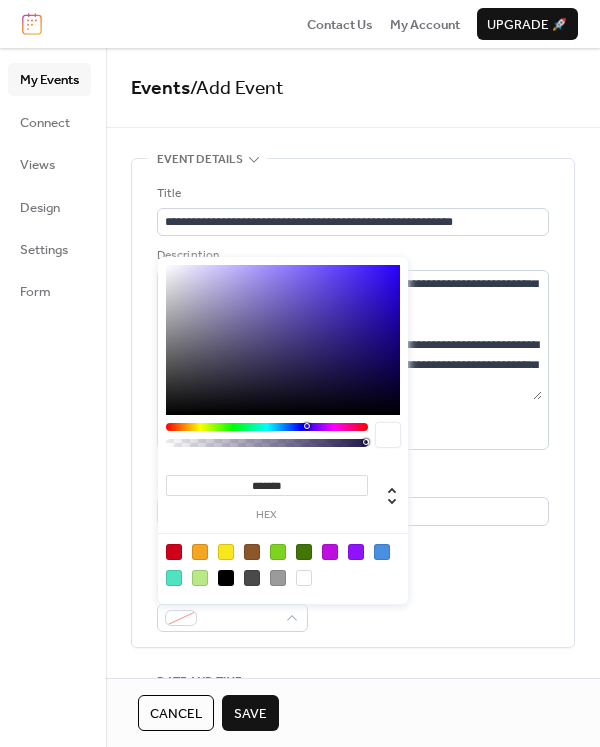 click at bounding box center [200, 552] 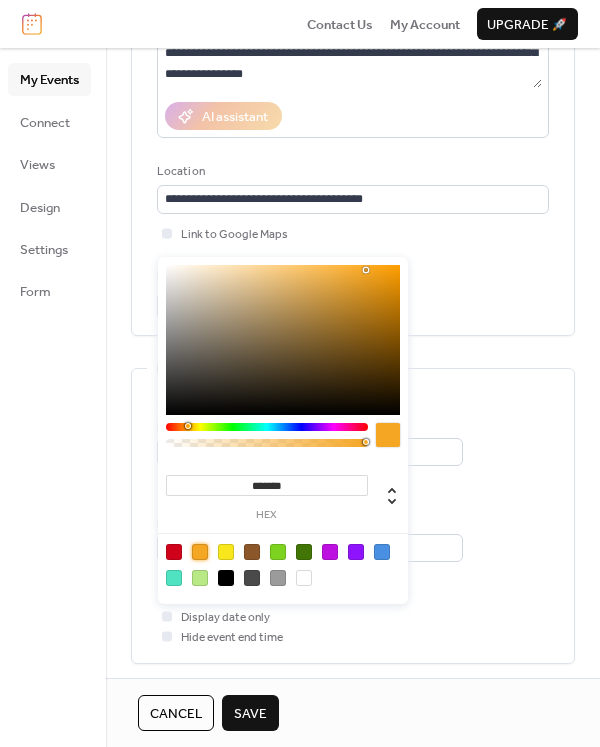 scroll, scrollTop: 500, scrollLeft: 0, axis: vertical 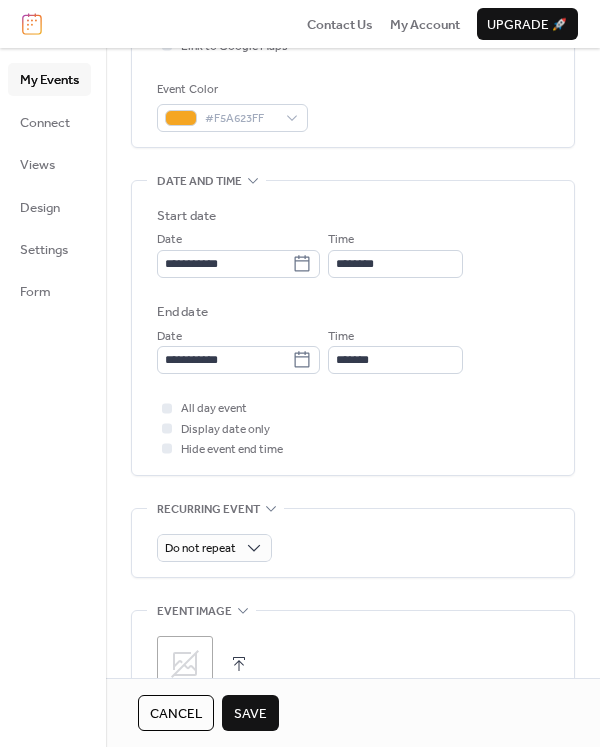 click on "**********" at bounding box center [353, 328] 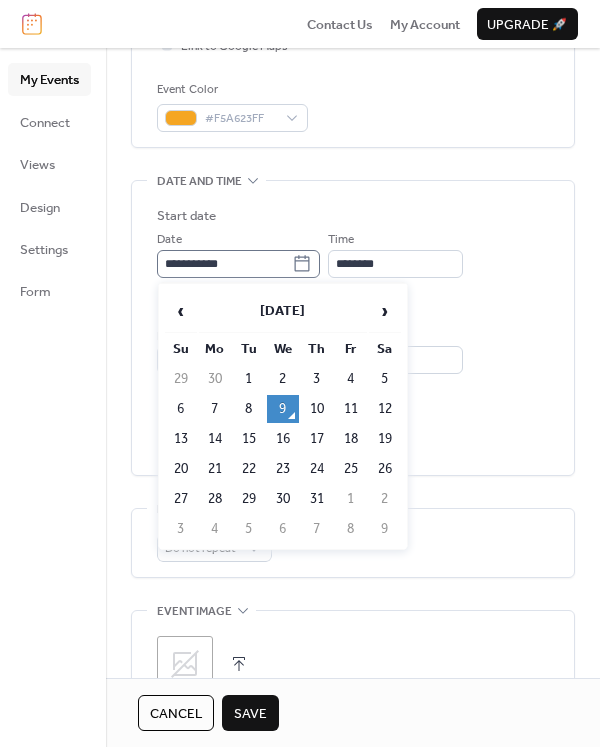 click 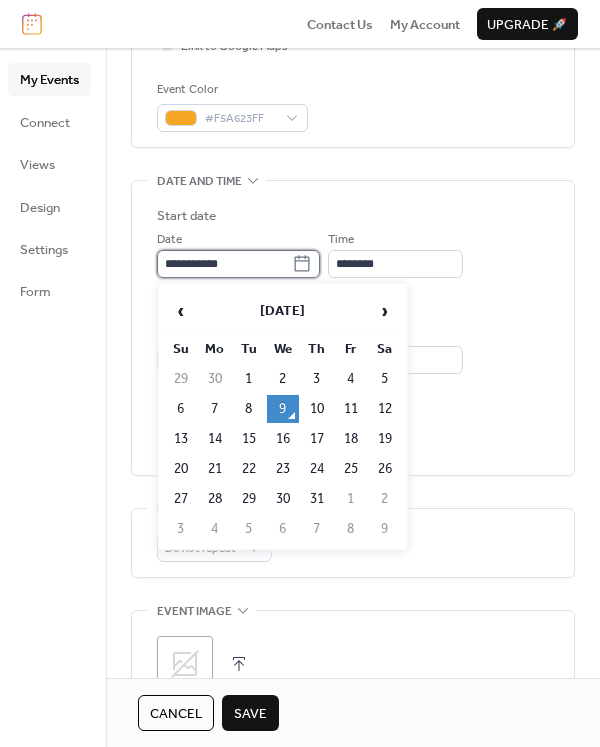 click on "**********" at bounding box center (224, 264) 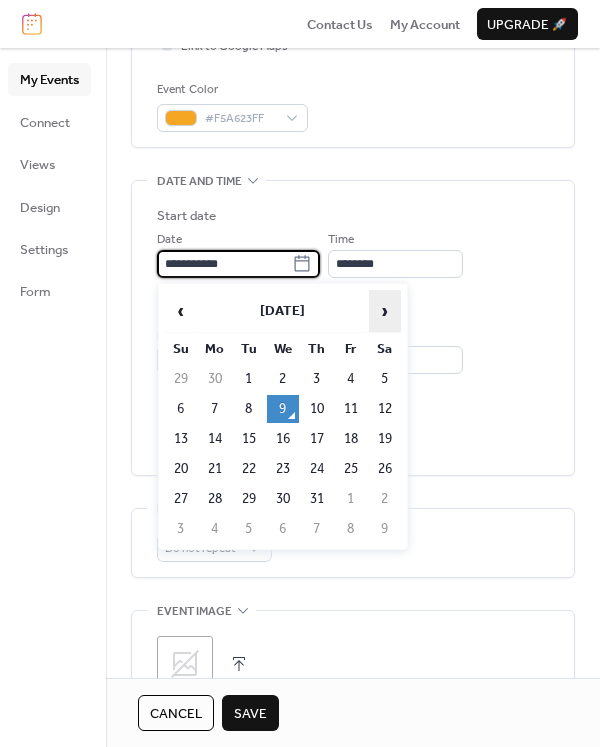 click on "›" at bounding box center [385, 311] 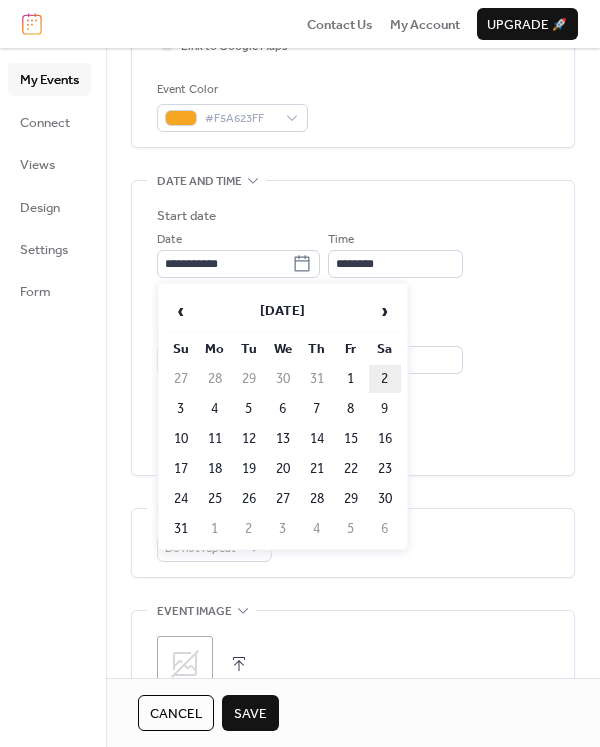 click on "2" at bounding box center [385, 379] 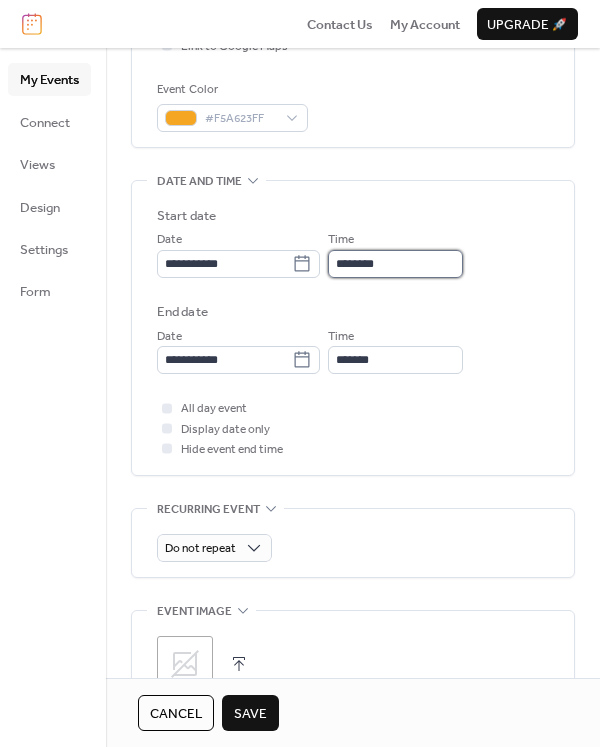 click on "********" at bounding box center (395, 264) 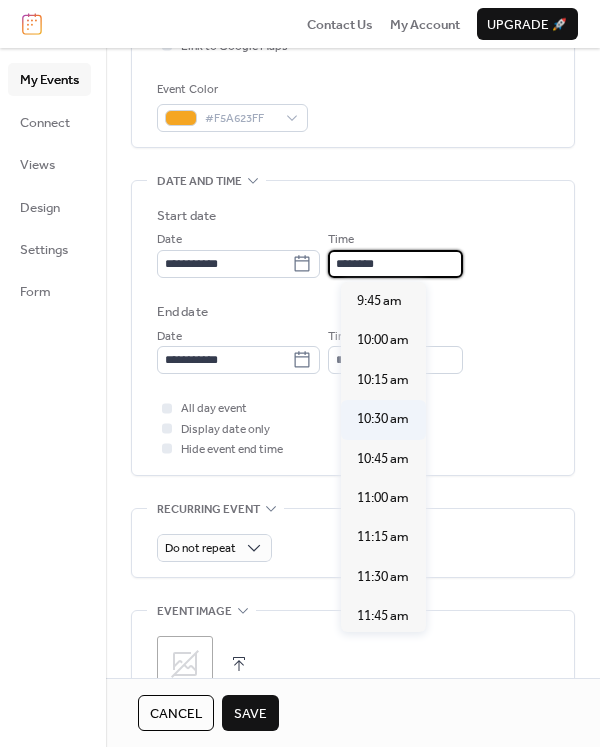 scroll, scrollTop: 1492, scrollLeft: 0, axis: vertical 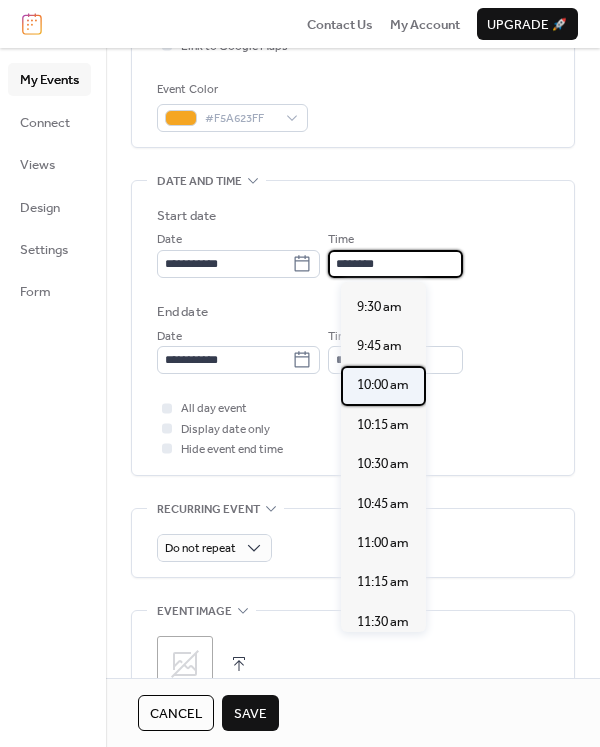 click on "10:00 am" at bounding box center (383, 385) 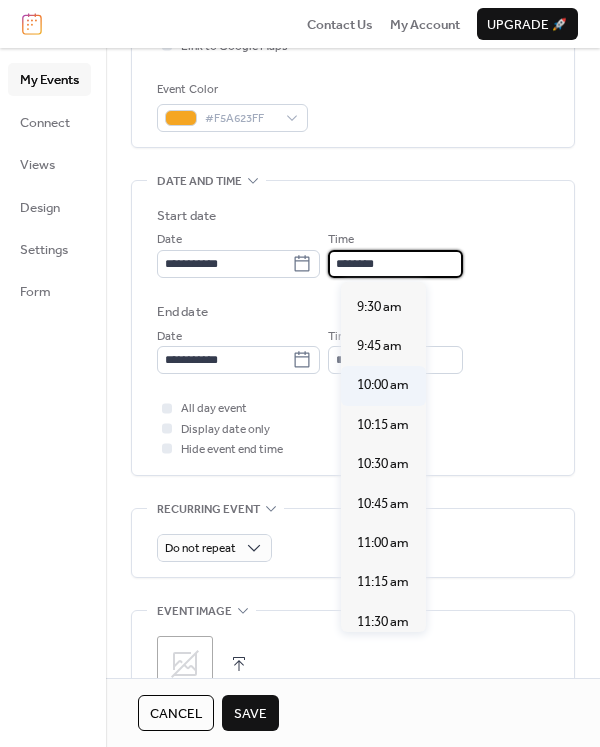 type on "********" 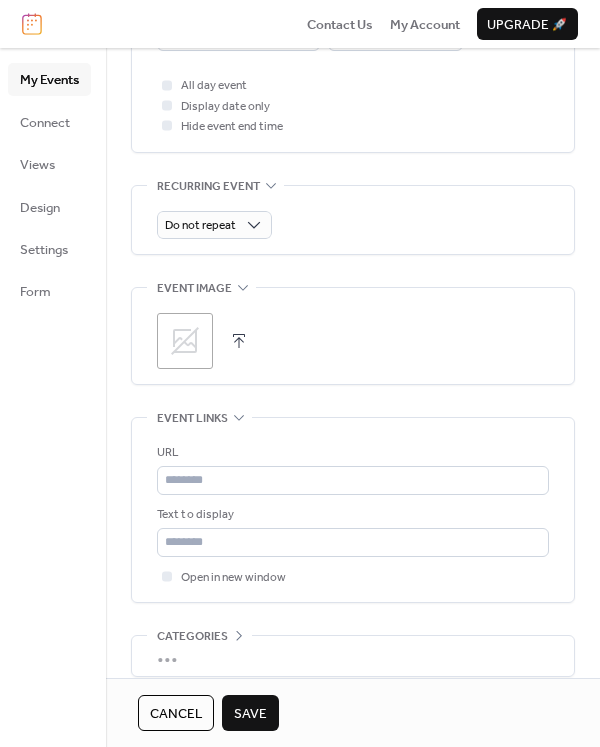 scroll, scrollTop: 900, scrollLeft: 0, axis: vertical 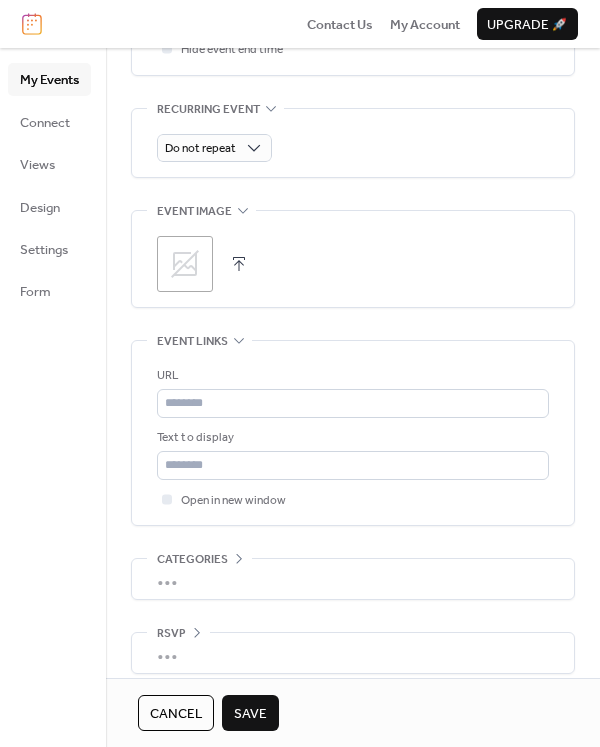 click at bounding box center [239, 264] 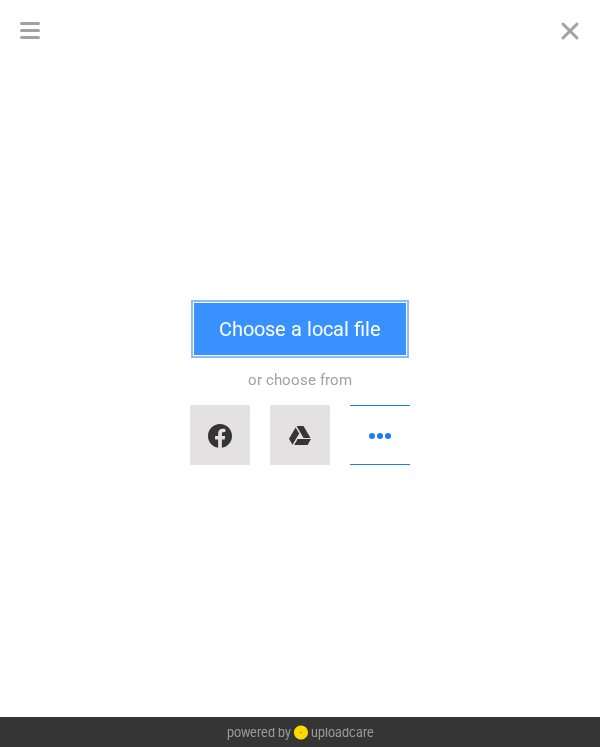 click on "Choose a local file" at bounding box center (300, 329) 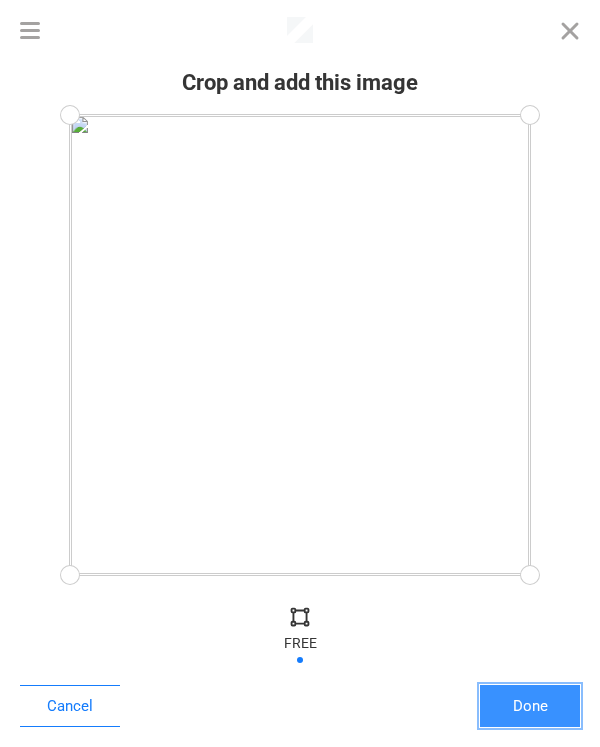 click on "Done" at bounding box center (530, 706) 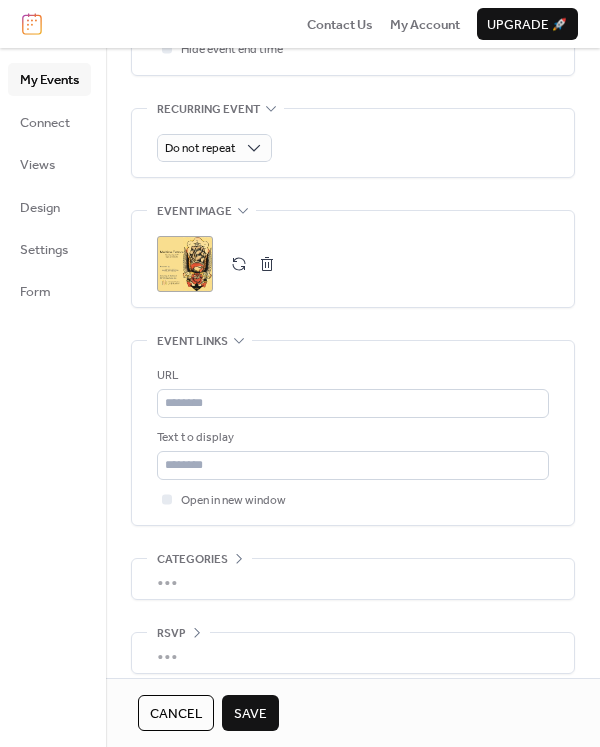 click on "Save" at bounding box center [250, 714] 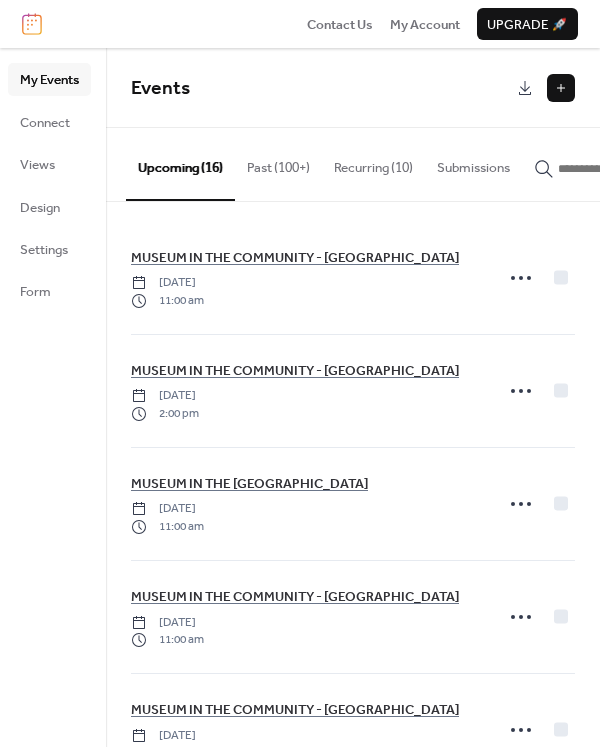 click at bounding box center (561, 88) 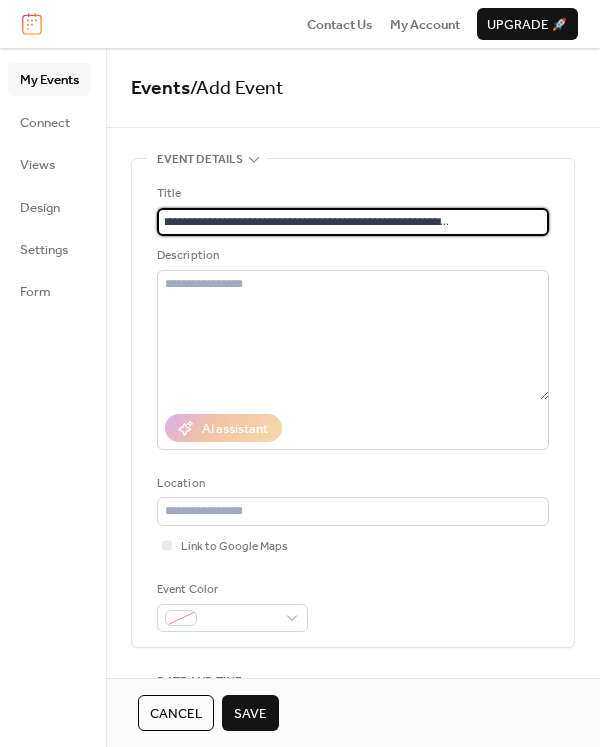 scroll, scrollTop: 0, scrollLeft: 128, axis: horizontal 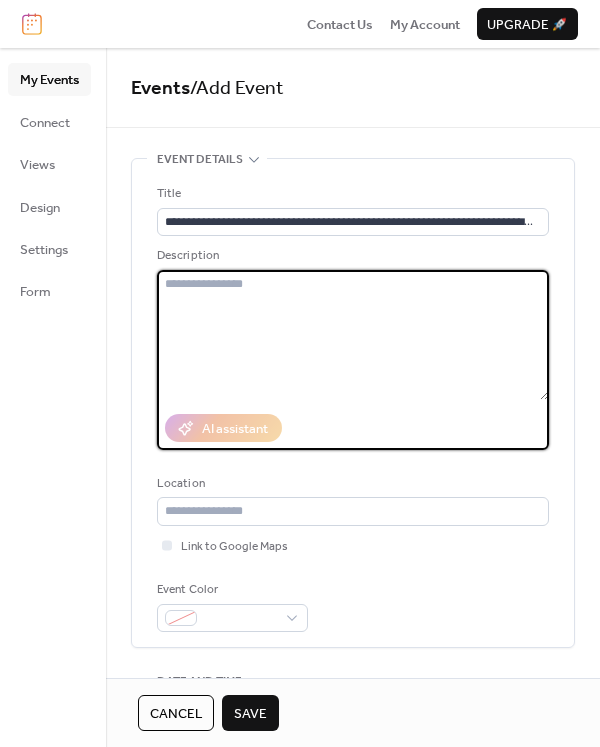 click at bounding box center (353, 335) 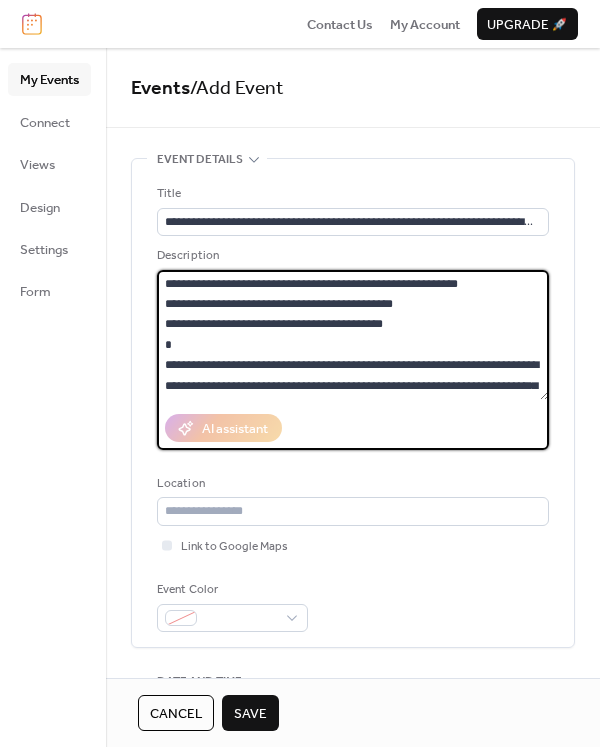 scroll, scrollTop: 38, scrollLeft: 0, axis: vertical 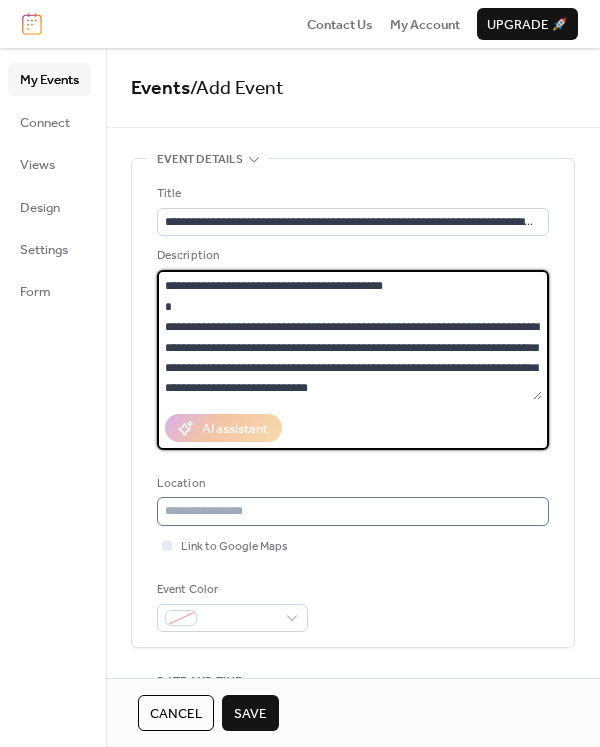 type on "**********" 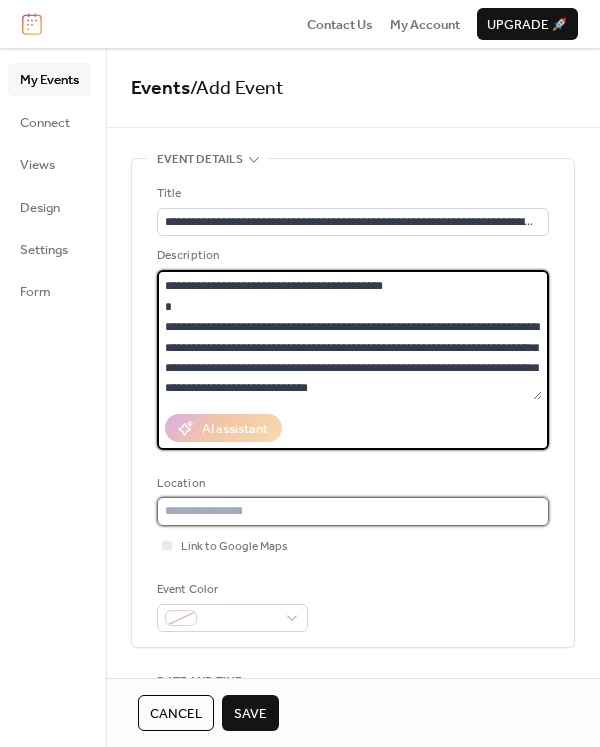 click at bounding box center (353, 511) 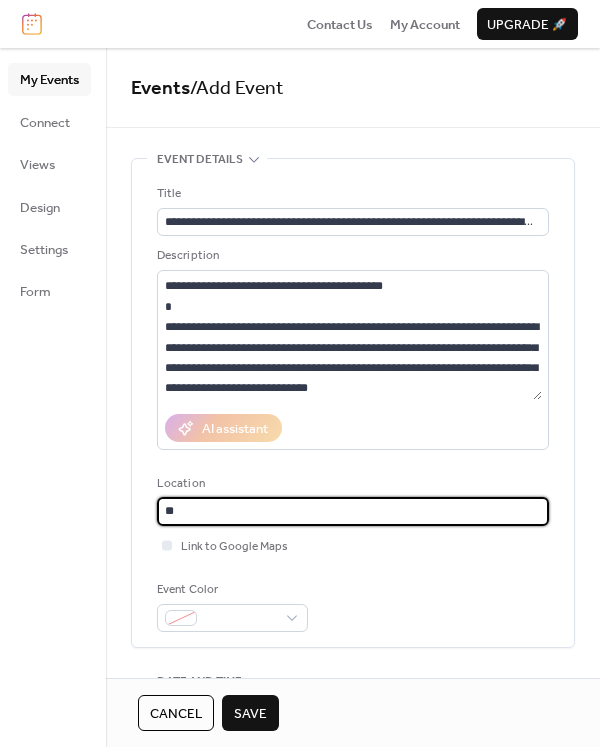 type on "*" 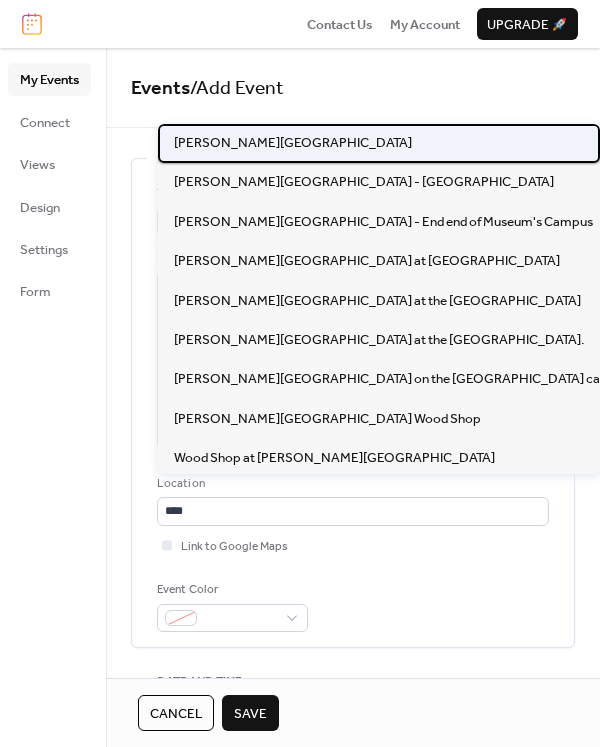 click on "[PERSON_NAME][GEOGRAPHIC_DATA]" at bounding box center (293, 143) 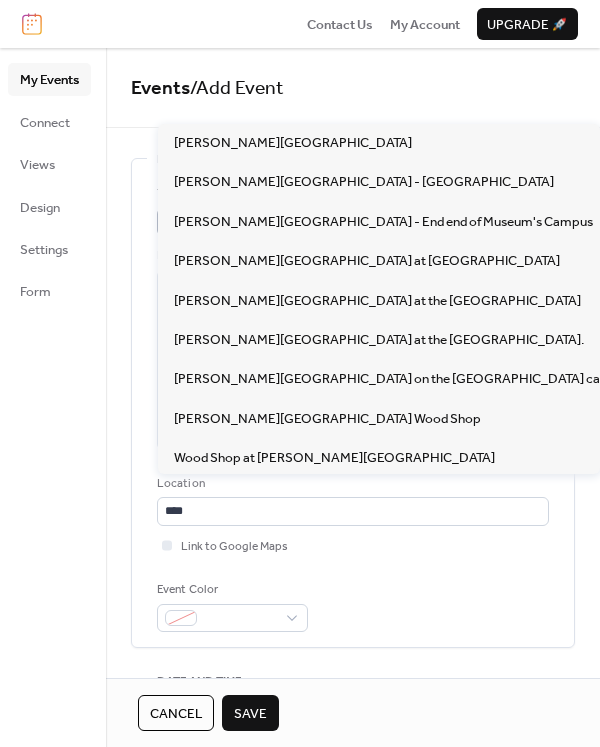 type on "**********" 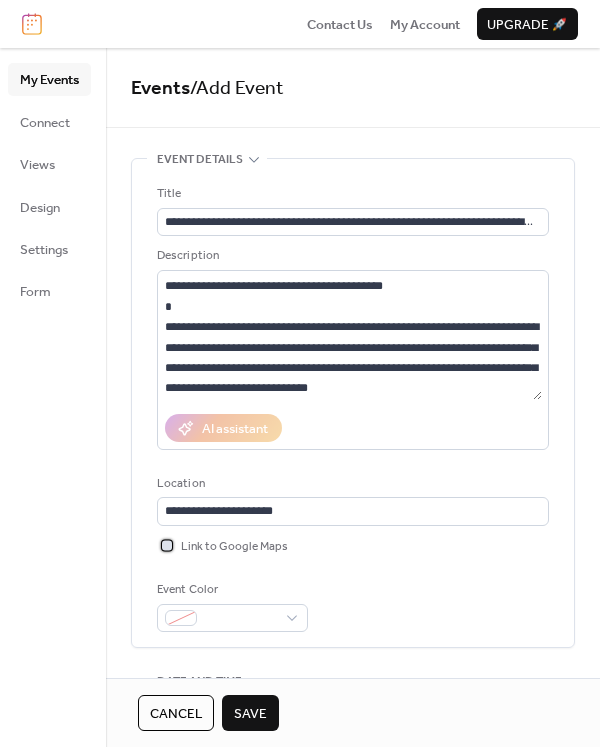 click on "Link to Google Maps" at bounding box center [234, 547] 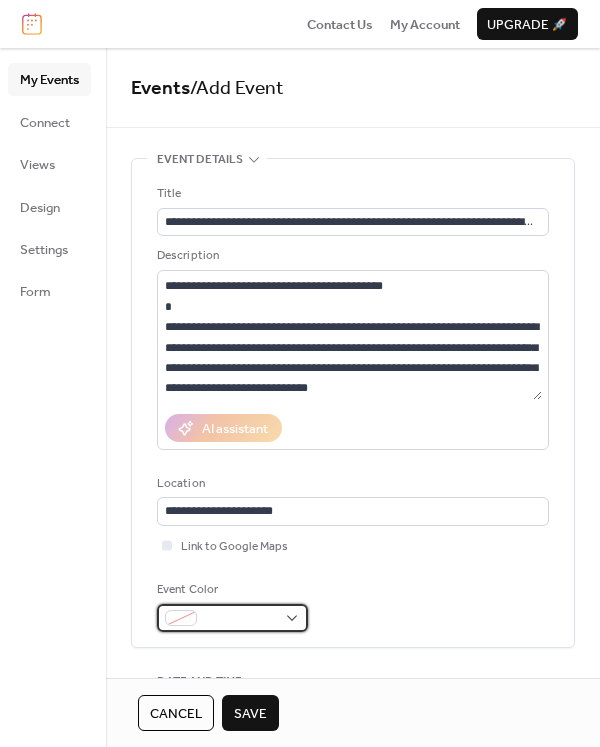 click at bounding box center (240, 619) 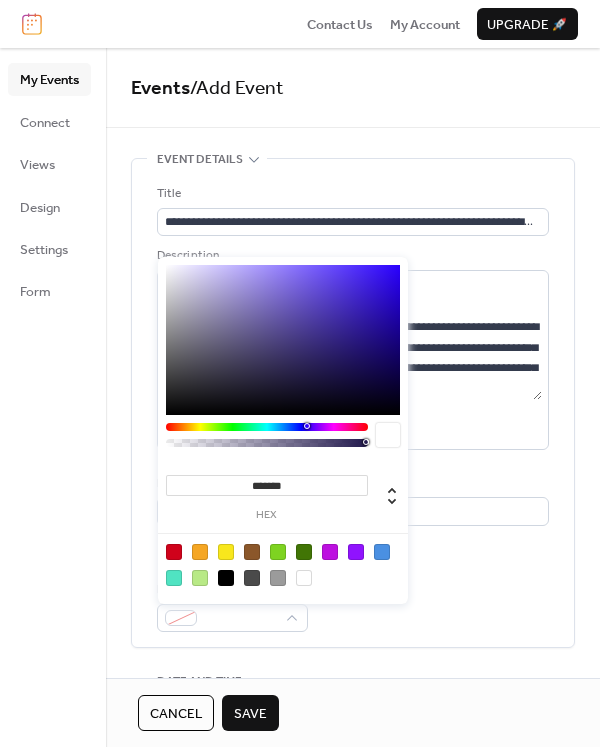 click at bounding box center (283, 564) 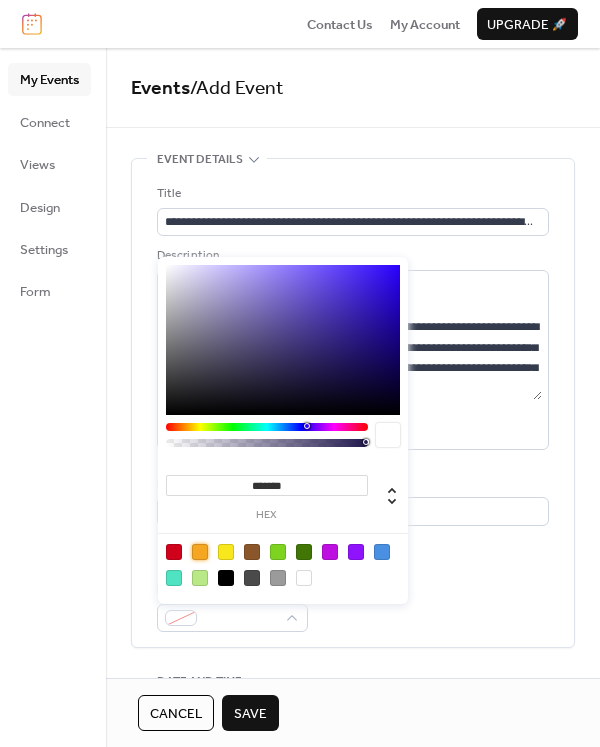 click on "Event Color" at bounding box center (353, 606) 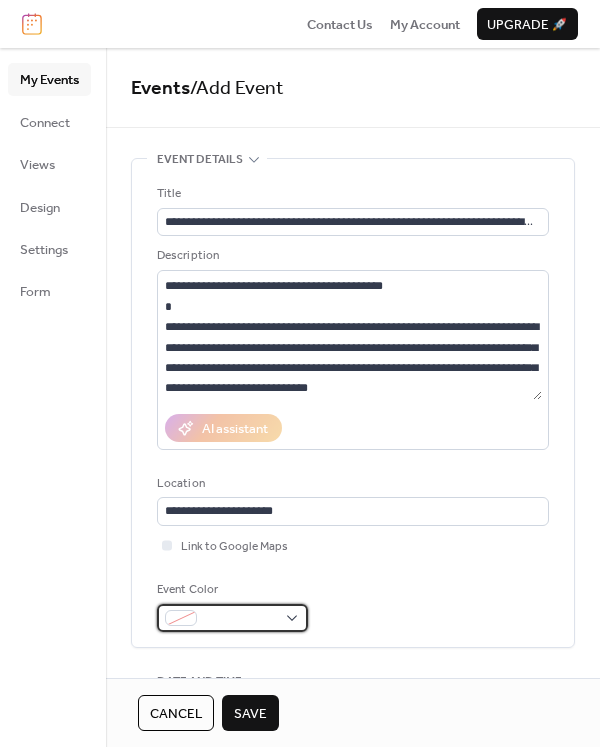 click at bounding box center [240, 619] 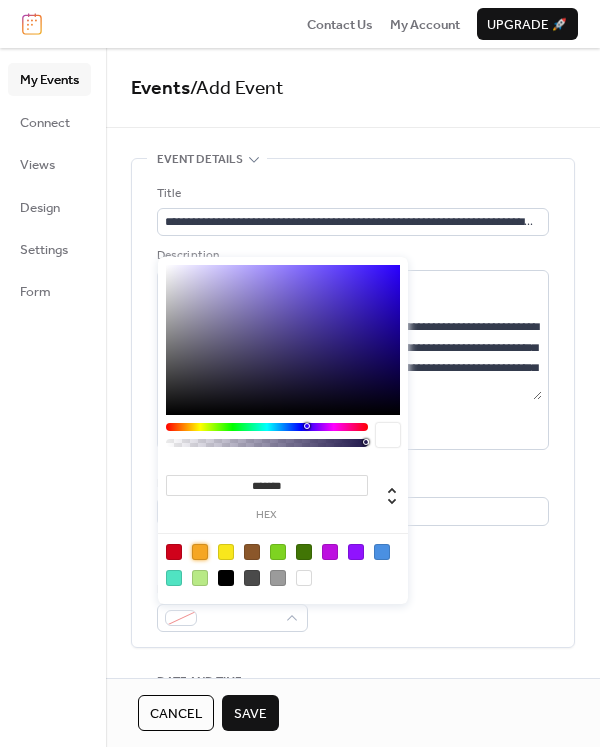 drag, startPoint x: 202, startPoint y: 552, endPoint x: 314, endPoint y: 576, distance: 114.54257 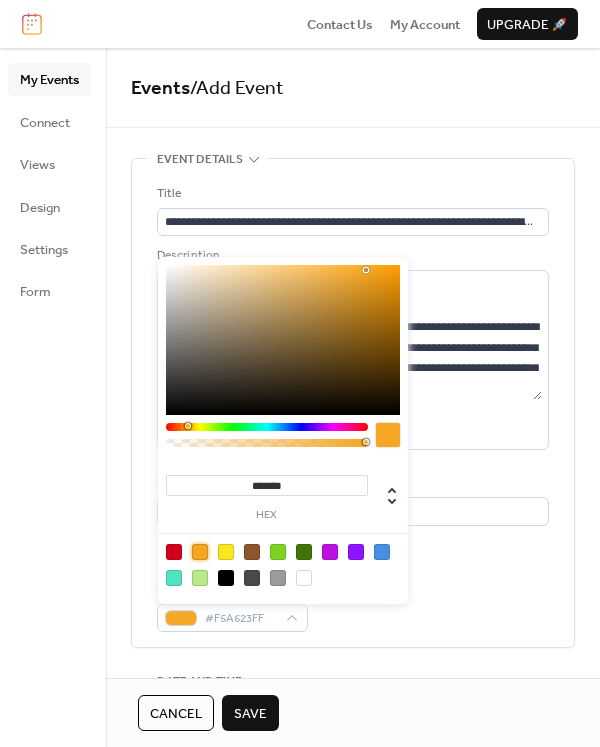 click on "Event Color #F5A623FF" at bounding box center (353, 606) 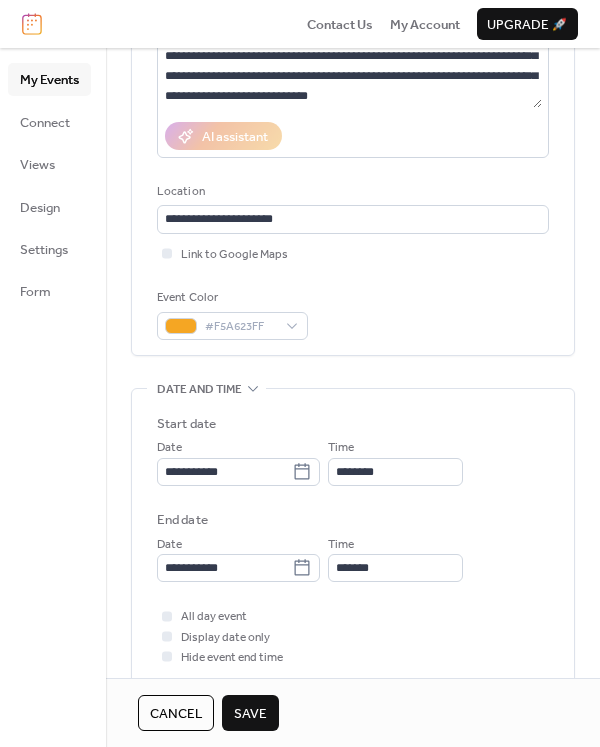 scroll, scrollTop: 400, scrollLeft: 0, axis: vertical 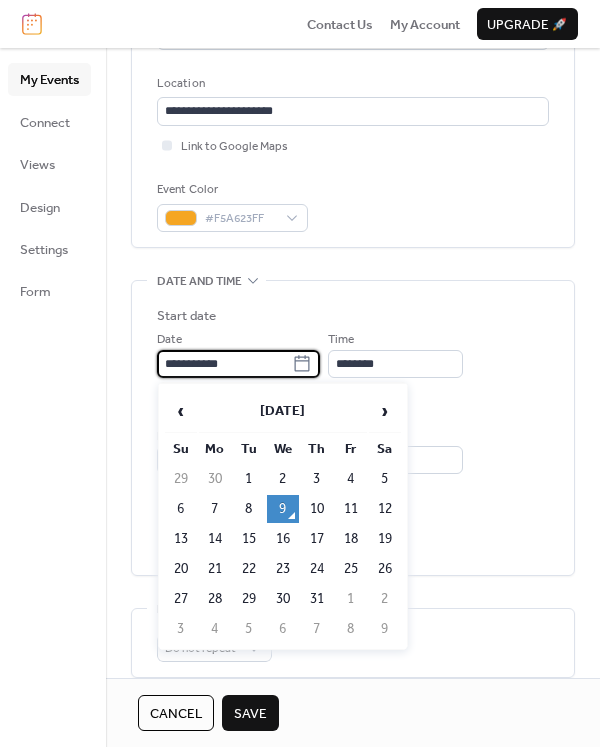 click on "**********" at bounding box center [224, 364] 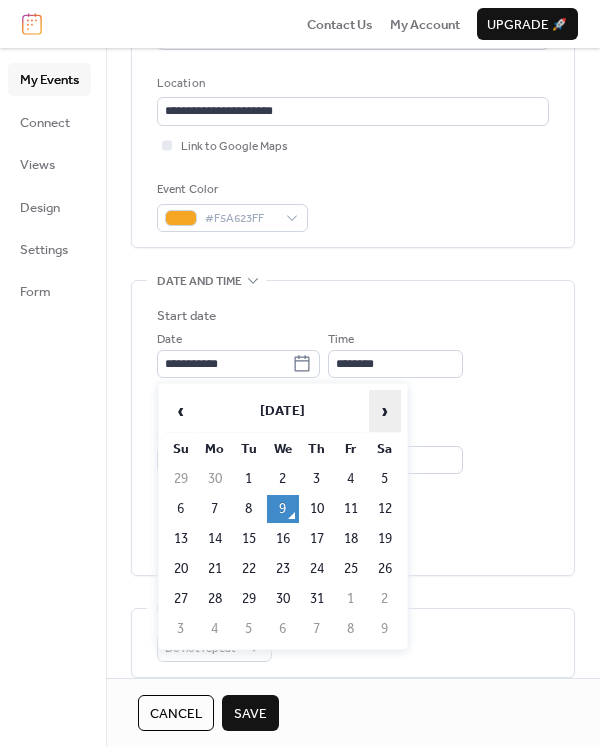 click on "›" at bounding box center [385, 411] 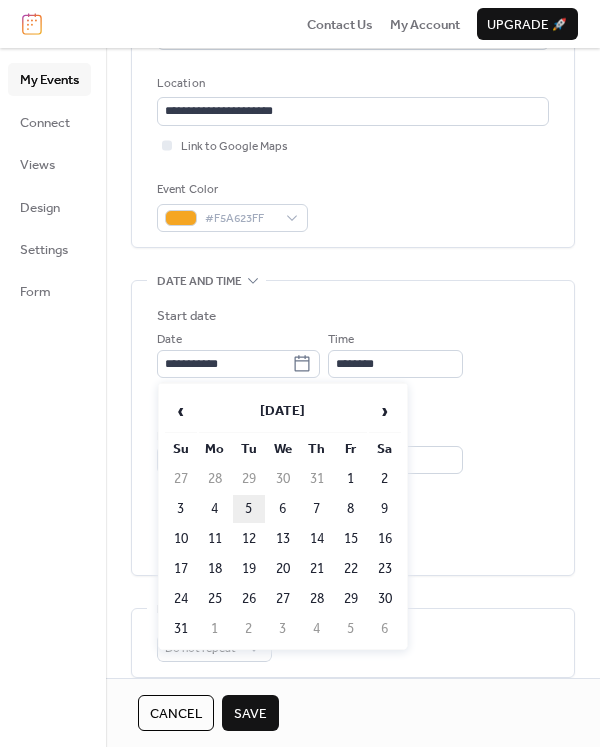 click on "5" at bounding box center [249, 509] 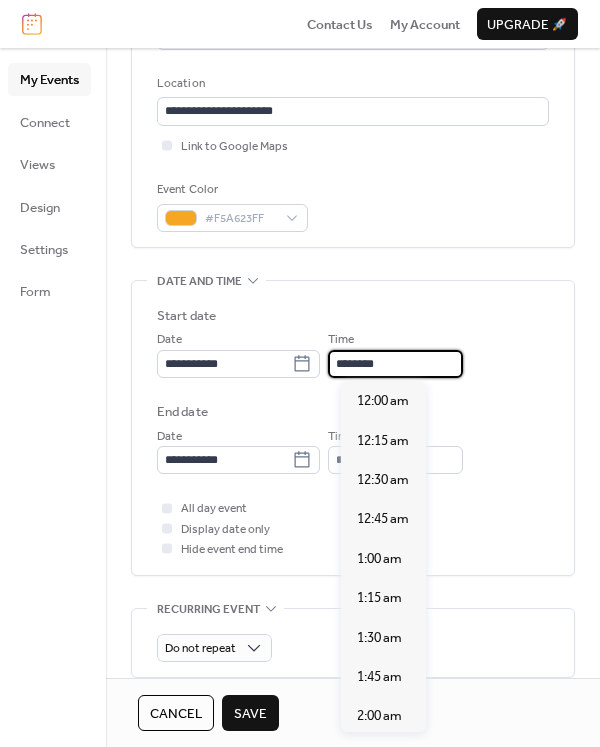 click on "********" at bounding box center (395, 364) 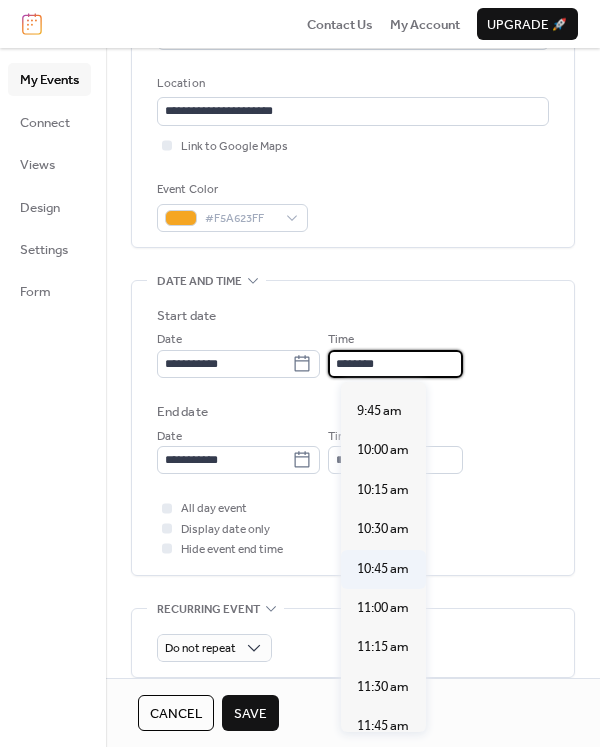 scroll, scrollTop: 1492, scrollLeft: 0, axis: vertical 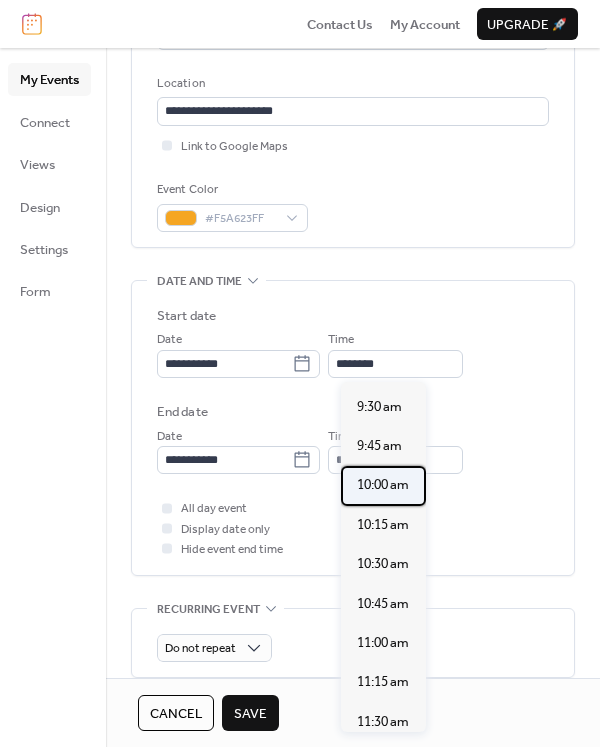 click on "10:00 am" at bounding box center [383, 485] 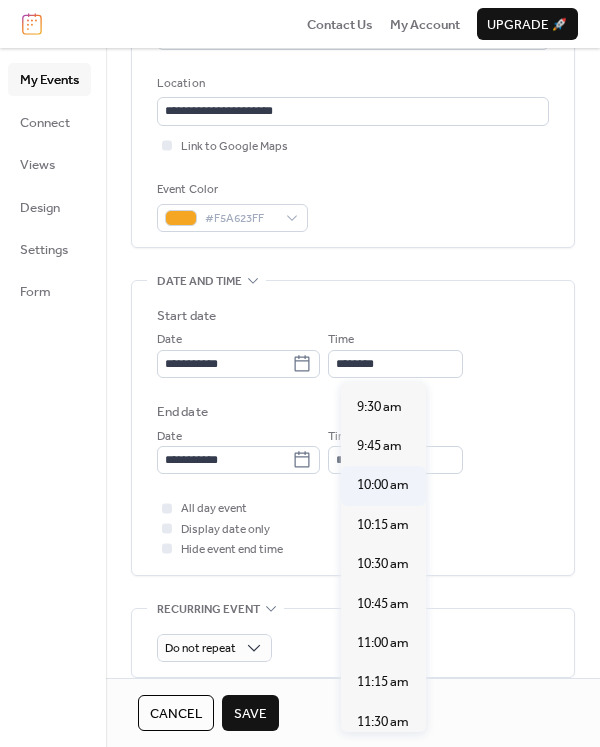 type on "********" 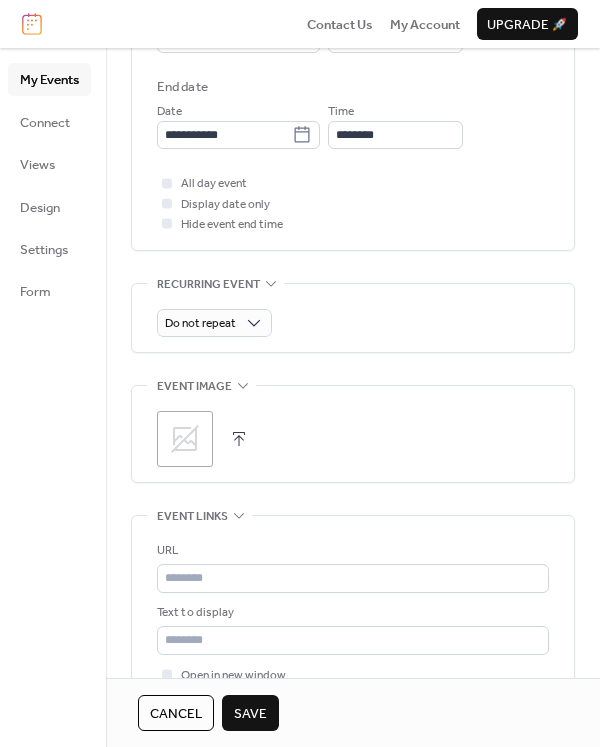 scroll, scrollTop: 800, scrollLeft: 0, axis: vertical 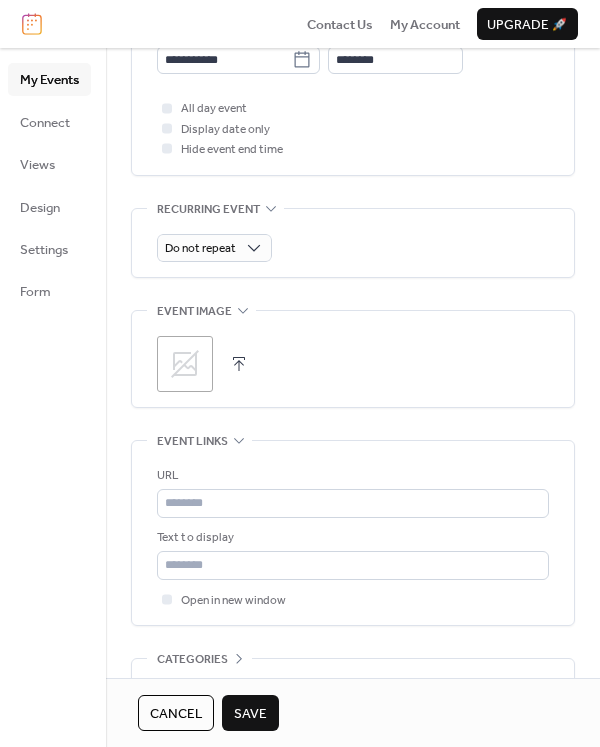 click at bounding box center (239, 364) 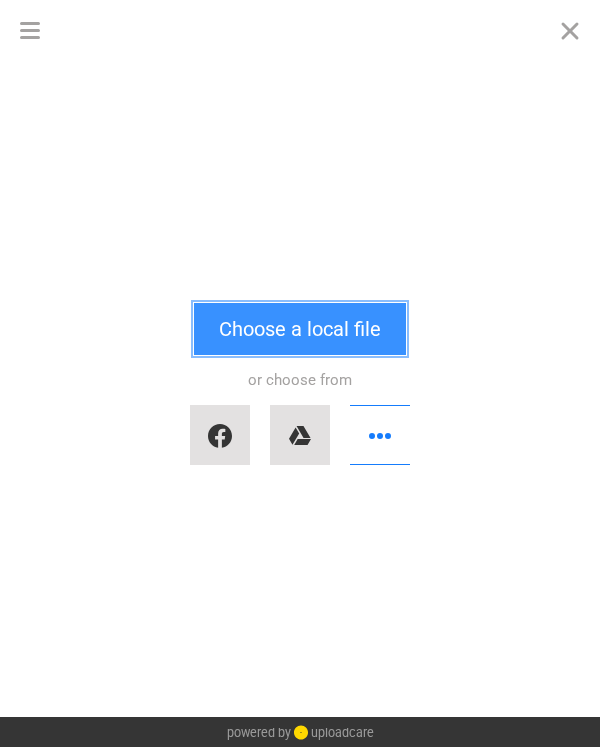 click on "Choose a local file" at bounding box center [300, 329] 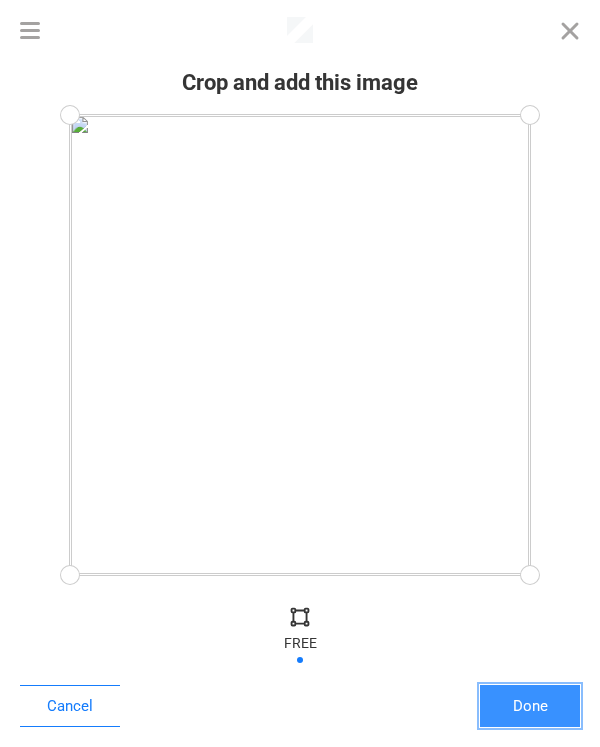 click on "Done" at bounding box center (530, 706) 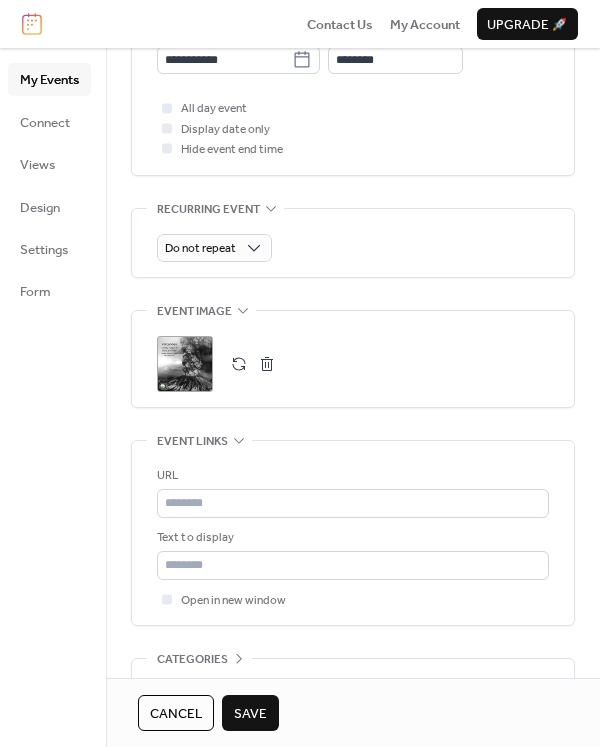 click on "Save" at bounding box center (250, 714) 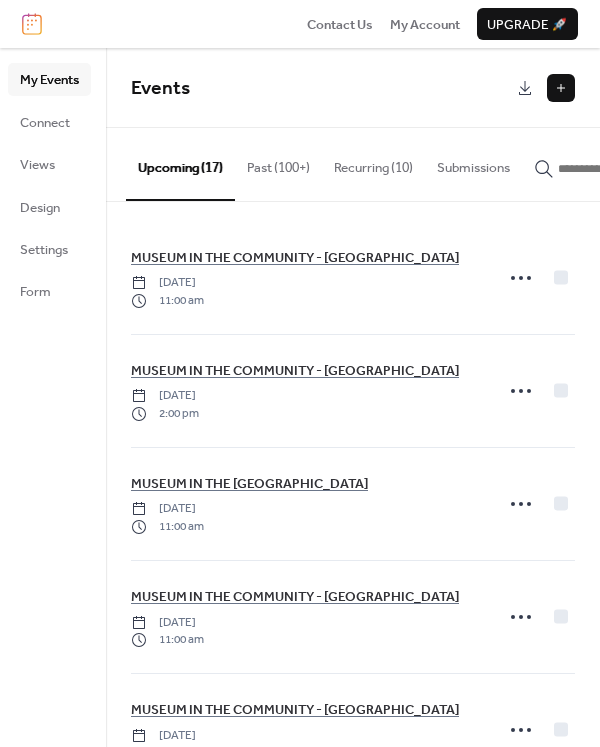click at bounding box center [561, 88] 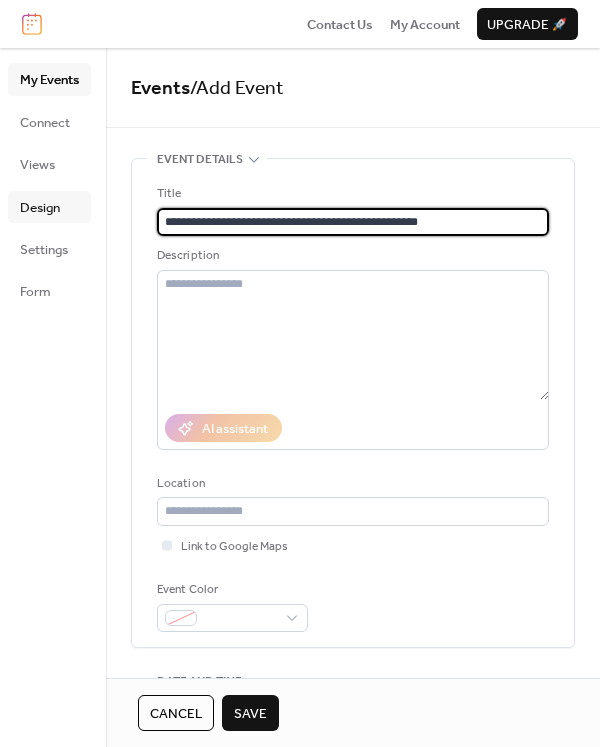type on "**********" 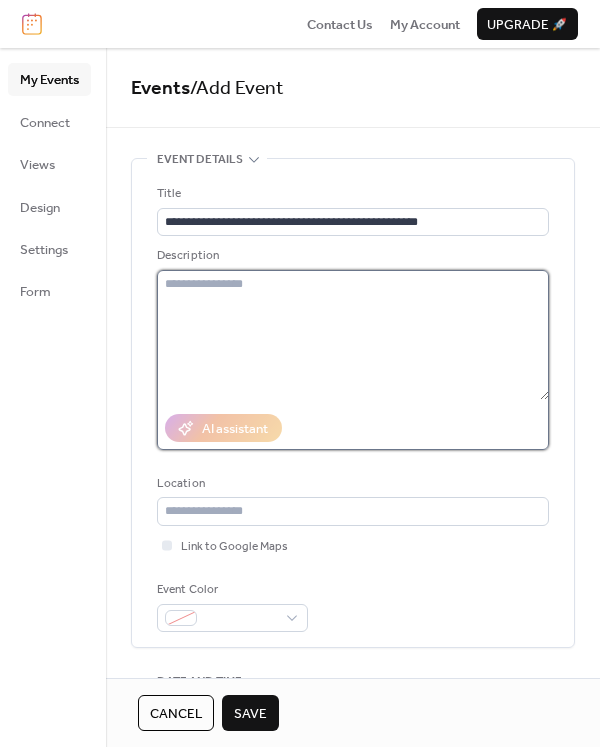 click at bounding box center (353, 335) 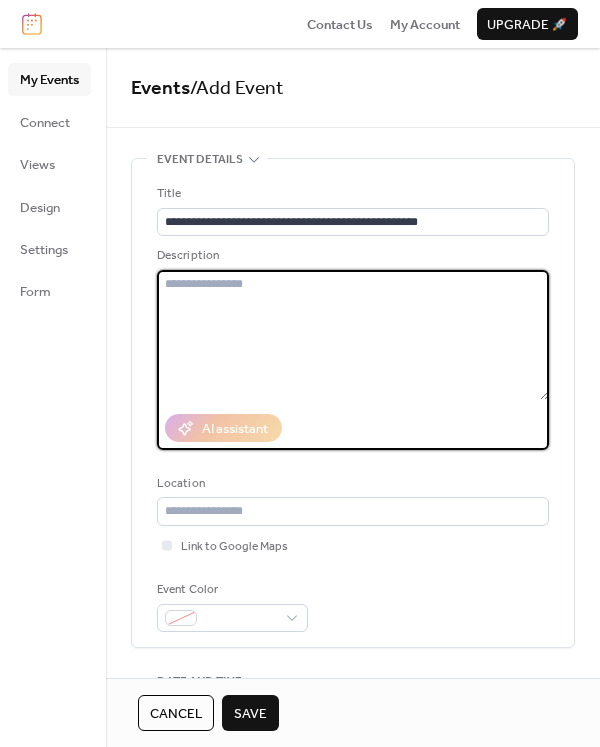 paste on "**********" 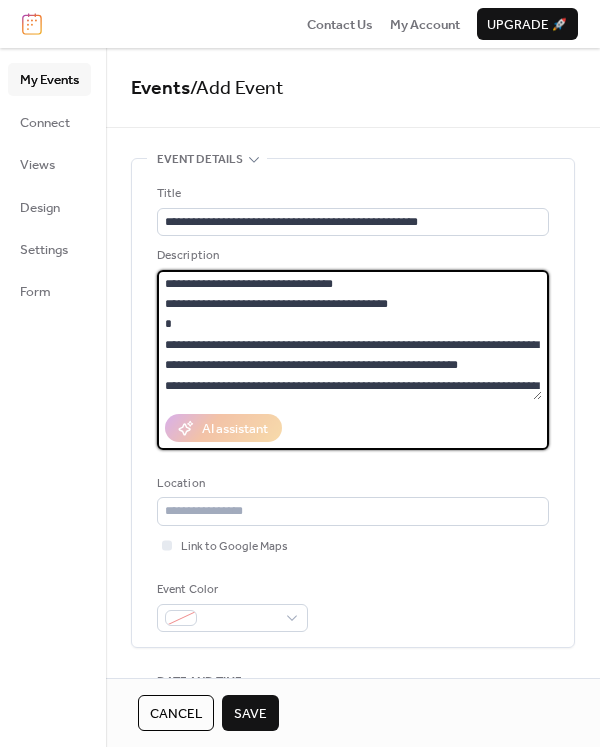 scroll, scrollTop: 58, scrollLeft: 0, axis: vertical 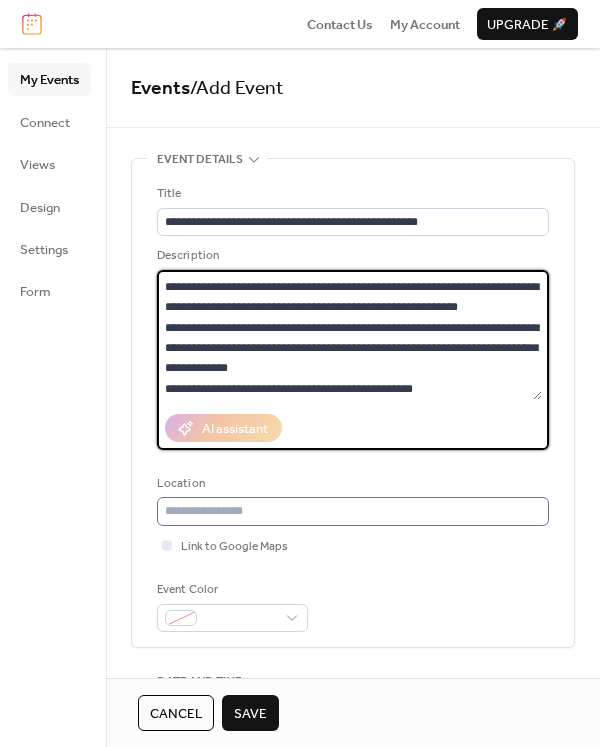 type on "**********" 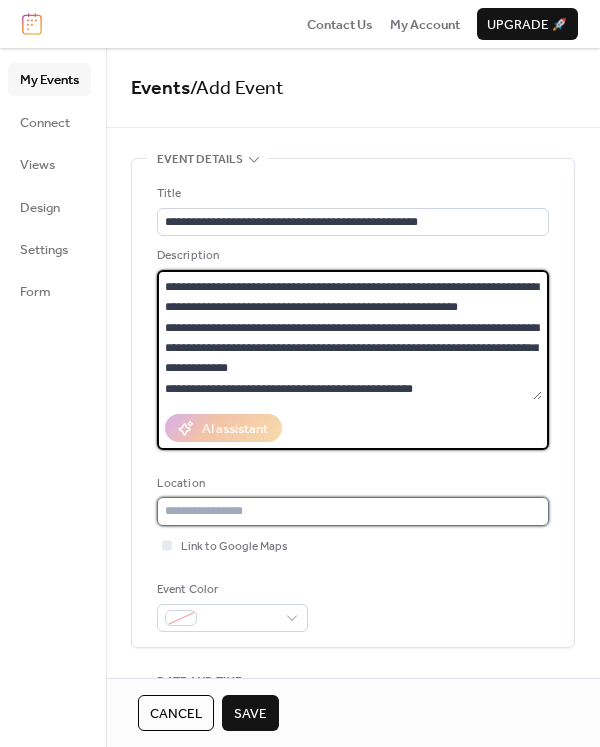 click at bounding box center [353, 511] 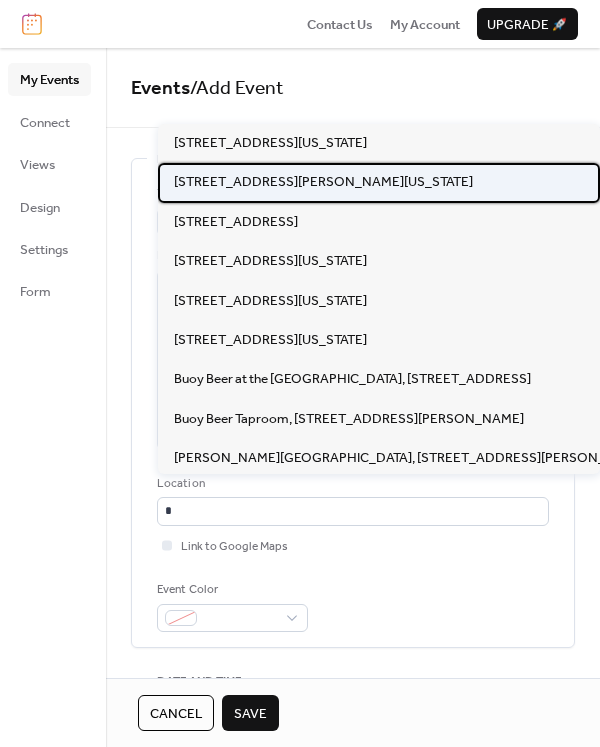 click on "[STREET_ADDRESS][PERSON_NAME][US_STATE]" at bounding box center [323, 182] 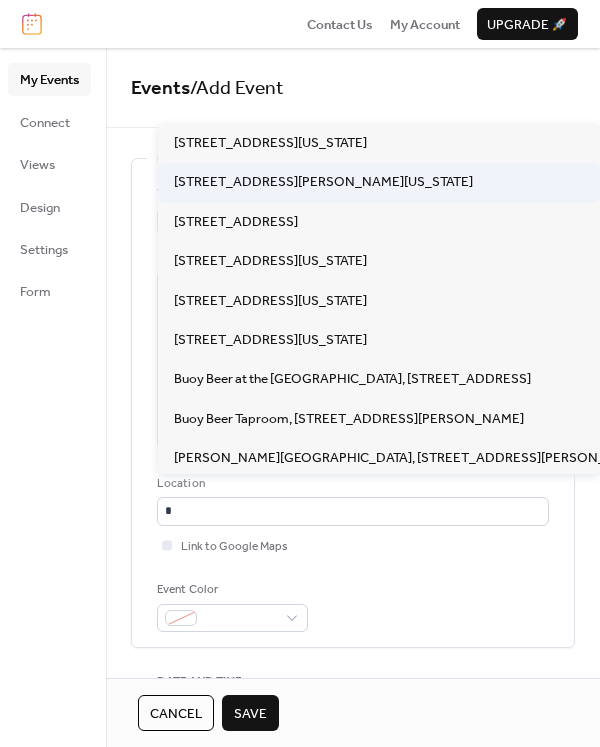 type on "**********" 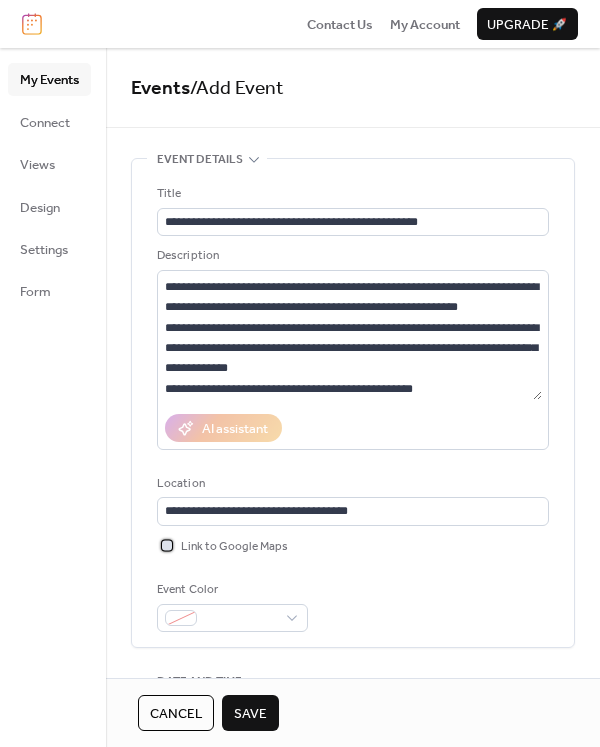 click on "Link to Google Maps" at bounding box center (234, 547) 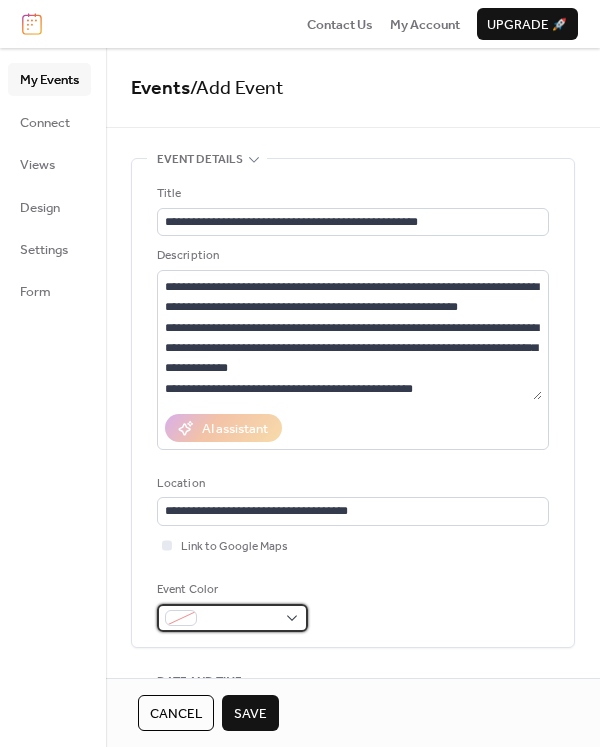 click at bounding box center [240, 619] 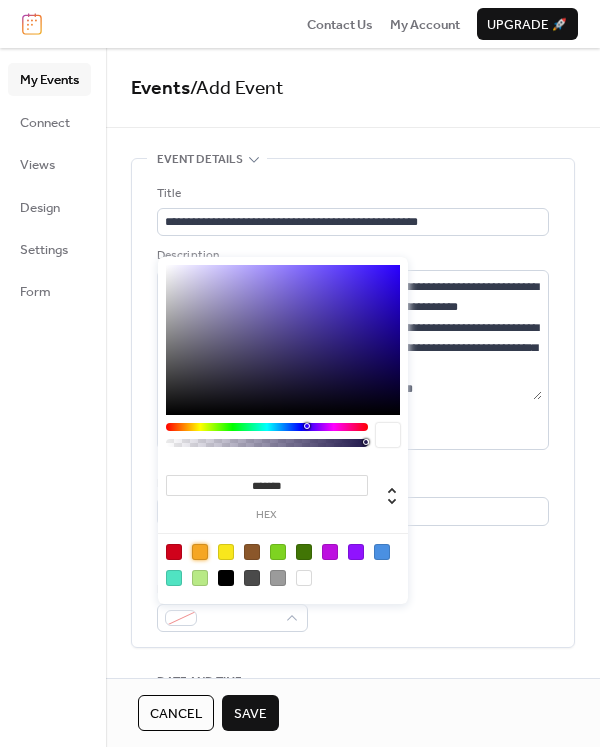 click at bounding box center [200, 552] 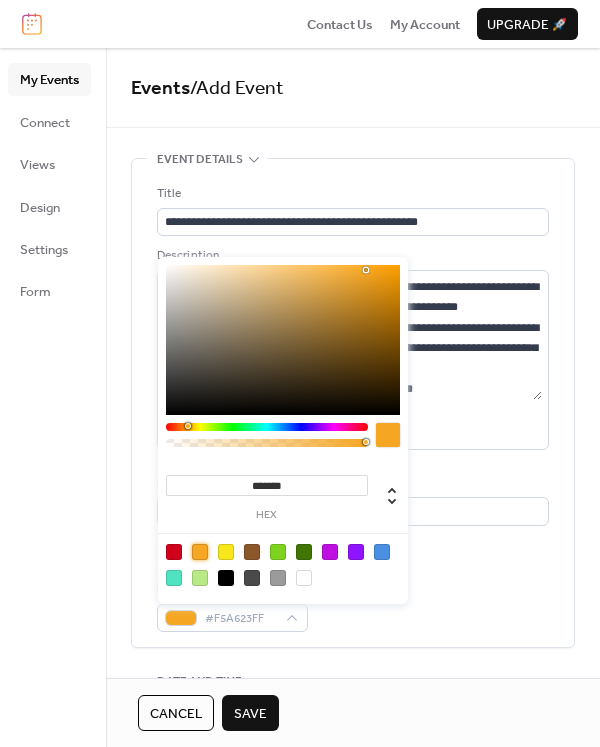 click on "Event Color #F5A623FF" at bounding box center (353, 606) 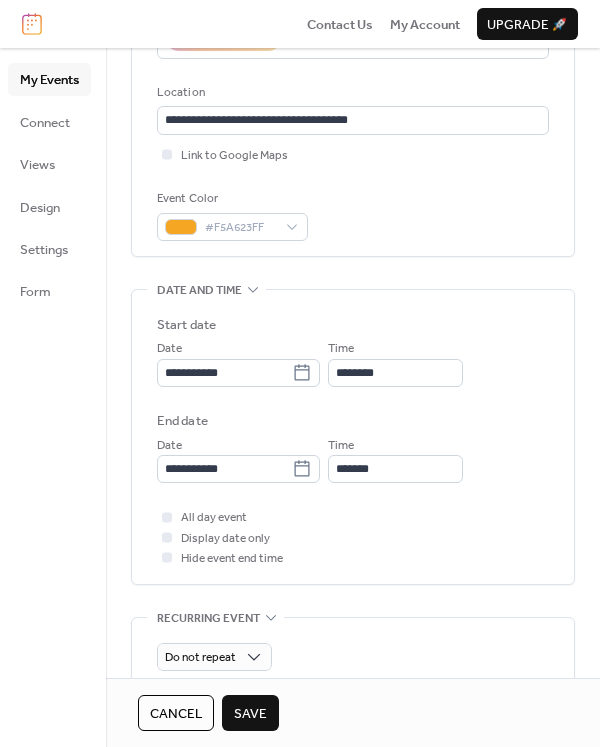 scroll, scrollTop: 400, scrollLeft: 0, axis: vertical 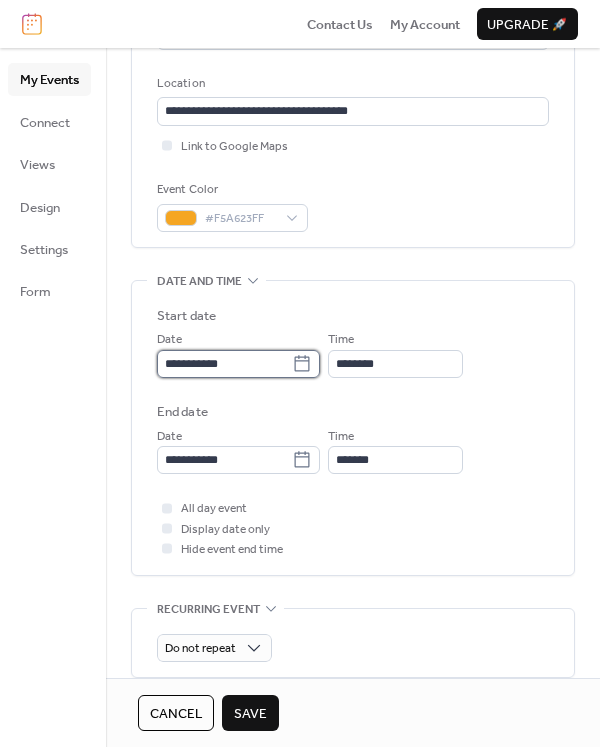 click on "**********" at bounding box center (224, 364) 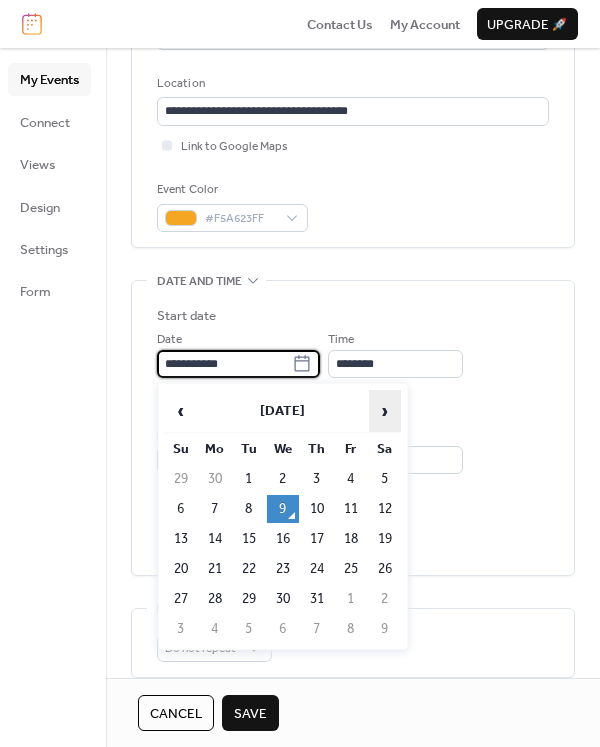 click on "›" at bounding box center (385, 411) 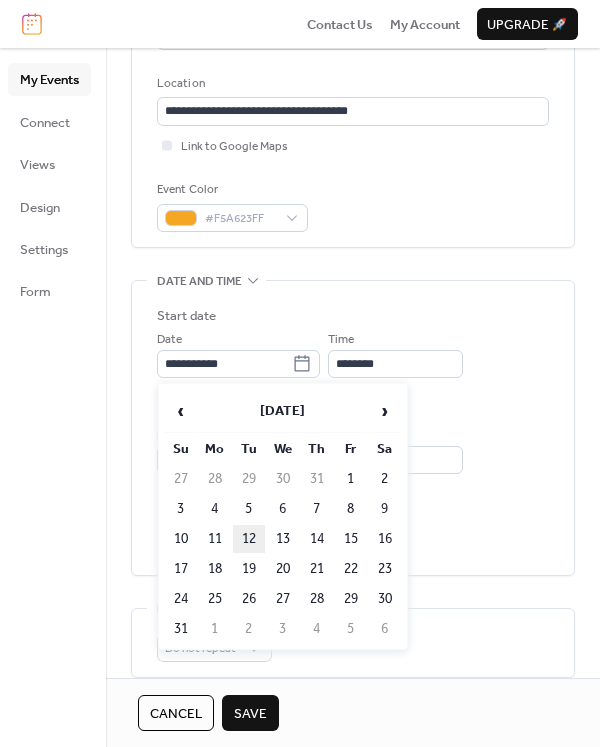 click on "12" at bounding box center [249, 539] 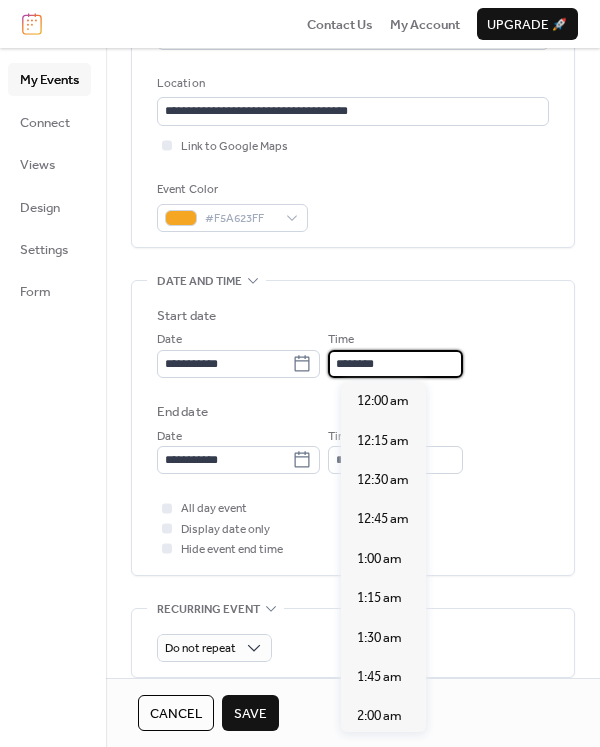 scroll, scrollTop: 1892, scrollLeft: 0, axis: vertical 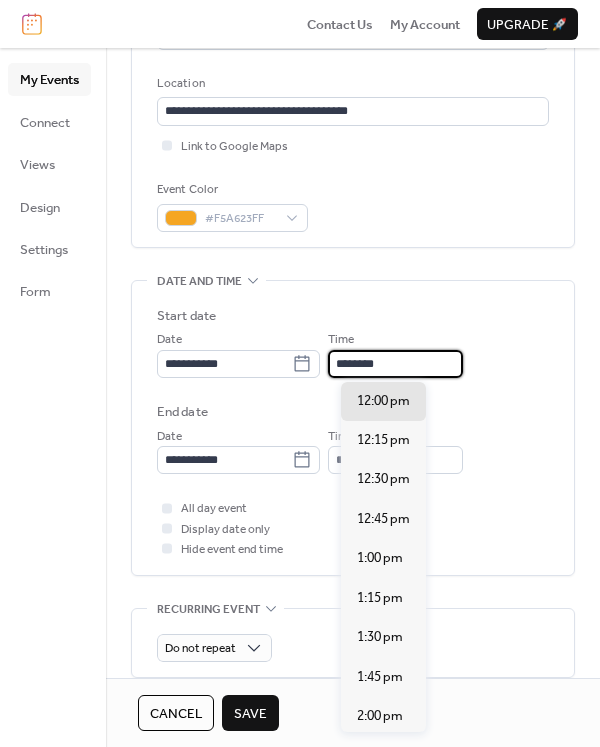 click on "********" at bounding box center (395, 364) 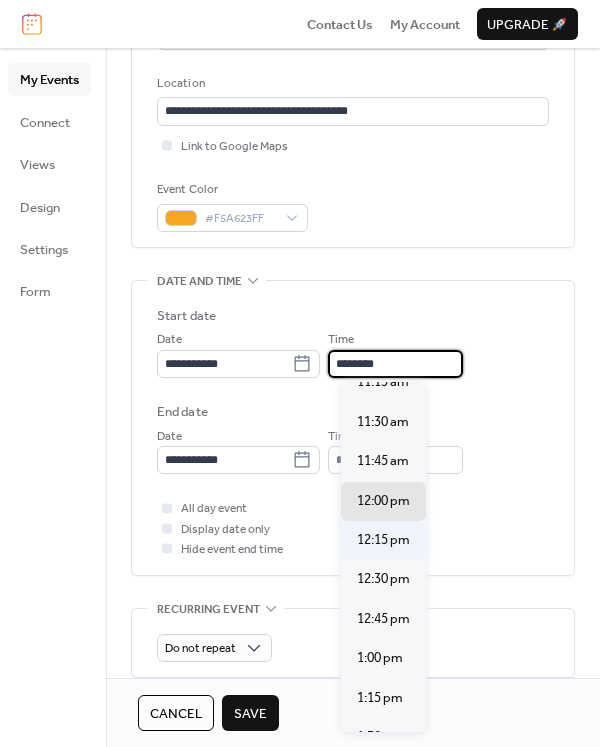 scroll, scrollTop: 1692, scrollLeft: 0, axis: vertical 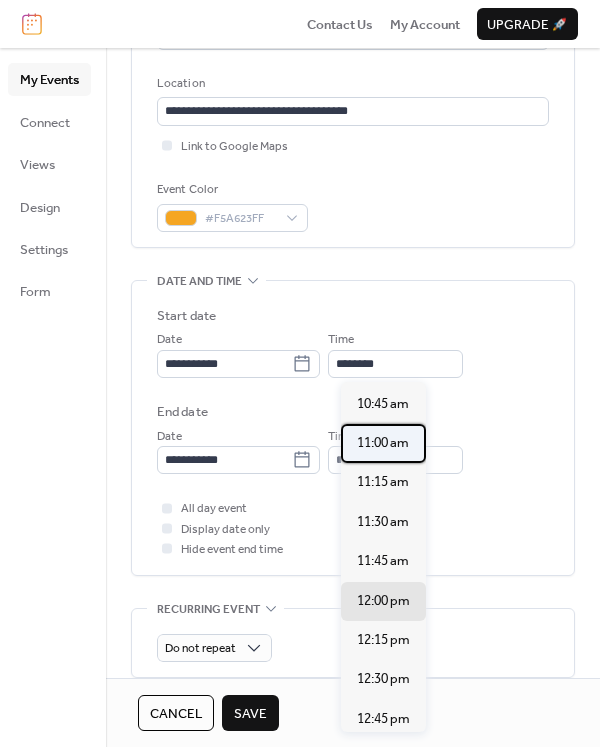 click on "11:00 am" at bounding box center (383, 443) 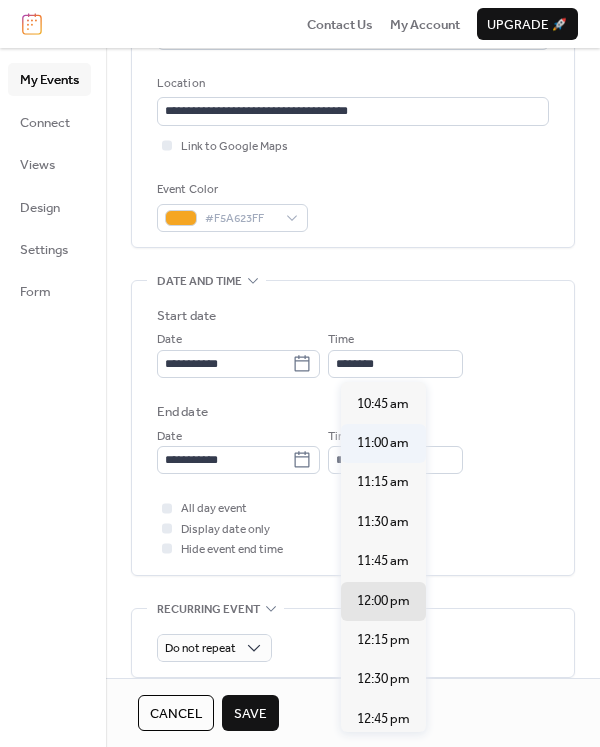type on "********" 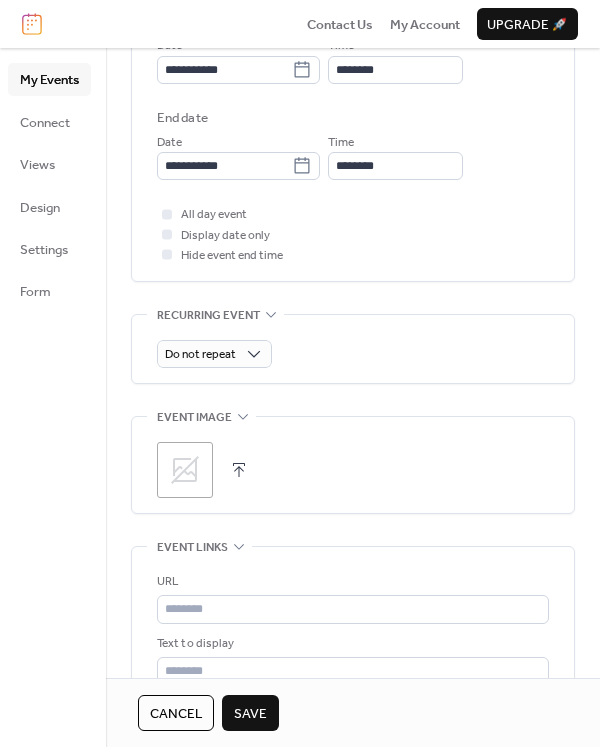 scroll, scrollTop: 700, scrollLeft: 0, axis: vertical 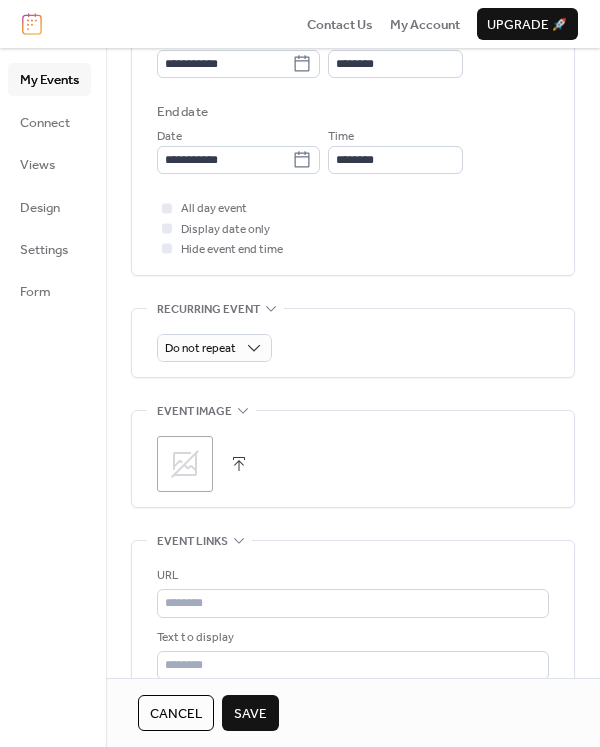 click at bounding box center [239, 464] 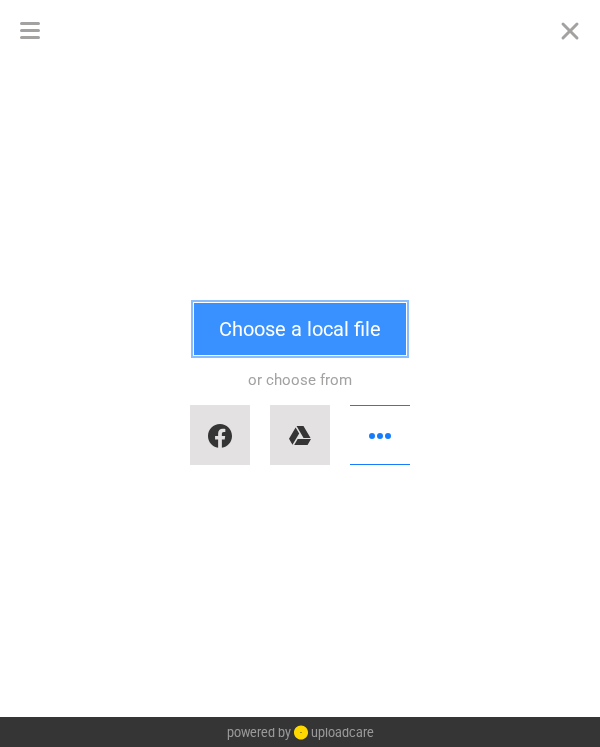 click on "Choose a local file" at bounding box center (300, 329) 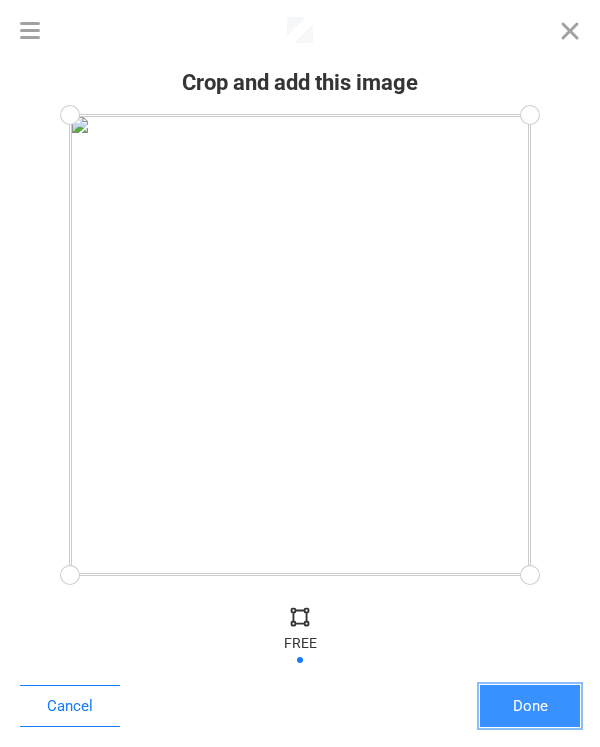 click on "Done" at bounding box center (530, 706) 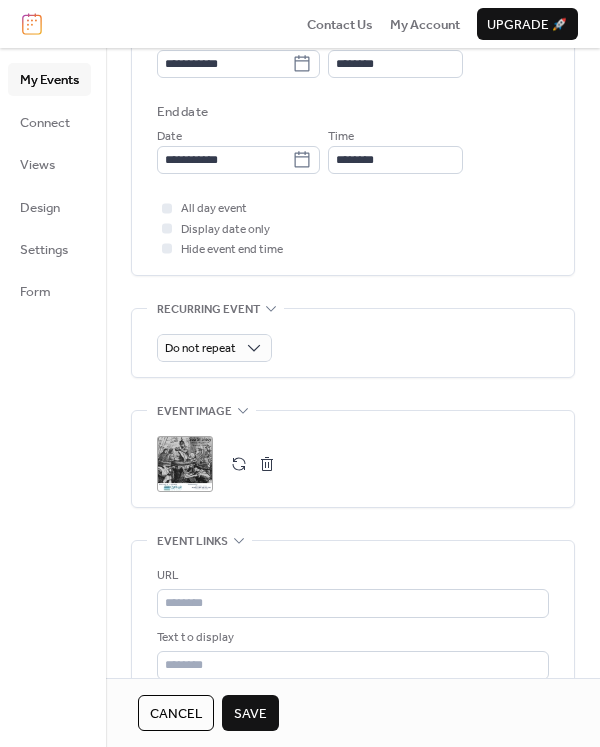 click on "Save" at bounding box center (250, 714) 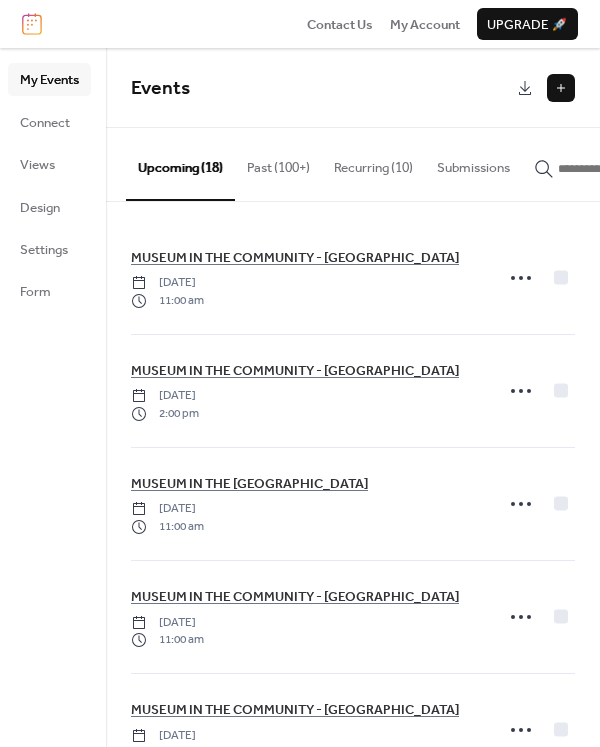 click at bounding box center (561, 88) 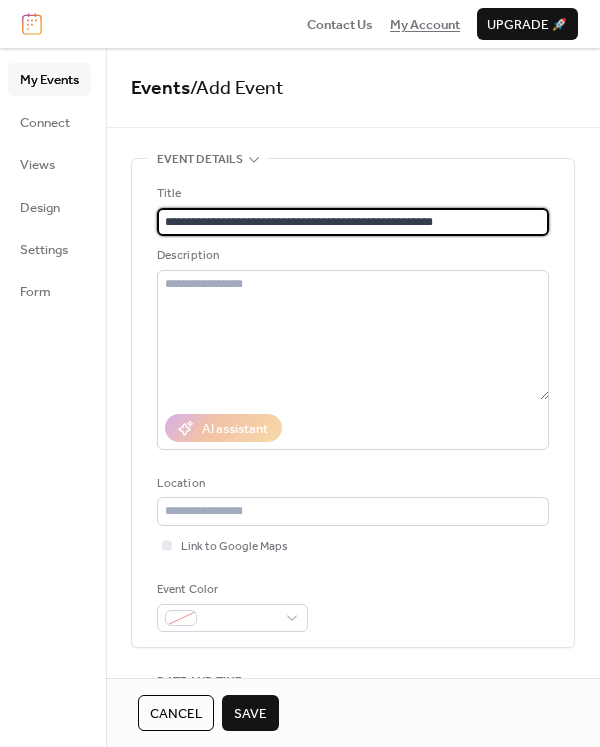 type on "**********" 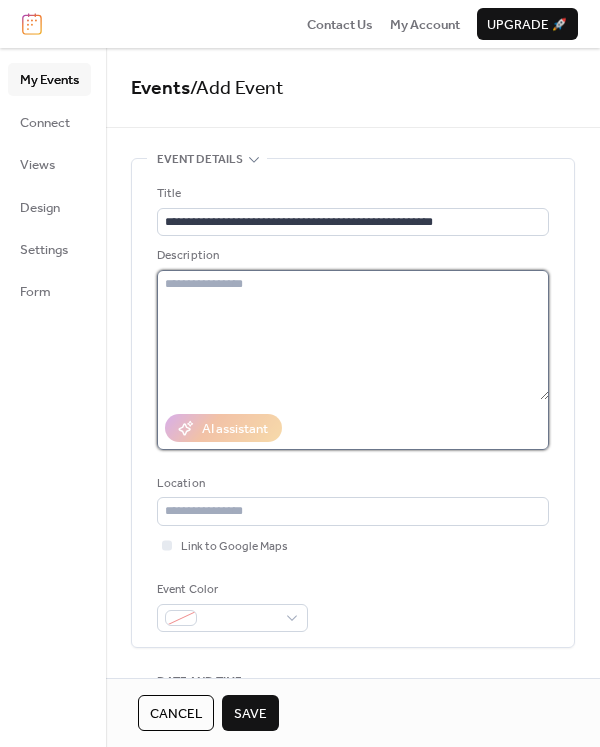 click at bounding box center [353, 335] 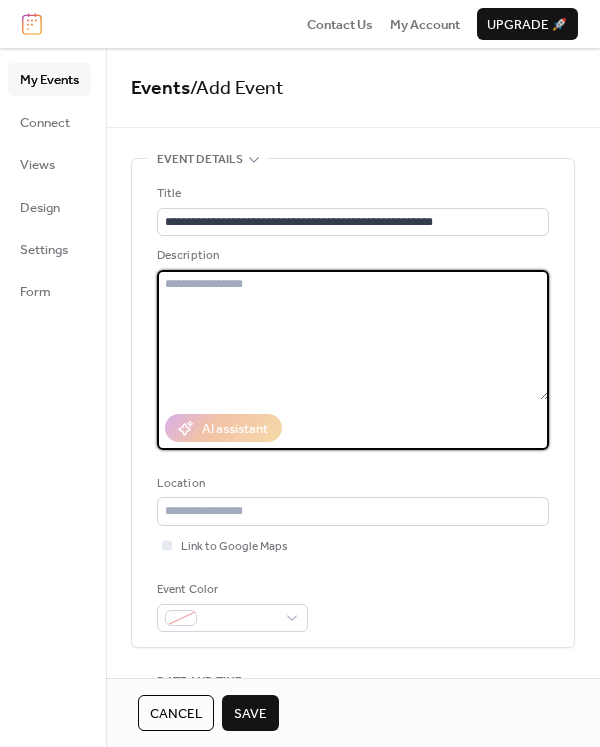 paste on "**********" 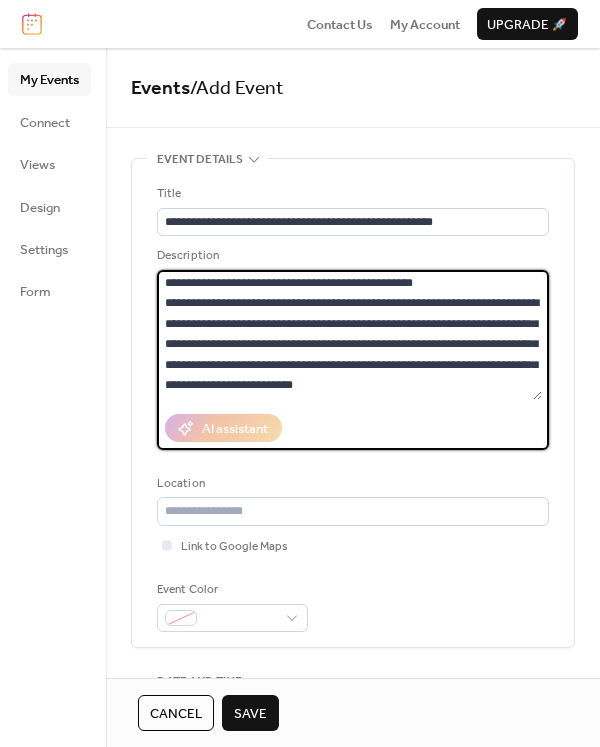 scroll, scrollTop: 286, scrollLeft: 0, axis: vertical 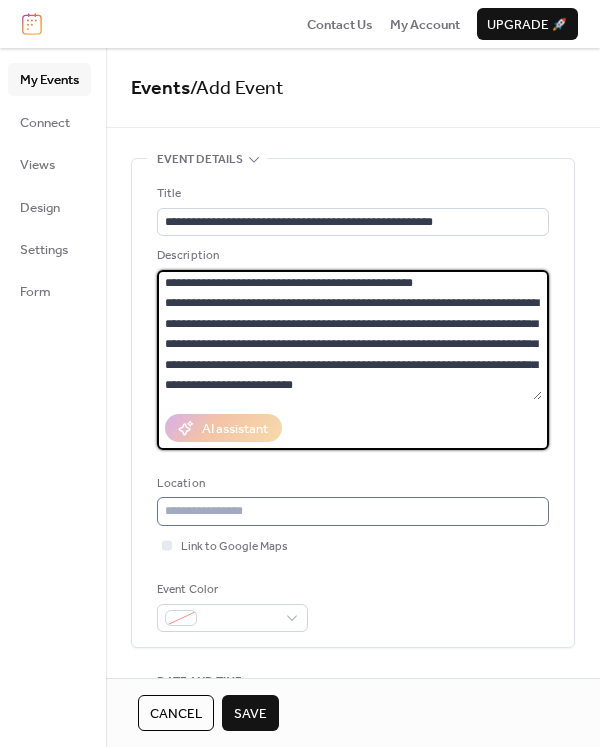 type on "**********" 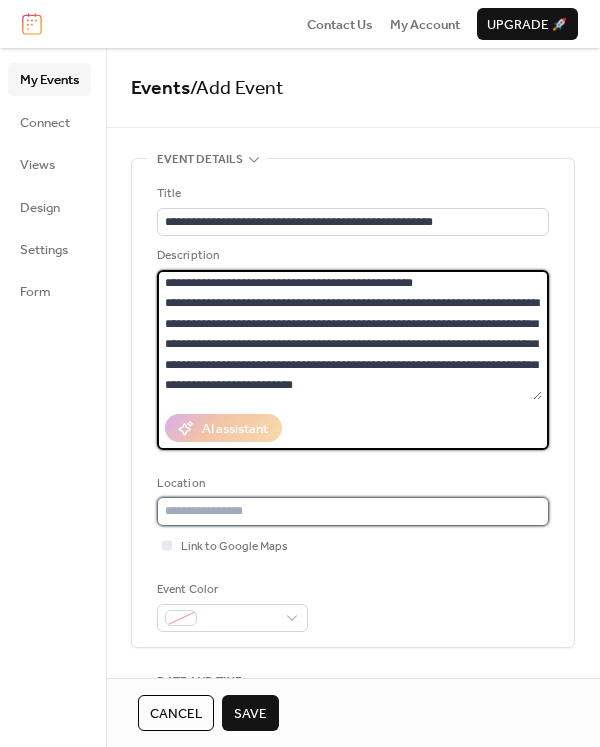 click at bounding box center [353, 511] 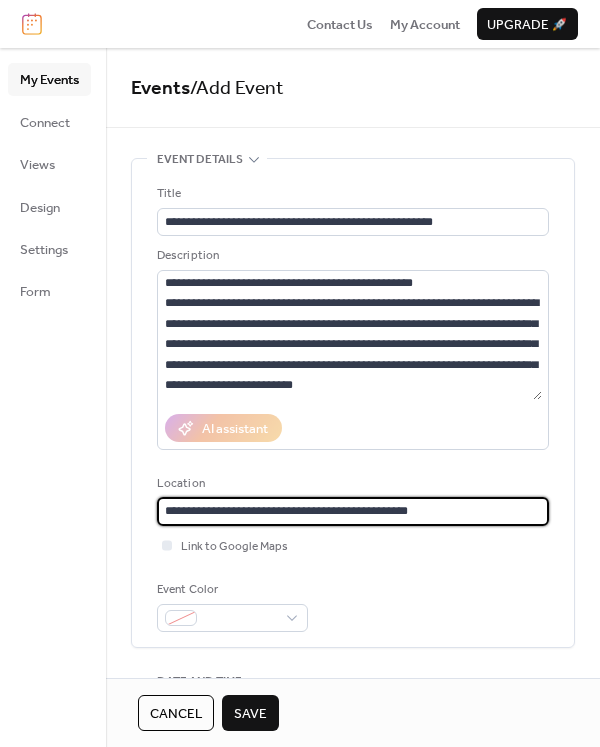 type on "**********" 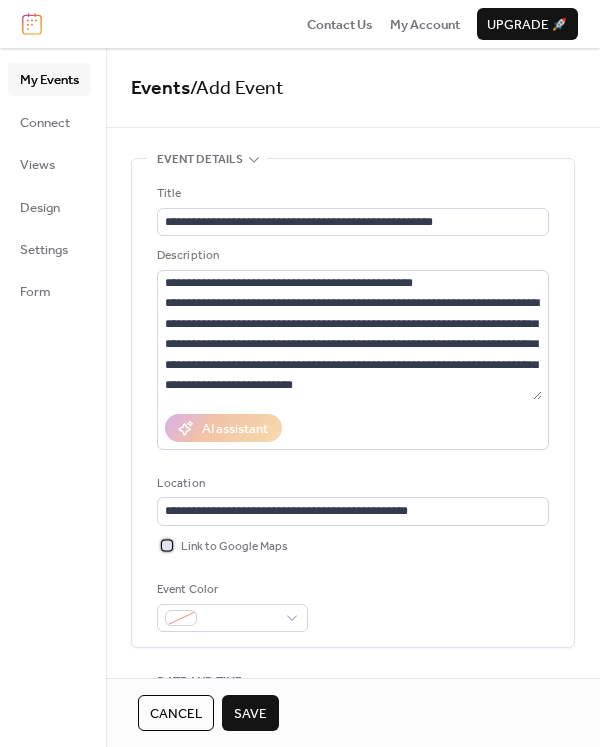 click on "Link to Google Maps" at bounding box center (234, 547) 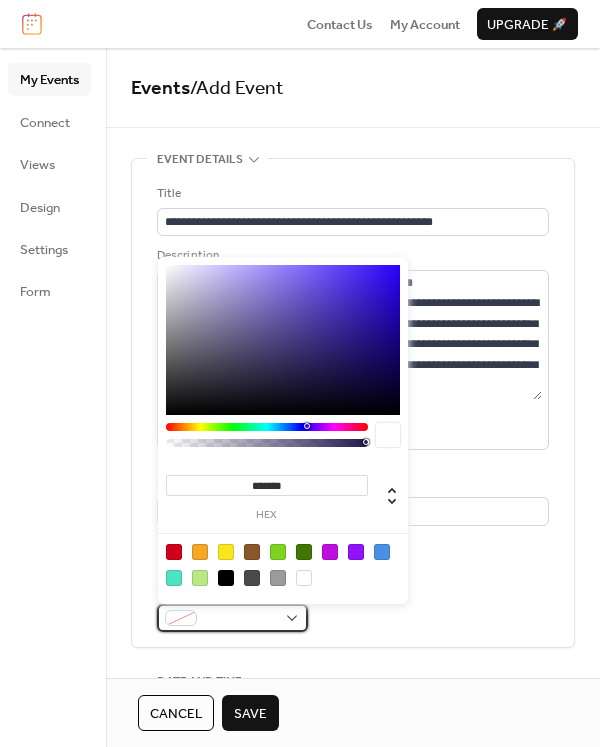 click at bounding box center [232, 618] 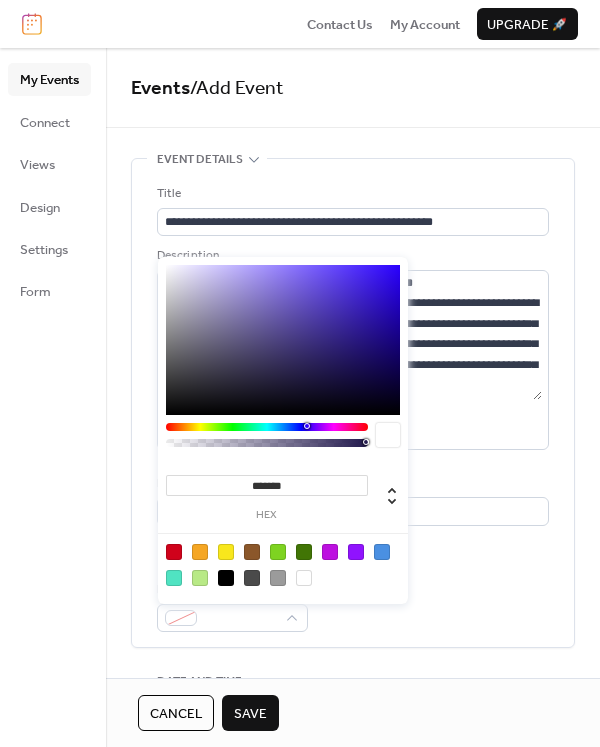 click at bounding box center [200, 552] 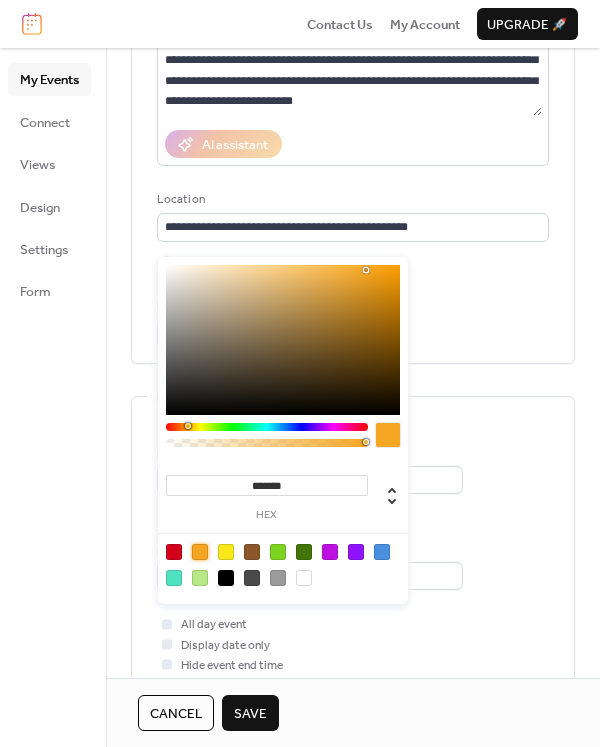 scroll, scrollTop: 300, scrollLeft: 0, axis: vertical 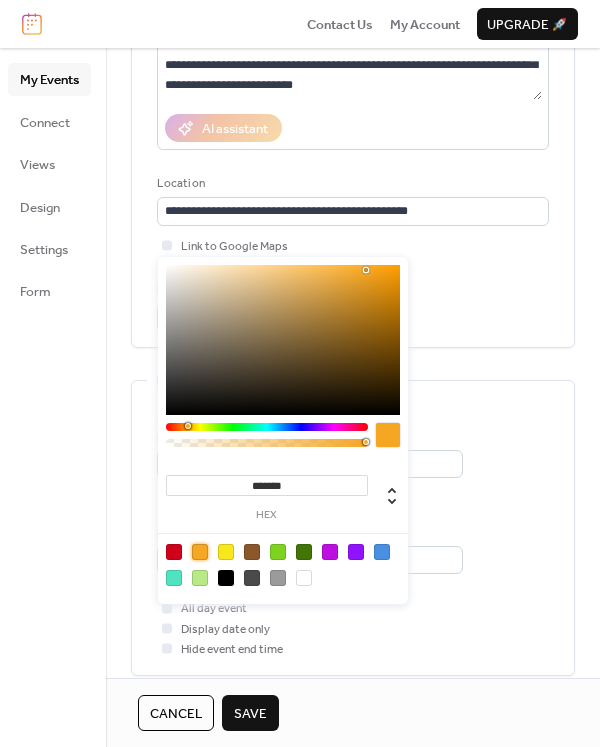 click on "**********" at bounding box center (353, 528) 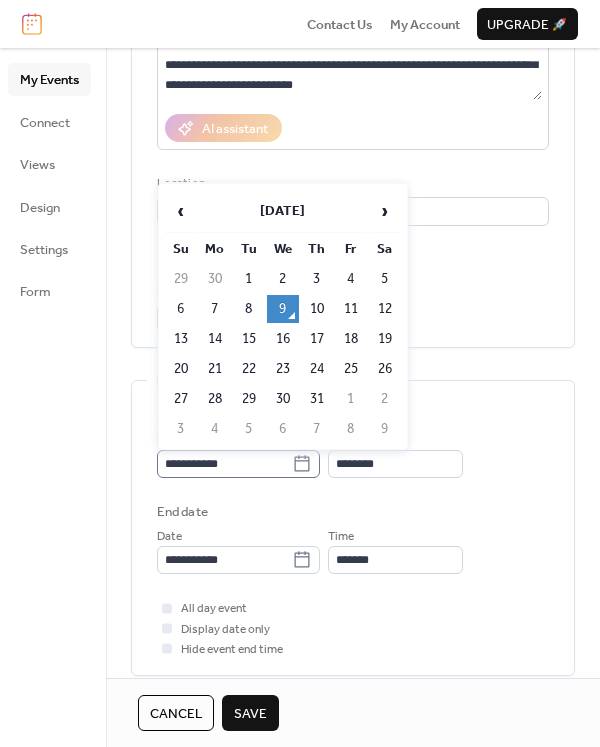 click 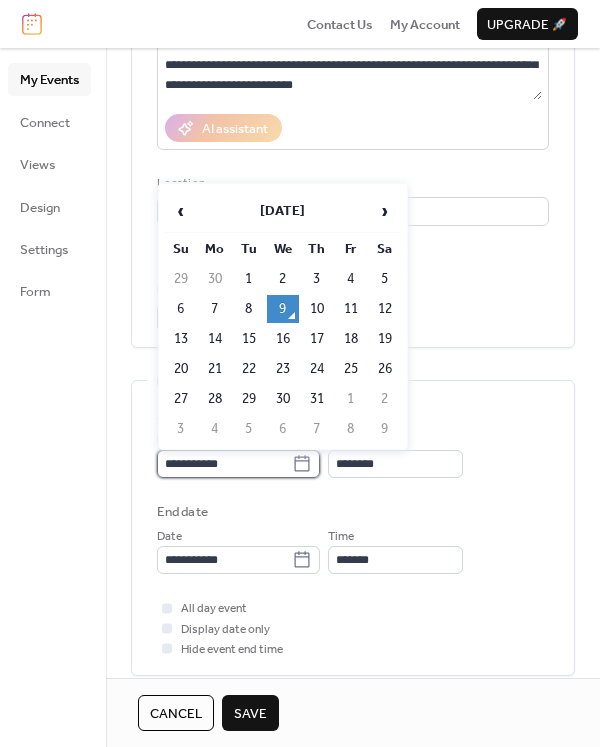 click on "**********" at bounding box center [224, 464] 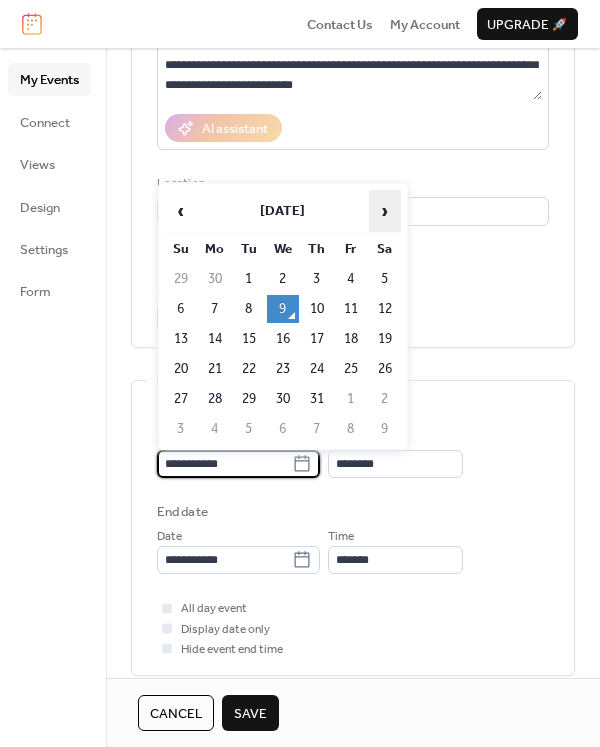 click on "›" at bounding box center (385, 211) 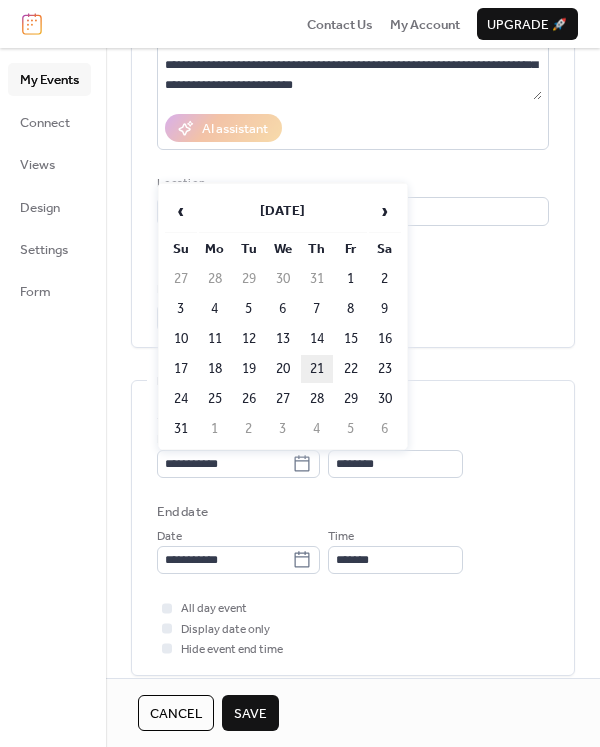 click on "21" at bounding box center (317, 369) 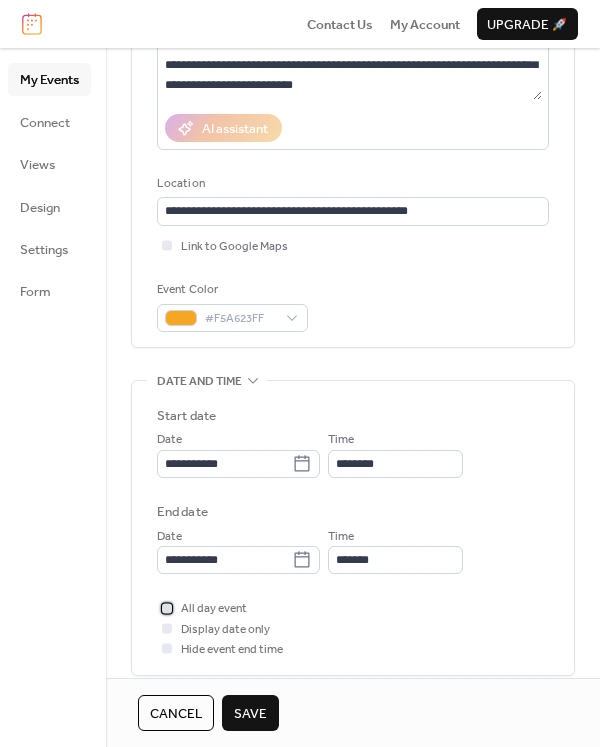 click on "All day event" at bounding box center [214, 609] 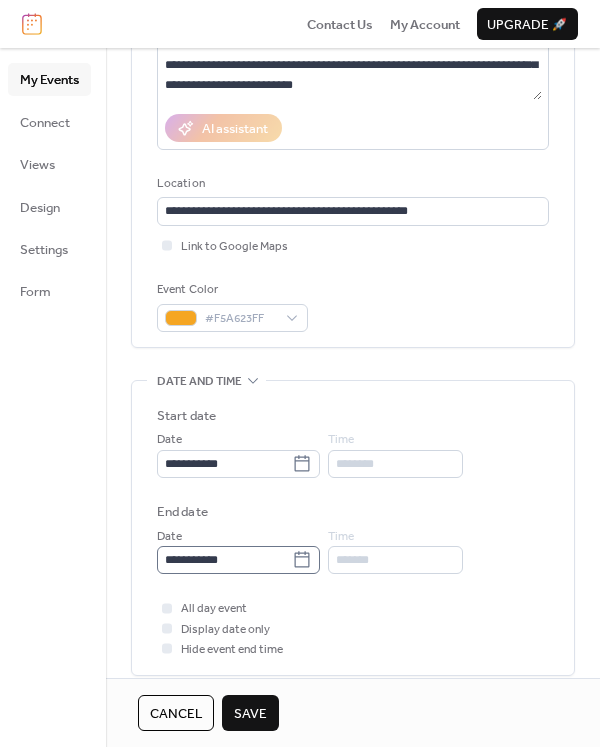 click 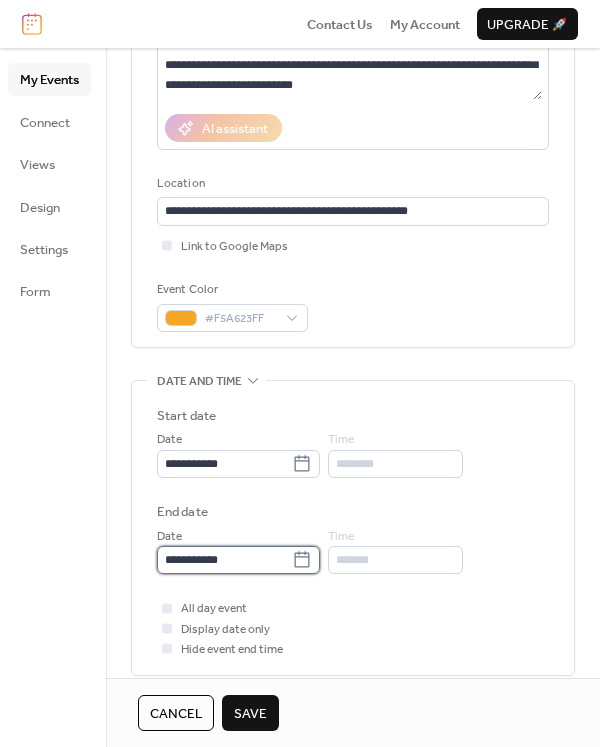 click on "**********" at bounding box center [224, 560] 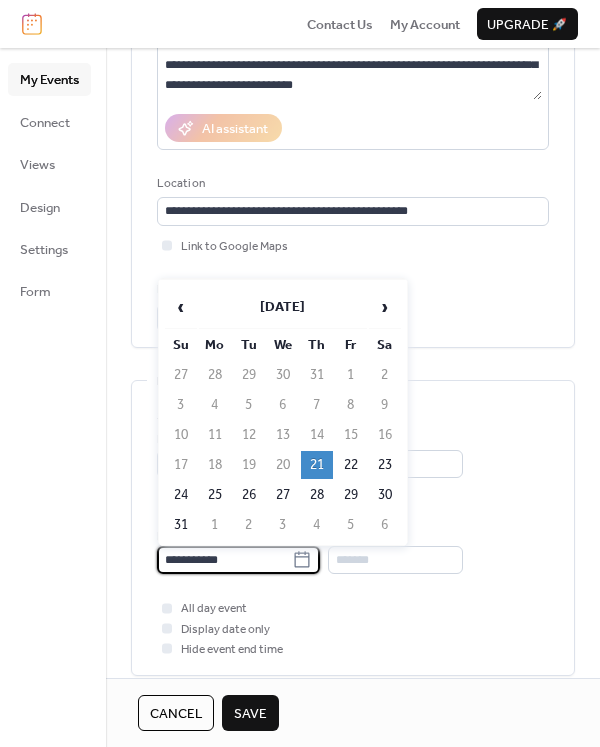 click on "23" at bounding box center [385, 465] 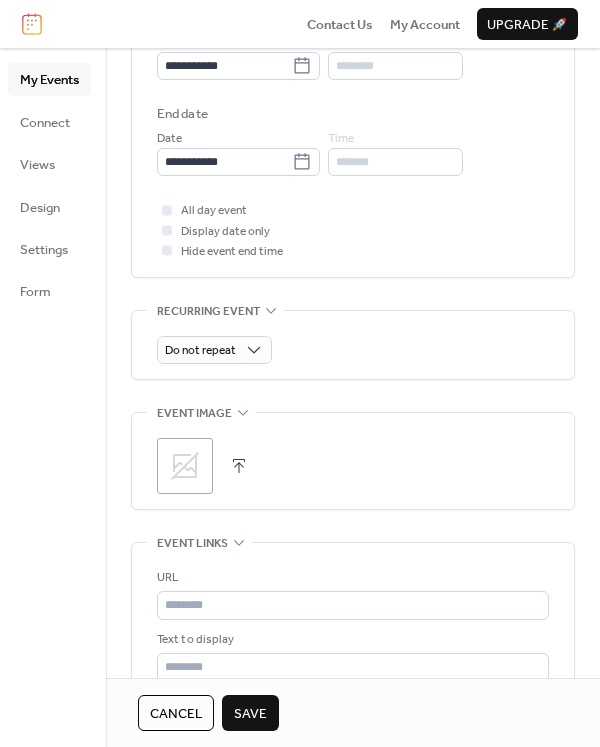 scroll, scrollTop: 700, scrollLeft: 0, axis: vertical 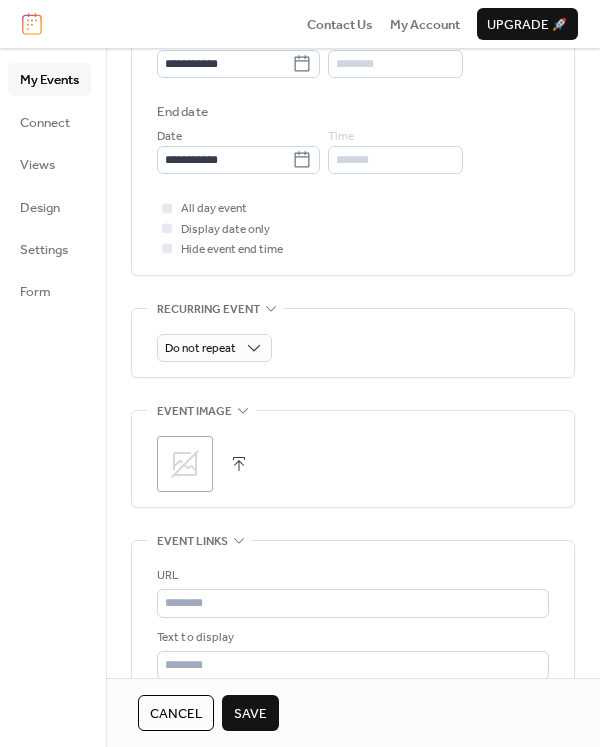 click at bounding box center (239, 464) 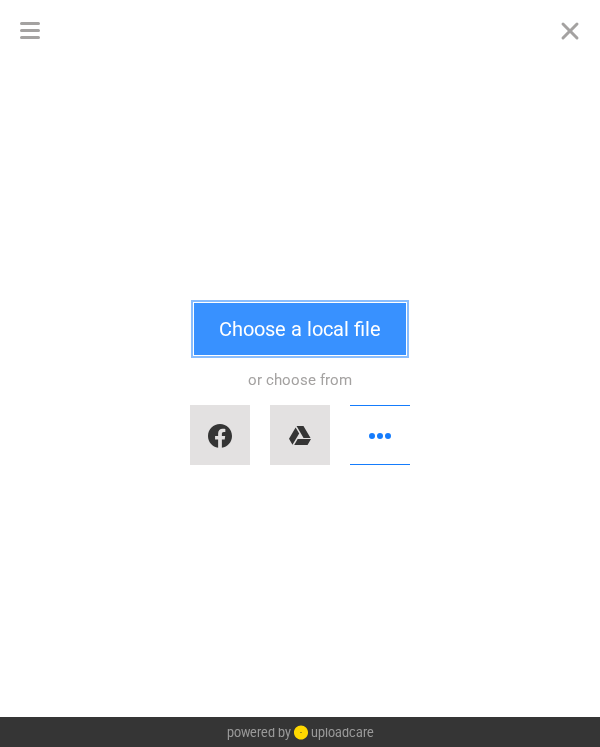 click on "Choose a local file" at bounding box center (300, 329) 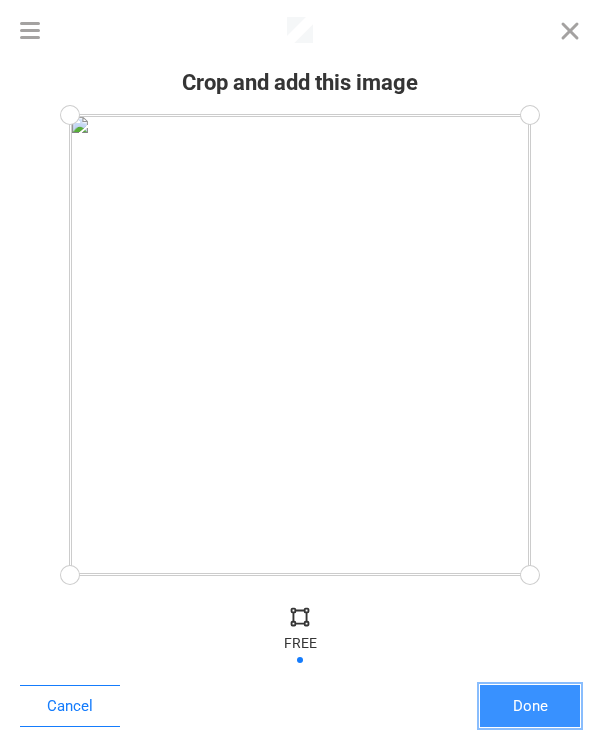 click on "Done" at bounding box center [530, 706] 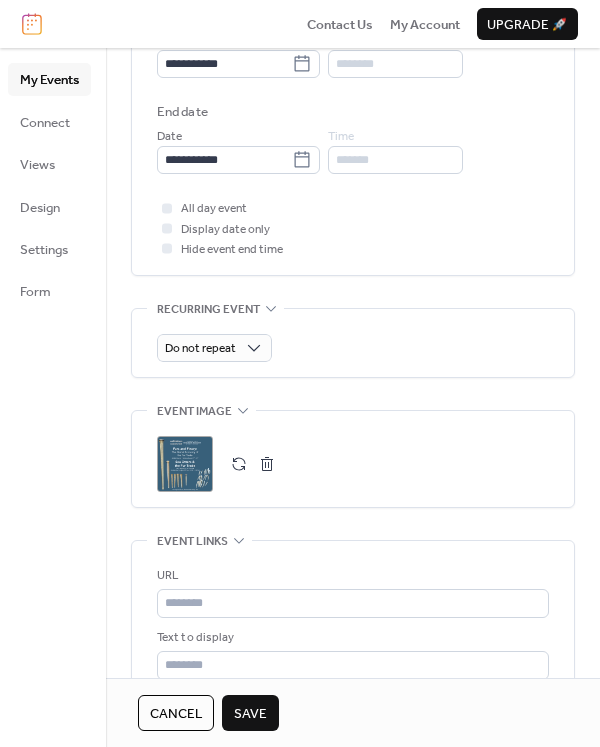 click on "Save" at bounding box center (250, 714) 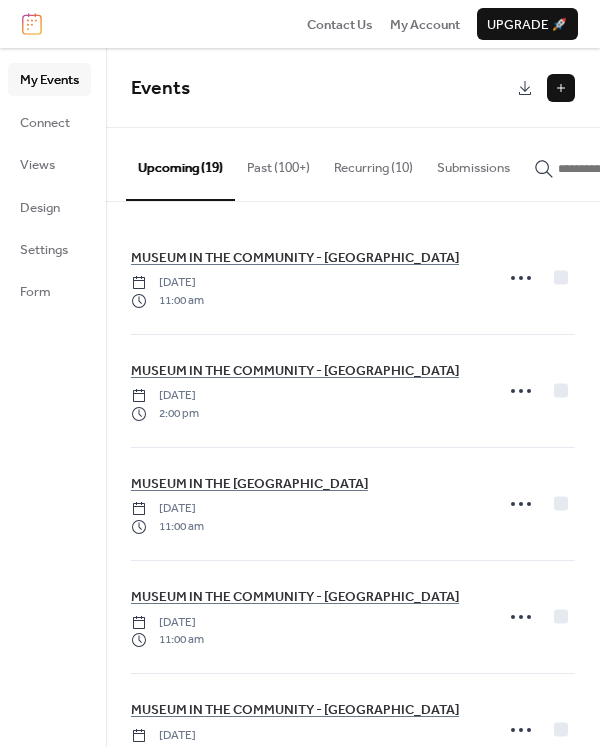 click at bounding box center [561, 88] 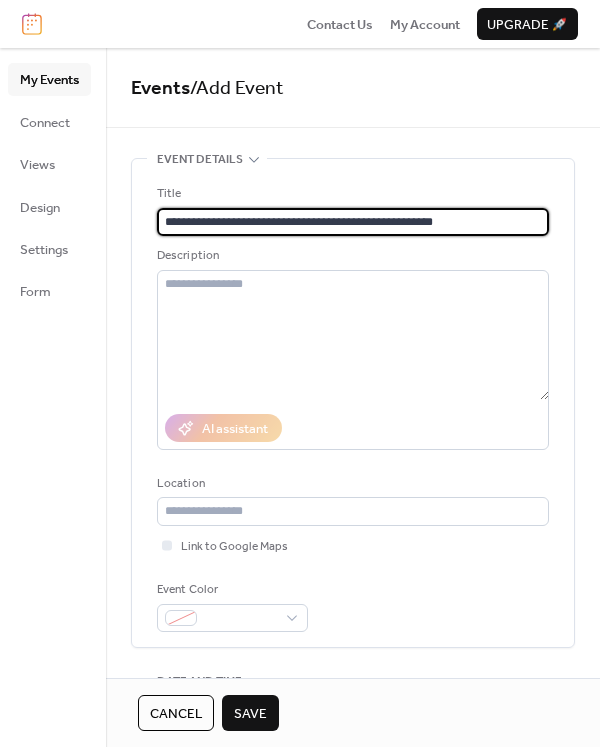 type on "**********" 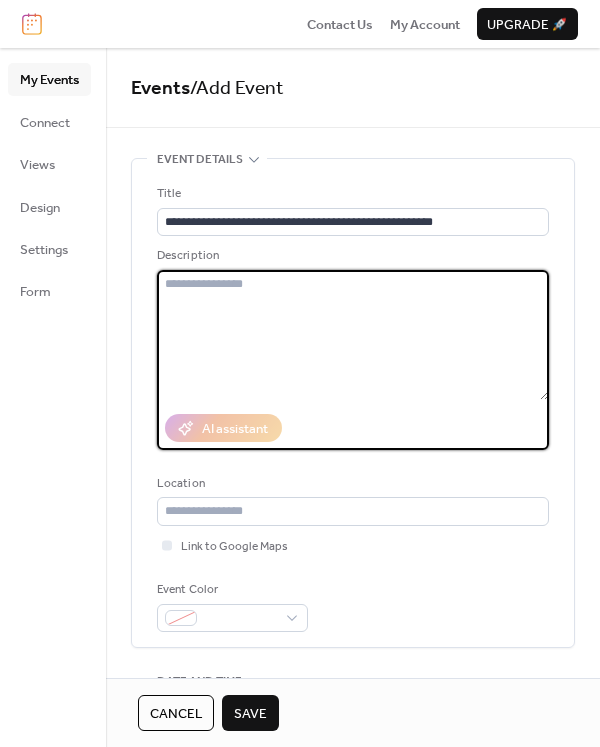 click at bounding box center (353, 335) 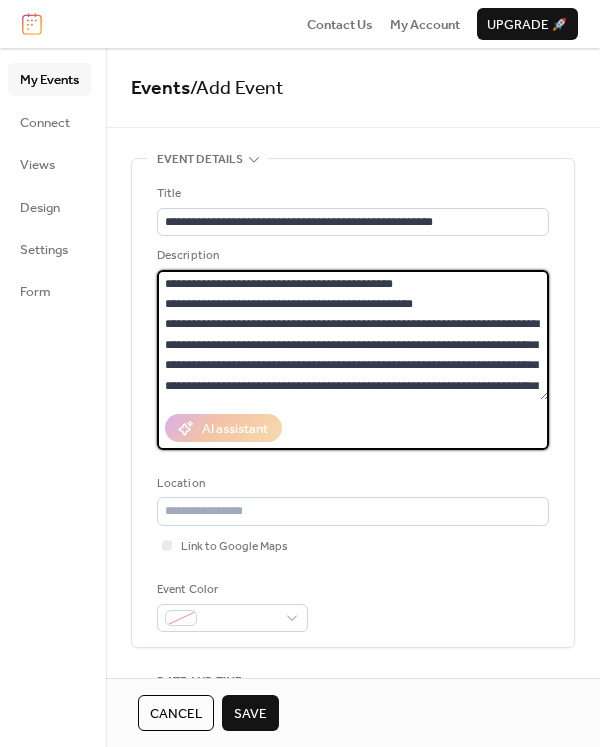 scroll, scrollTop: 38, scrollLeft: 0, axis: vertical 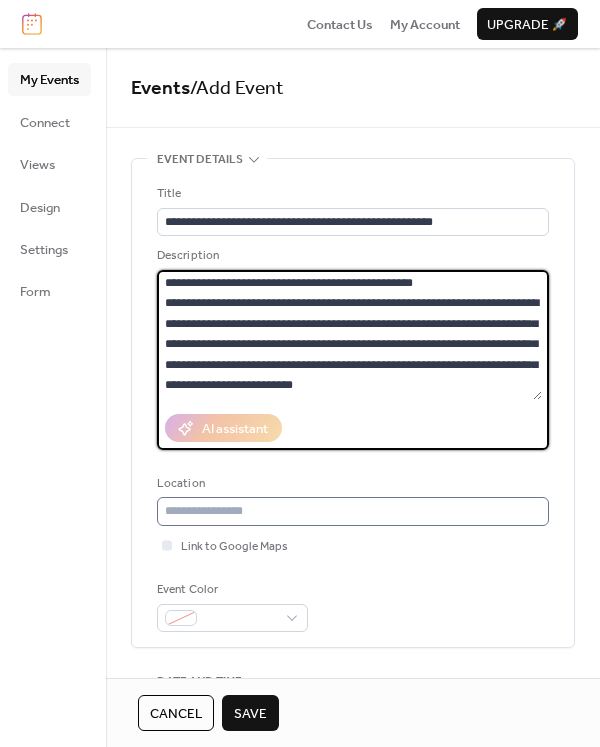 type on "**********" 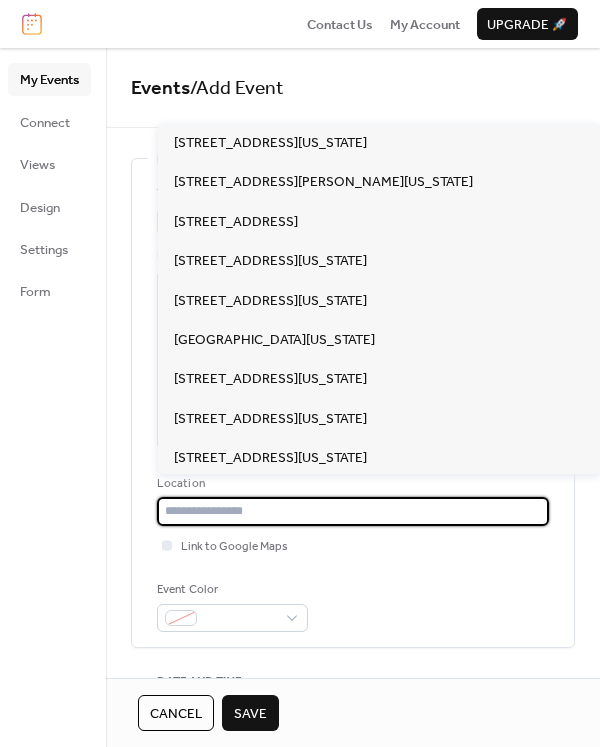 click at bounding box center (353, 511) 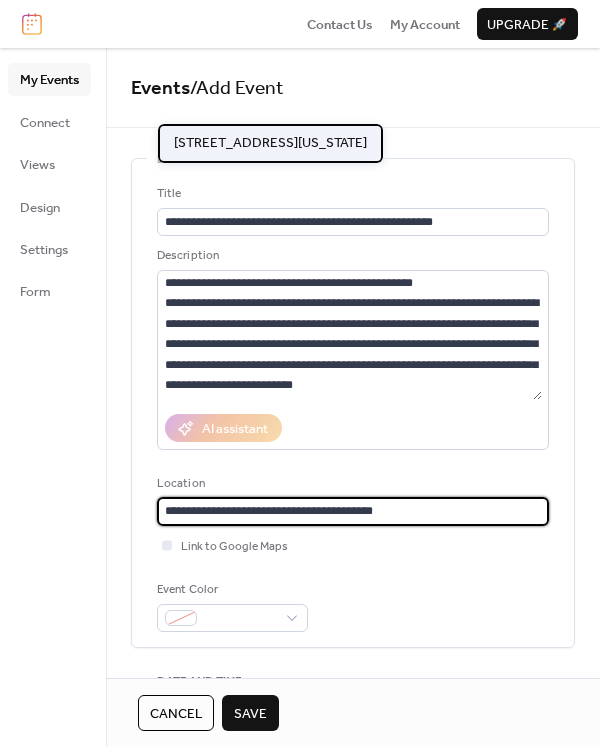 click on "[STREET_ADDRESS][US_STATE]" at bounding box center [270, 143] 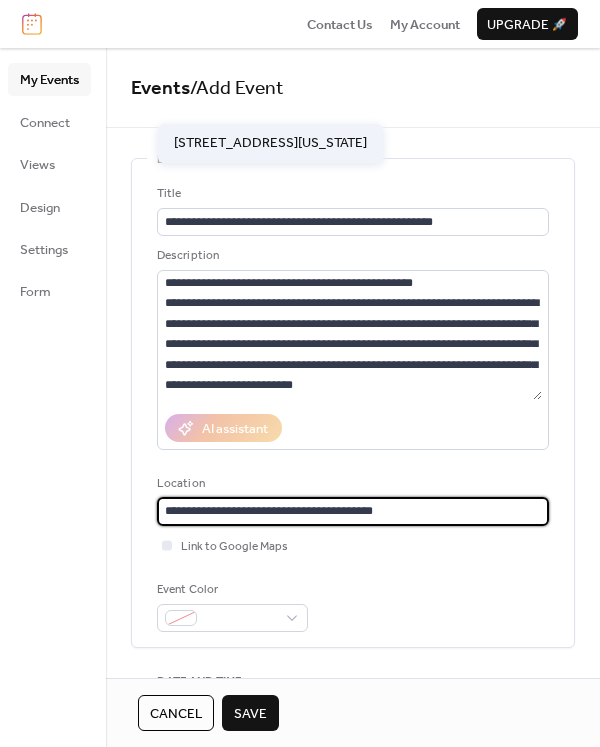 type on "**********" 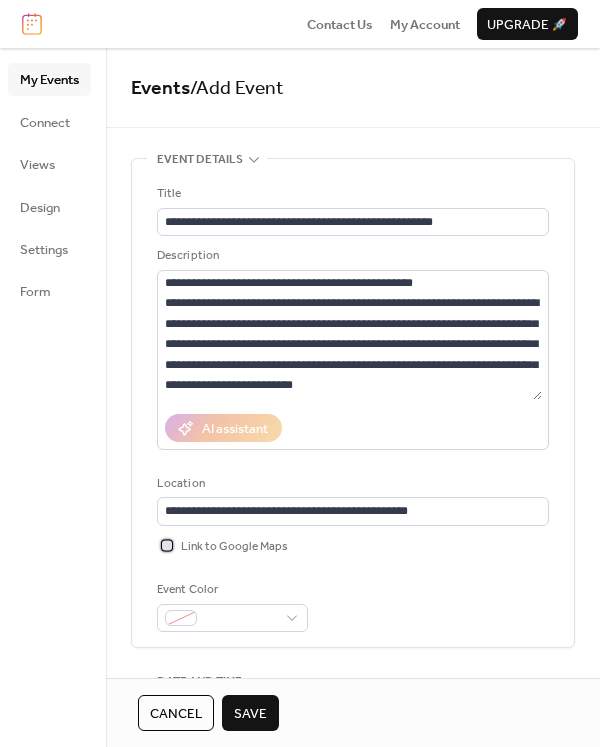 click on "Link to Google Maps" at bounding box center (234, 547) 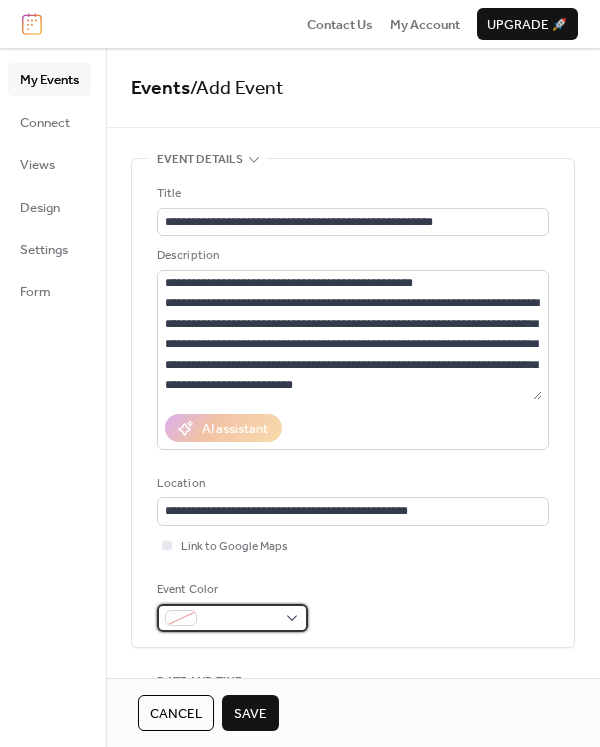 click at bounding box center (240, 619) 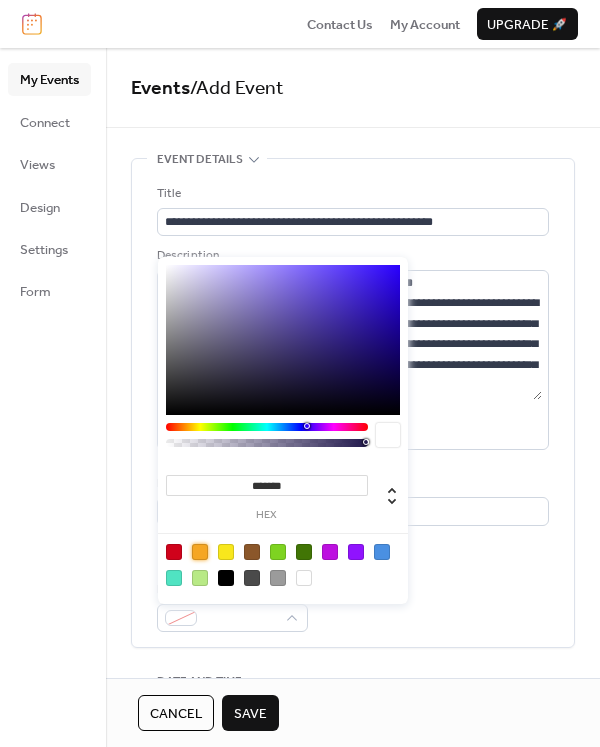 click at bounding box center [200, 552] 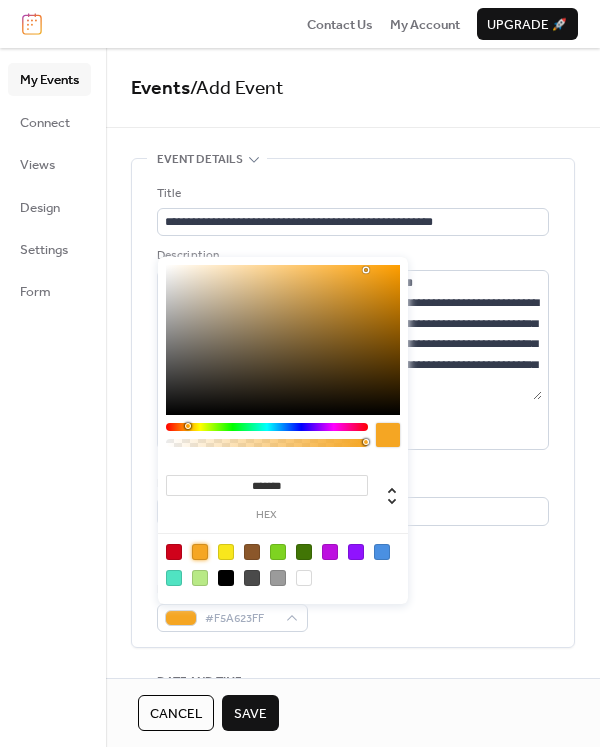 click on "Event Color #F5A623FF" at bounding box center [353, 606] 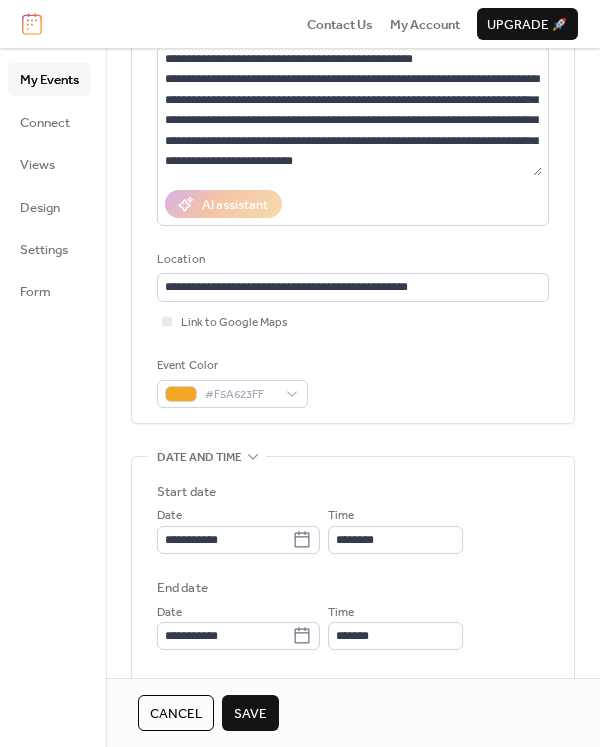 scroll, scrollTop: 300, scrollLeft: 0, axis: vertical 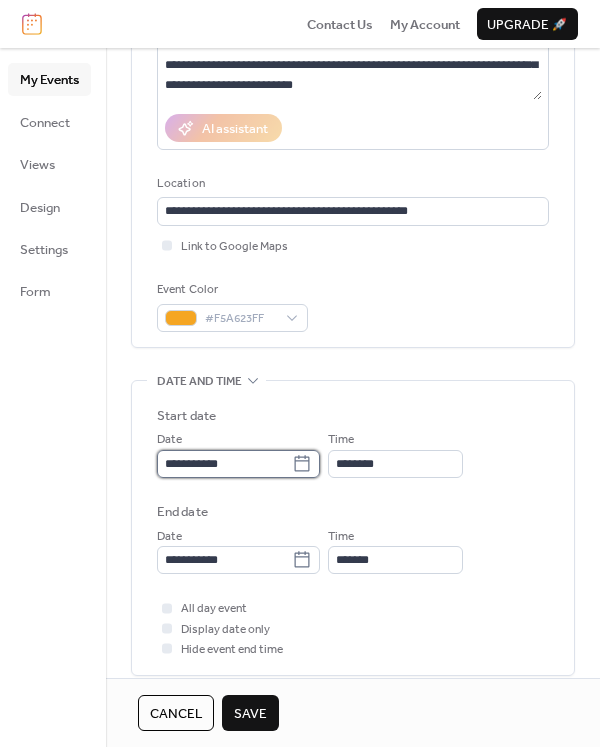 click on "**********" at bounding box center [224, 464] 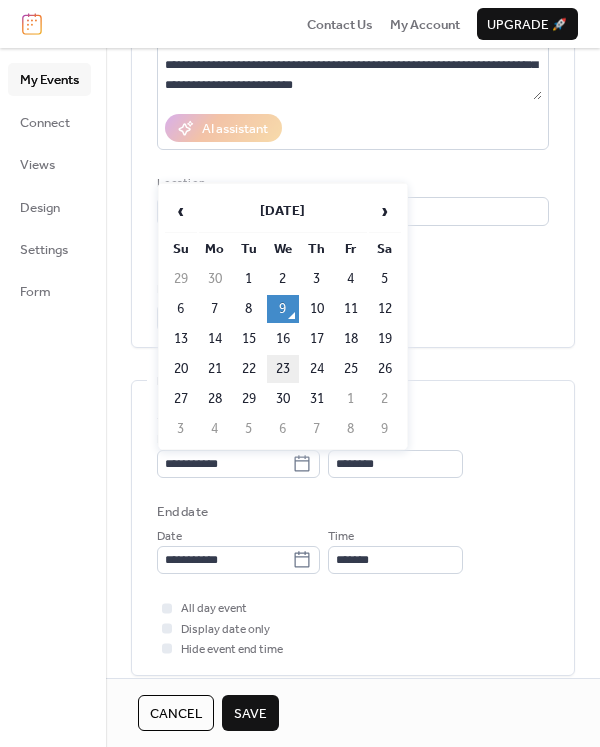 click on "23" at bounding box center (283, 369) 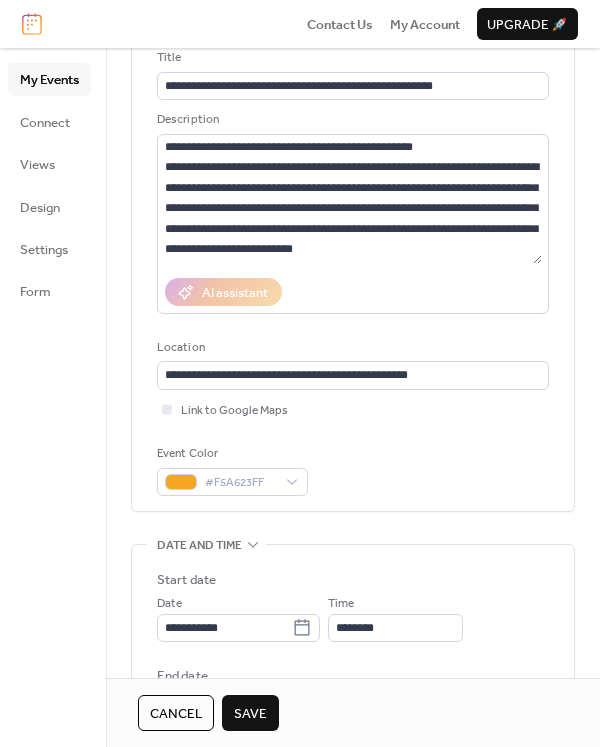 scroll, scrollTop: 0, scrollLeft: 0, axis: both 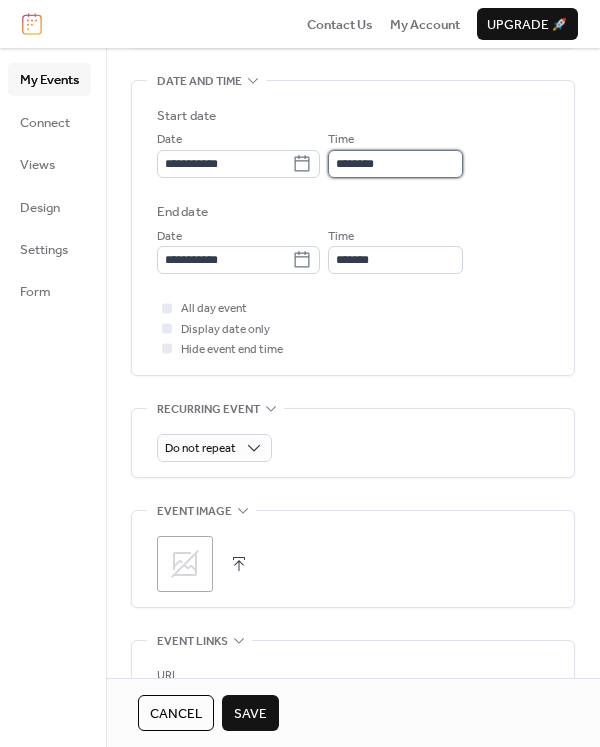 click on "********" at bounding box center [395, 164] 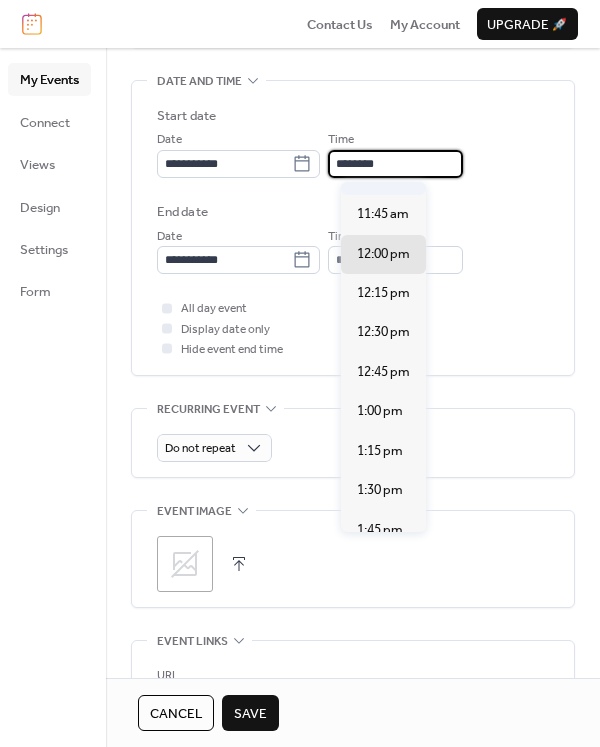 scroll, scrollTop: 1792, scrollLeft: 0, axis: vertical 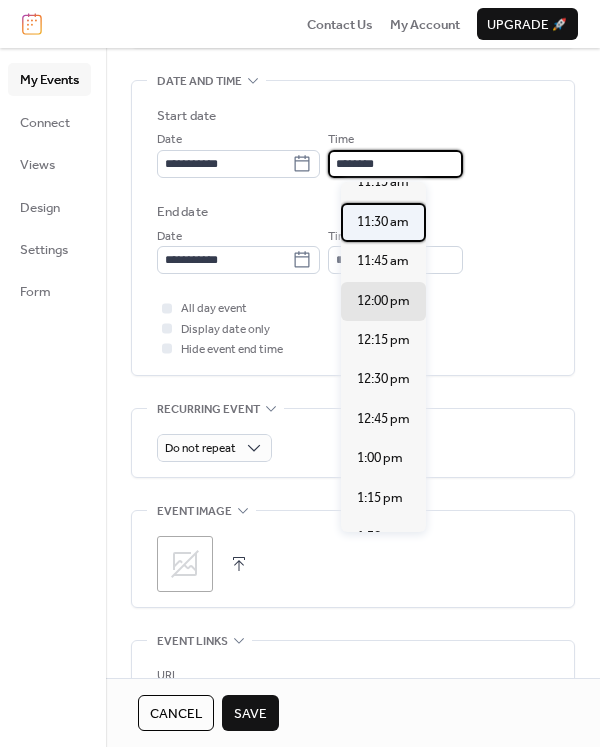 click on "11:30 am" at bounding box center [383, 222] 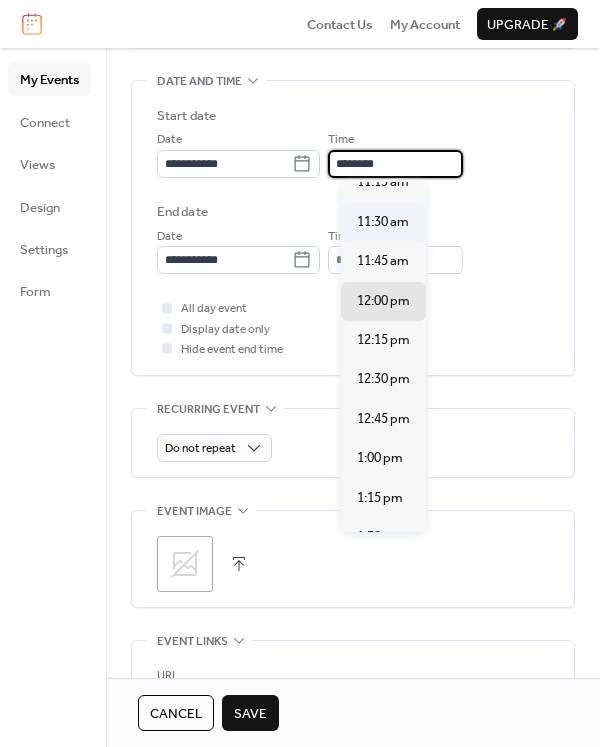 type on "********" 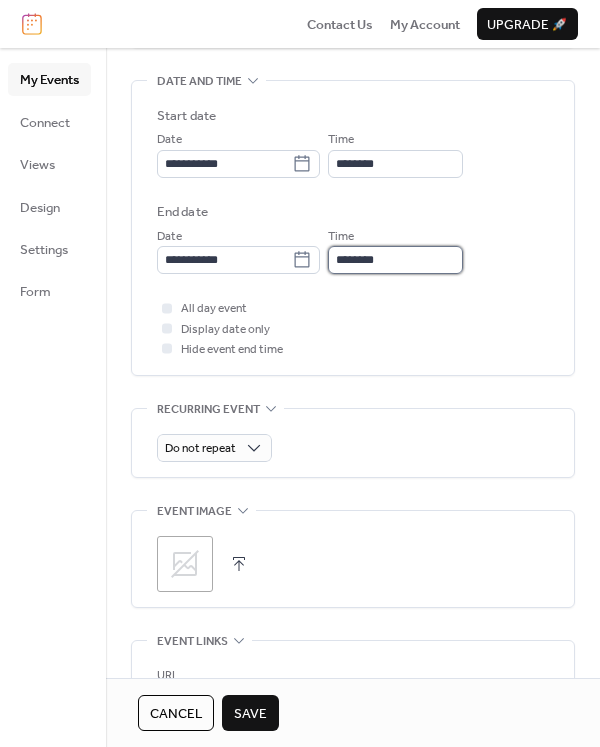 click on "********" at bounding box center (395, 260) 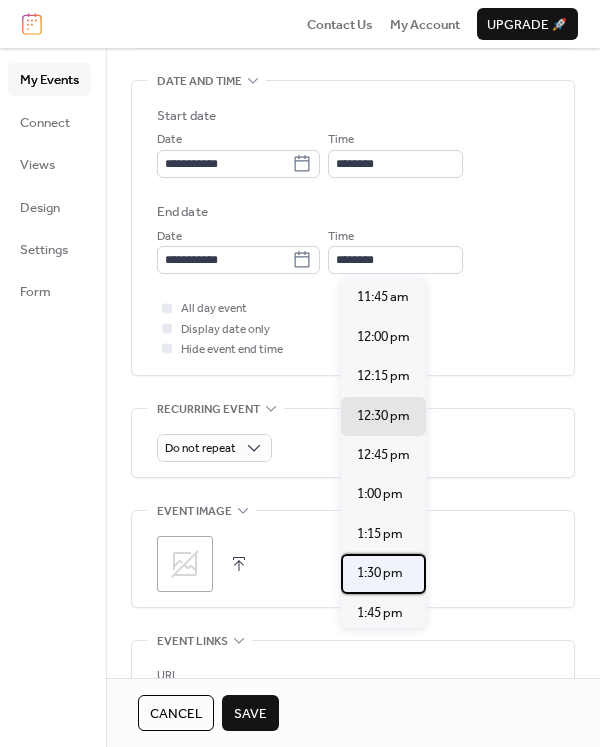 click on "1:30 pm" at bounding box center (380, 573) 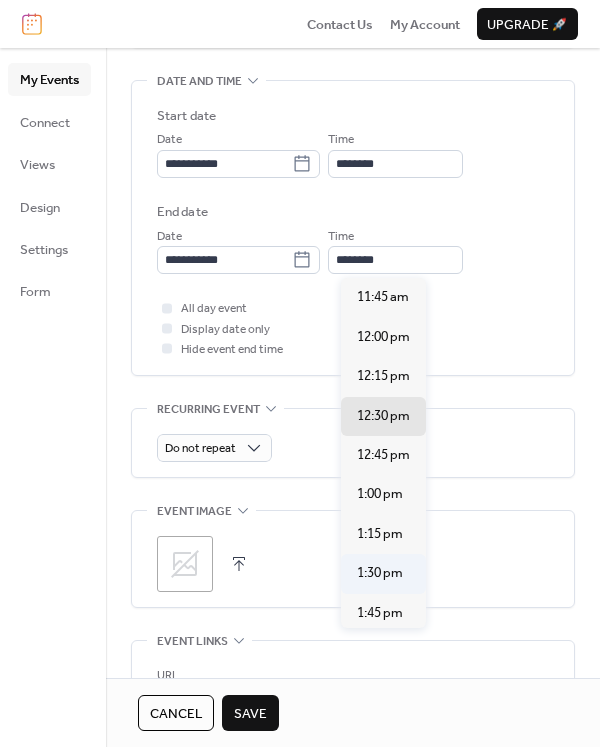type on "*******" 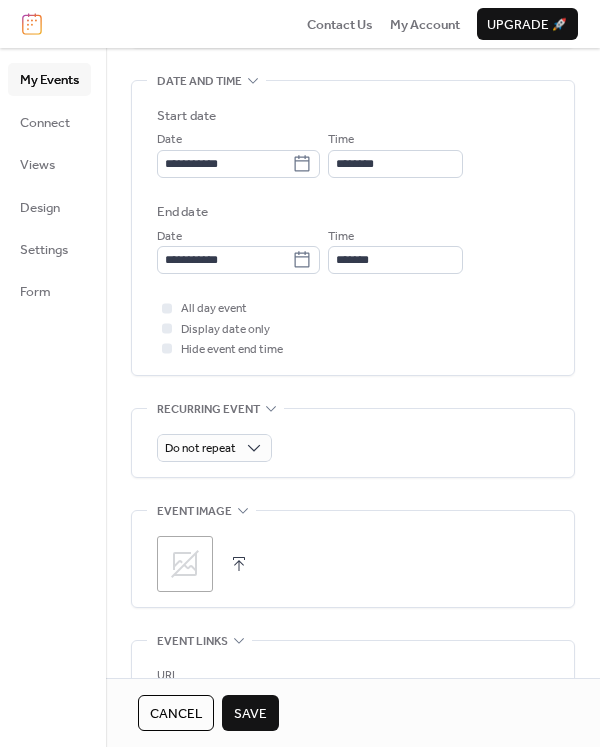 click at bounding box center (239, 564) 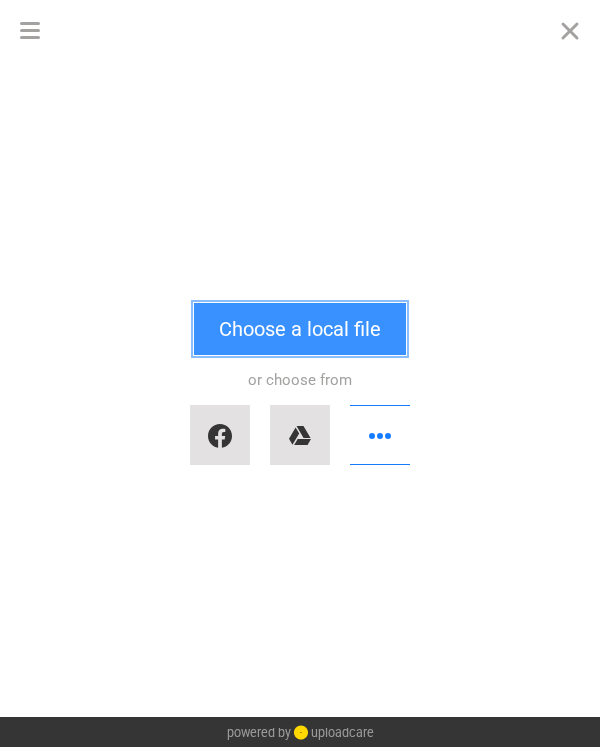 click on "Choose a local file" at bounding box center (300, 329) 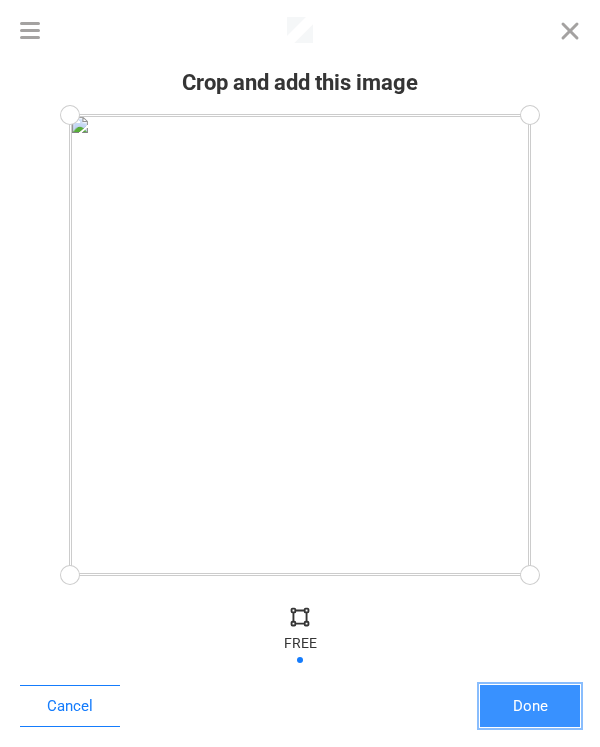 click on "Done" at bounding box center (530, 706) 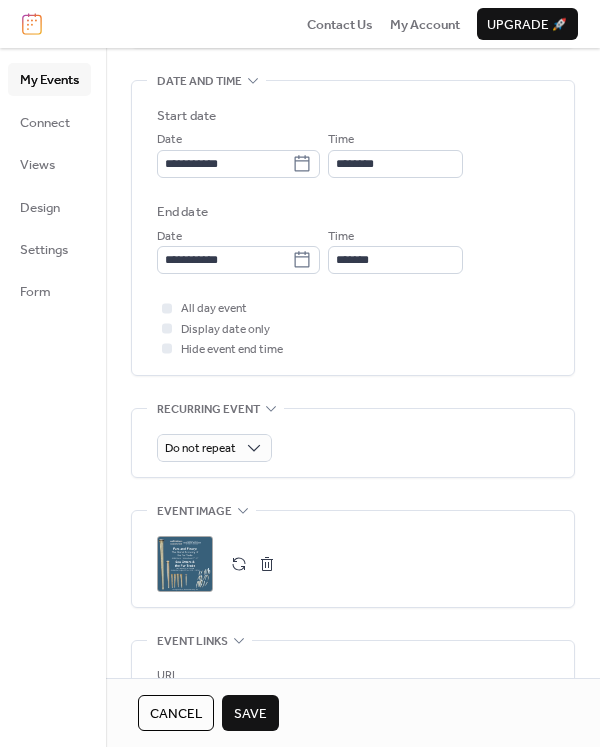 click on "Save" at bounding box center [250, 714] 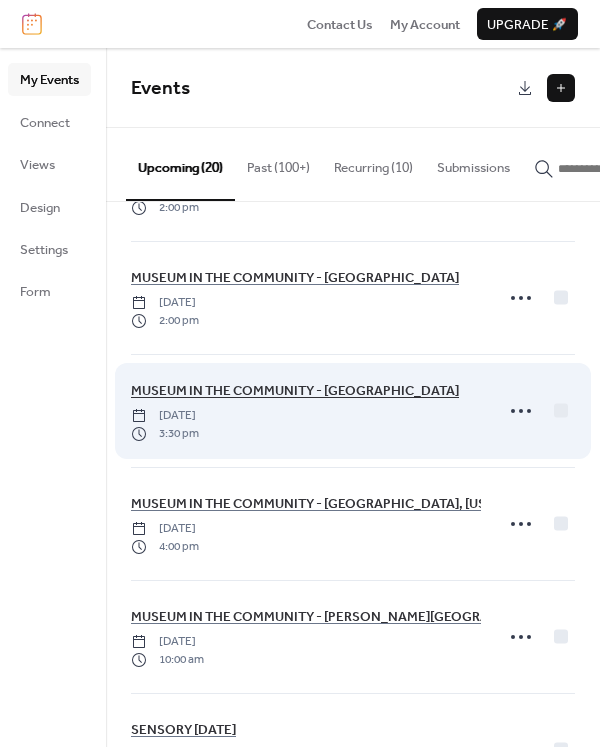 scroll, scrollTop: 700, scrollLeft: 0, axis: vertical 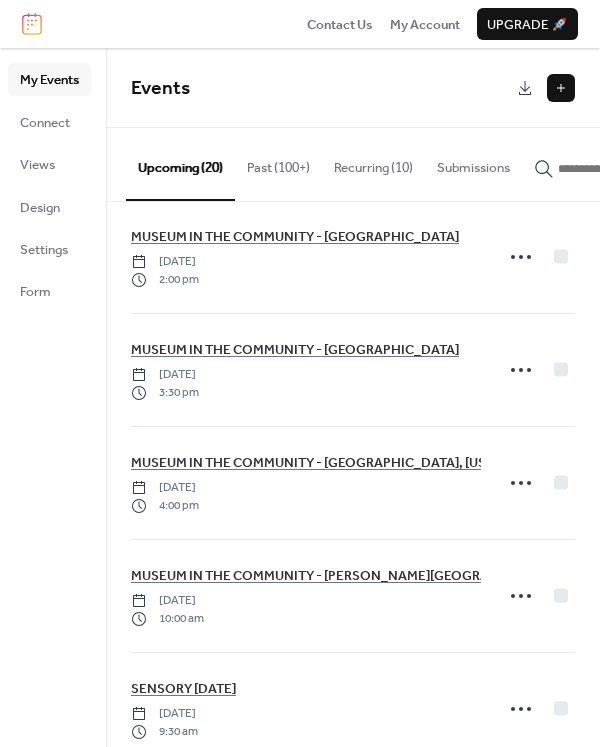 click on "Recurring  (10)" at bounding box center (373, 163) 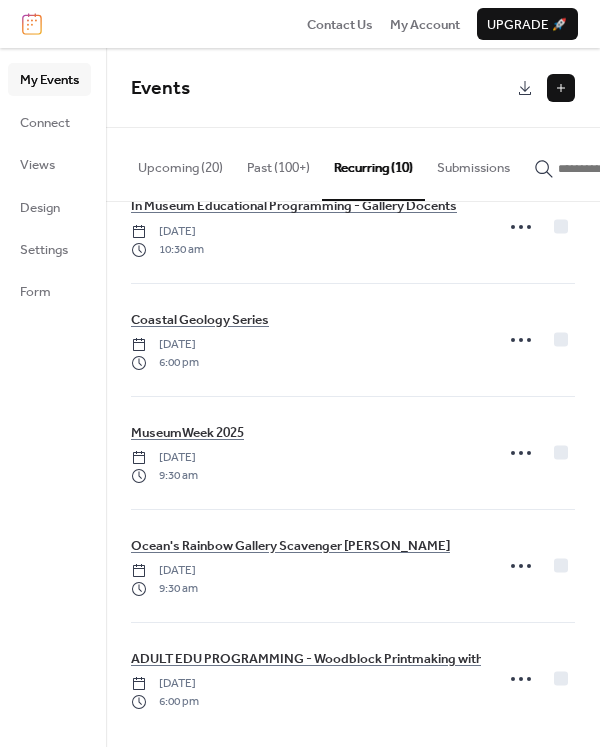 scroll, scrollTop: 631, scrollLeft: 0, axis: vertical 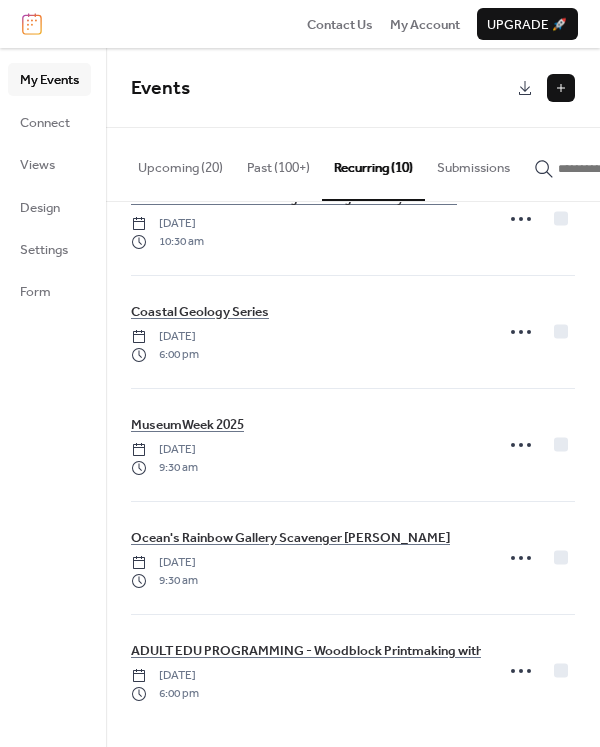 click on "Upcoming  (20)" at bounding box center (180, 163) 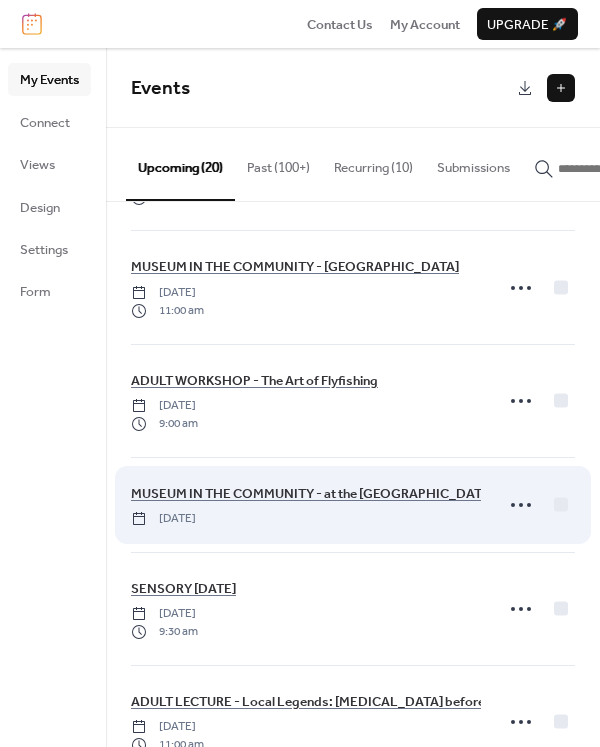 scroll, scrollTop: 1500, scrollLeft: 0, axis: vertical 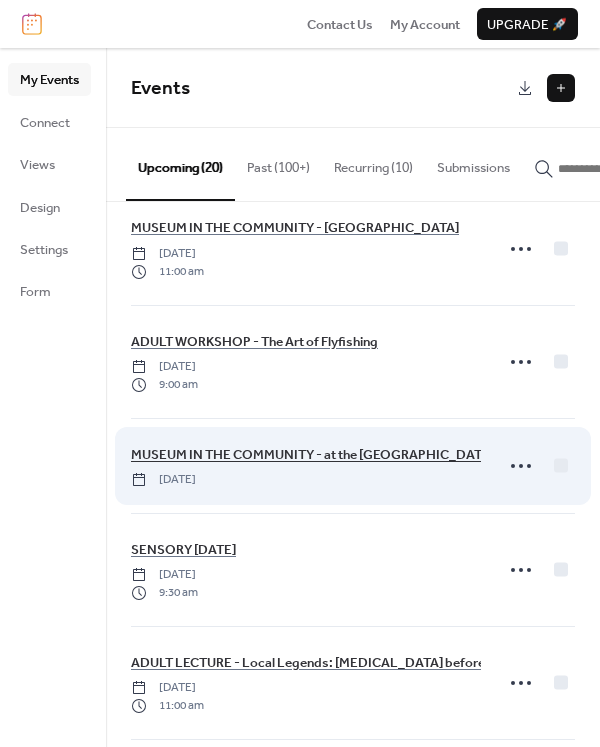click on "MUSEUM IN THE COMMUNITY - at the [GEOGRAPHIC_DATA]" at bounding box center [312, 455] 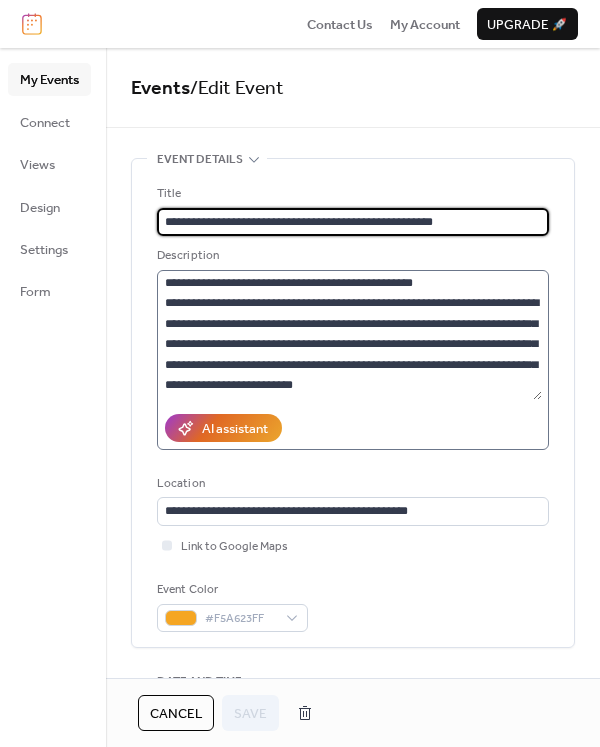scroll, scrollTop: 286, scrollLeft: 0, axis: vertical 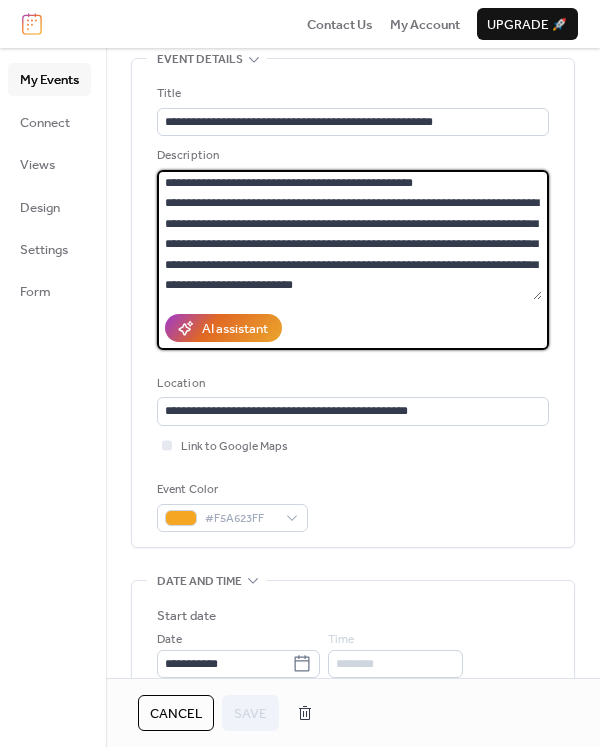 drag, startPoint x: 165, startPoint y: 238, endPoint x: 431, endPoint y: 294, distance: 271.83084 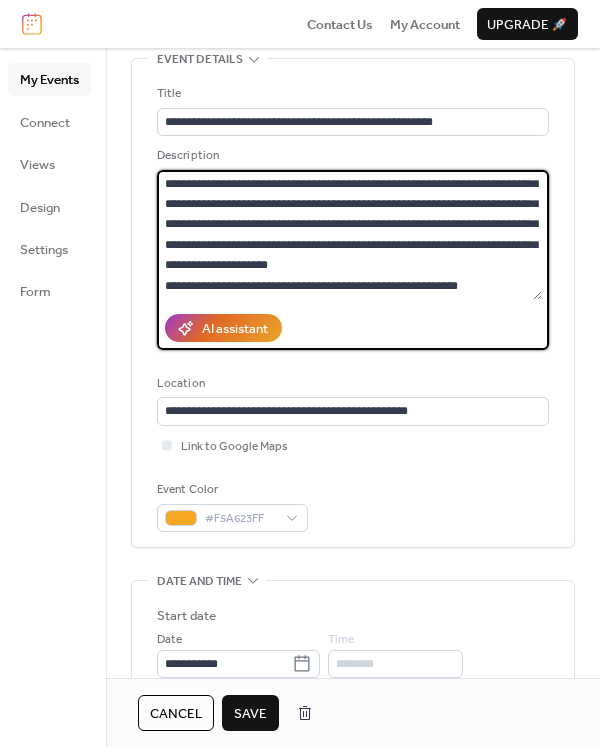 scroll, scrollTop: 143, scrollLeft: 0, axis: vertical 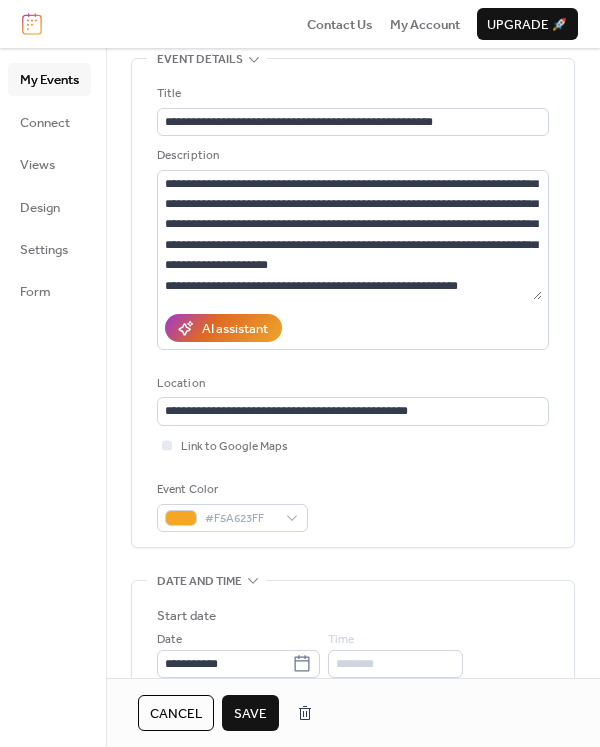 click on "Save" at bounding box center (250, 714) 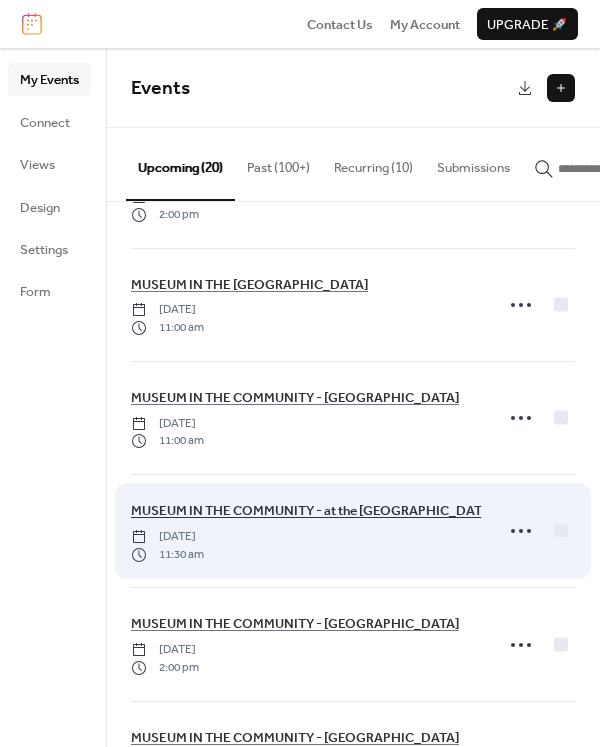 scroll, scrollTop: 200, scrollLeft: 0, axis: vertical 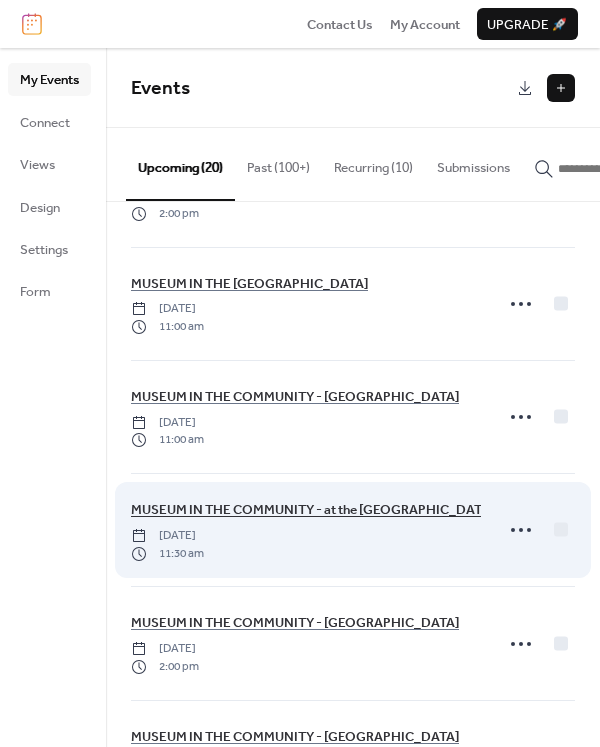click on "MUSEUM IN THE COMMUNITY - at the [GEOGRAPHIC_DATA]" at bounding box center [312, 510] 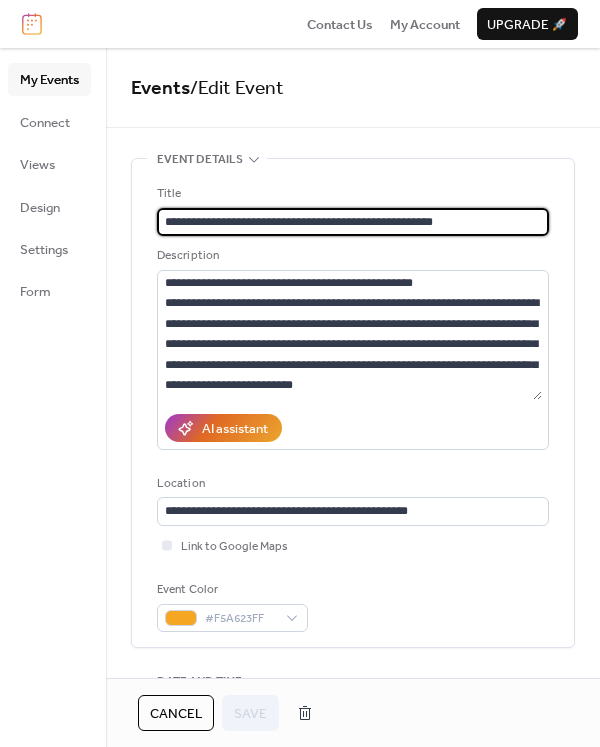 scroll, scrollTop: 41, scrollLeft: 0, axis: vertical 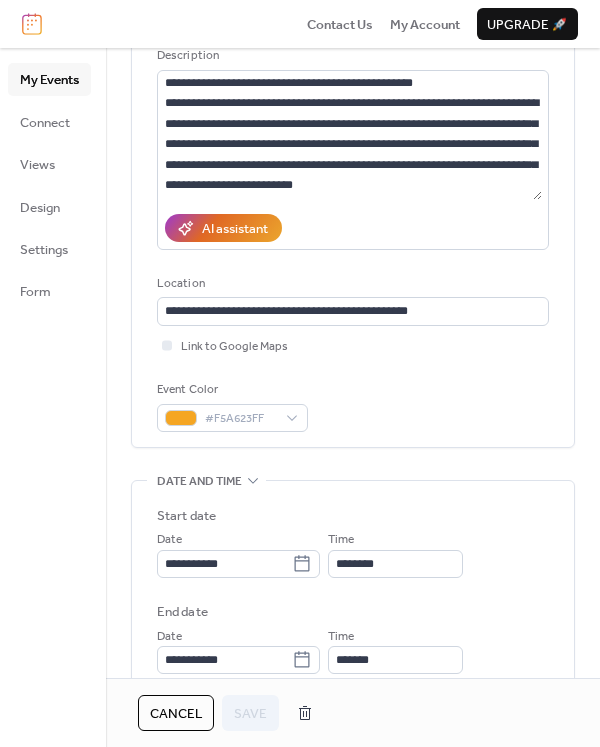 click on "**********" at bounding box center [238, 553] 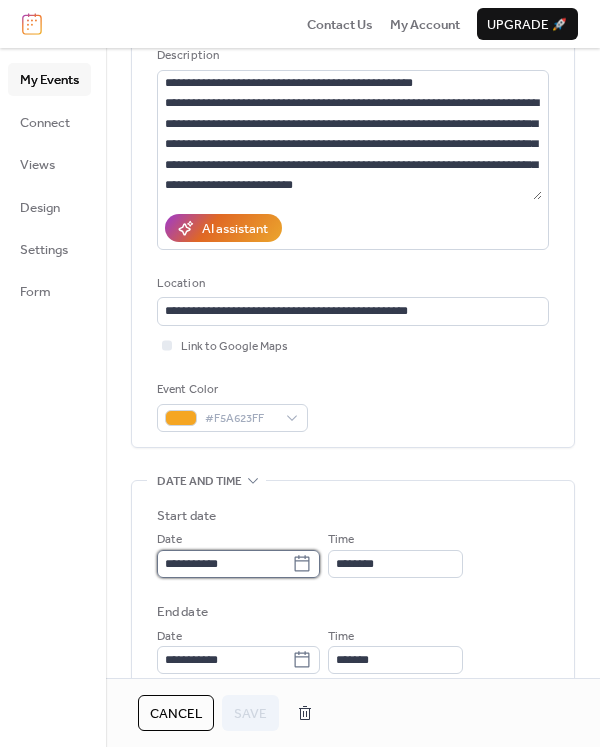 click on "**********" at bounding box center [224, 564] 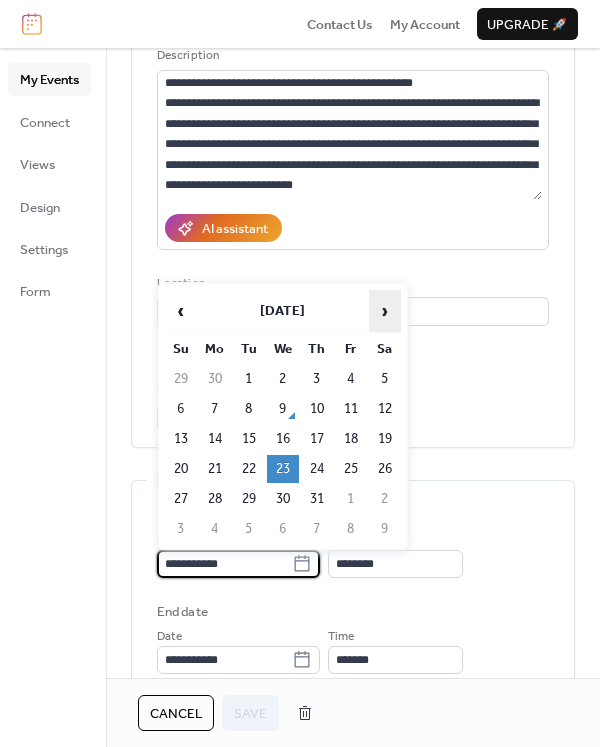 click on "›" at bounding box center [385, 311] 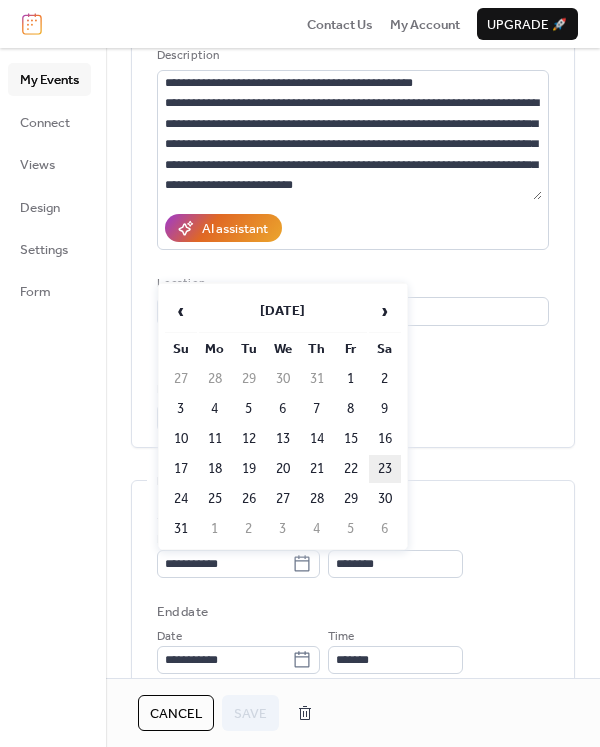 click on "23" at bounding box center [385, 469] 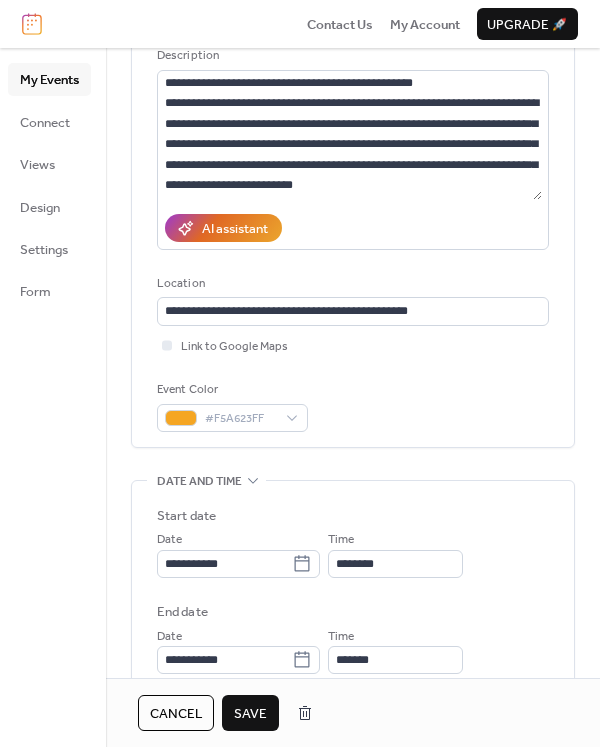 click on "Save" at bounding box center (250, 714) 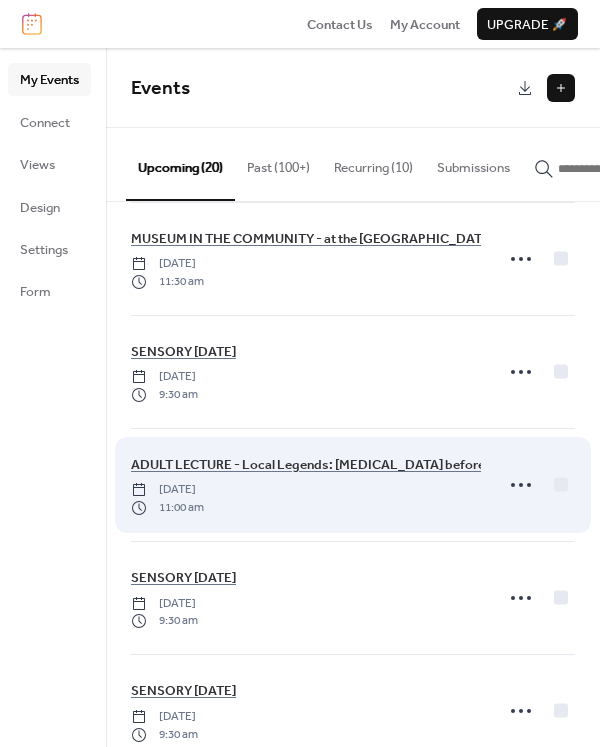 scroll, scrollTop: 1700, scrollLeft: 0, axis: vertical 